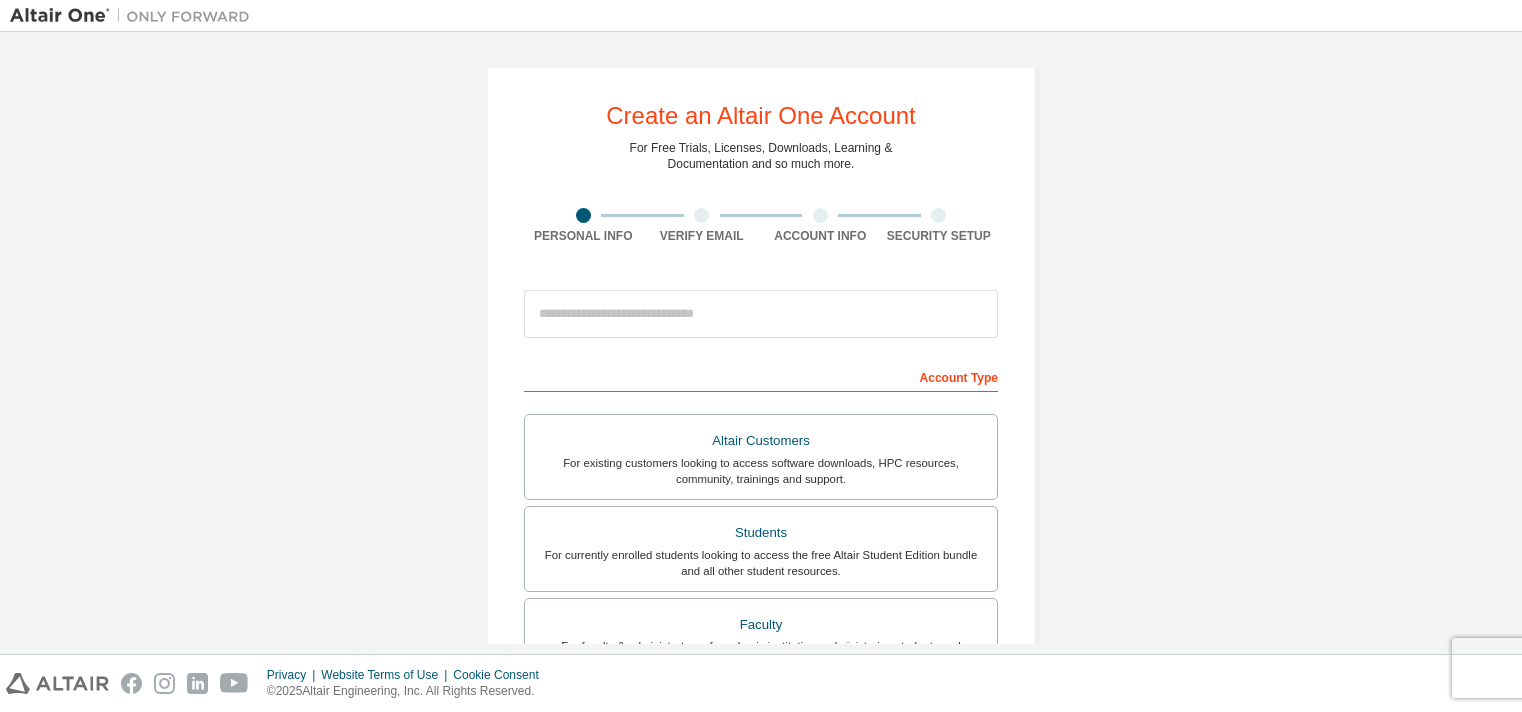 scroll, scrollTop: 0, scrollLeft: 0, axis: both 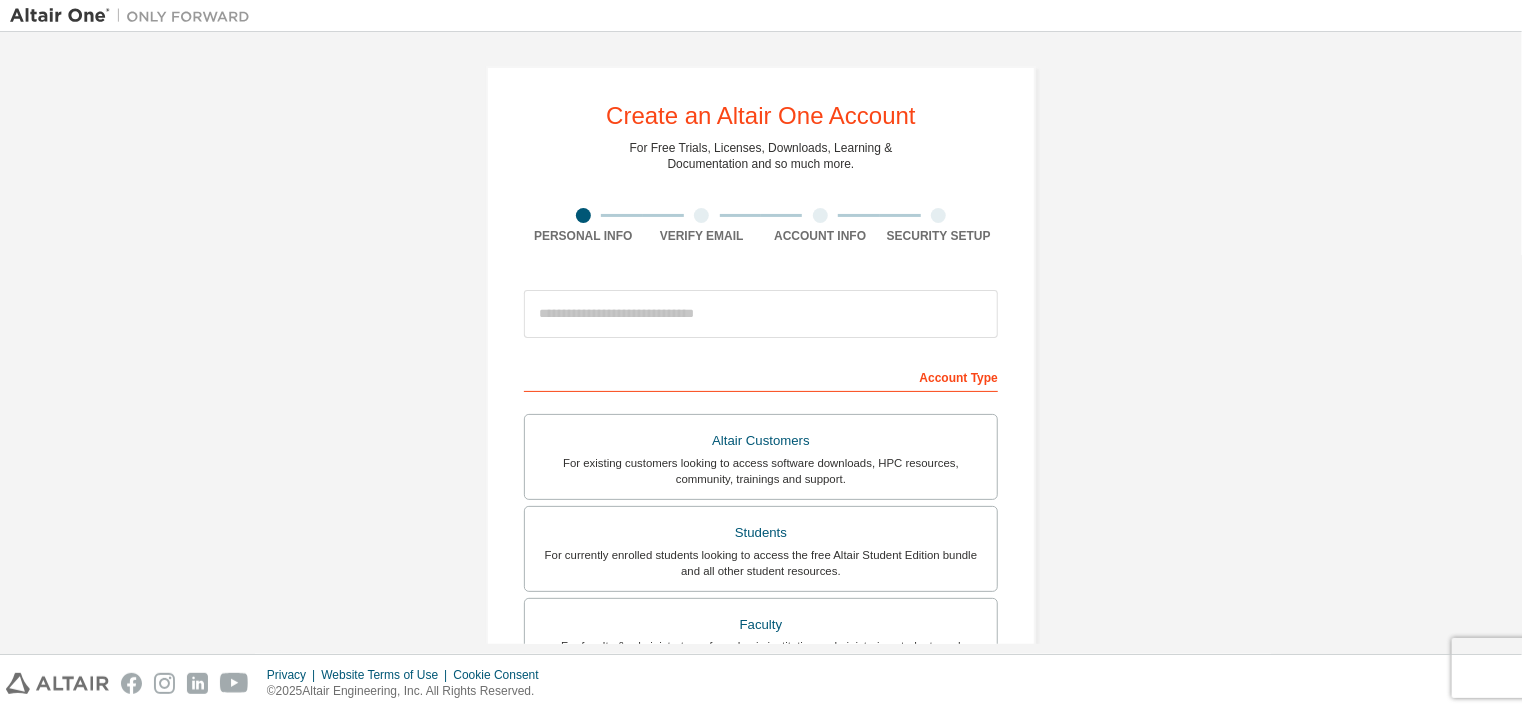 click at bounding box center (583, 215) 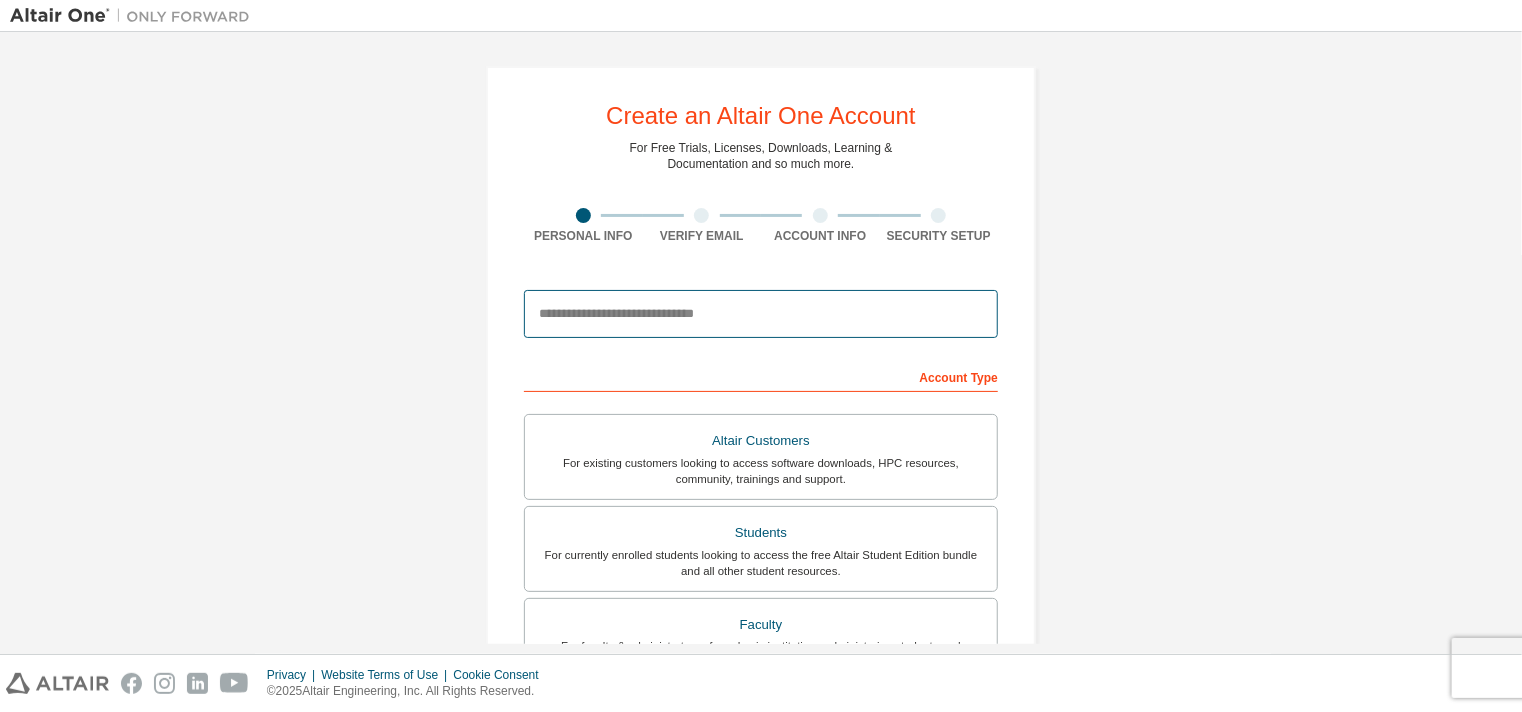 click at bounding box center [761, 314] 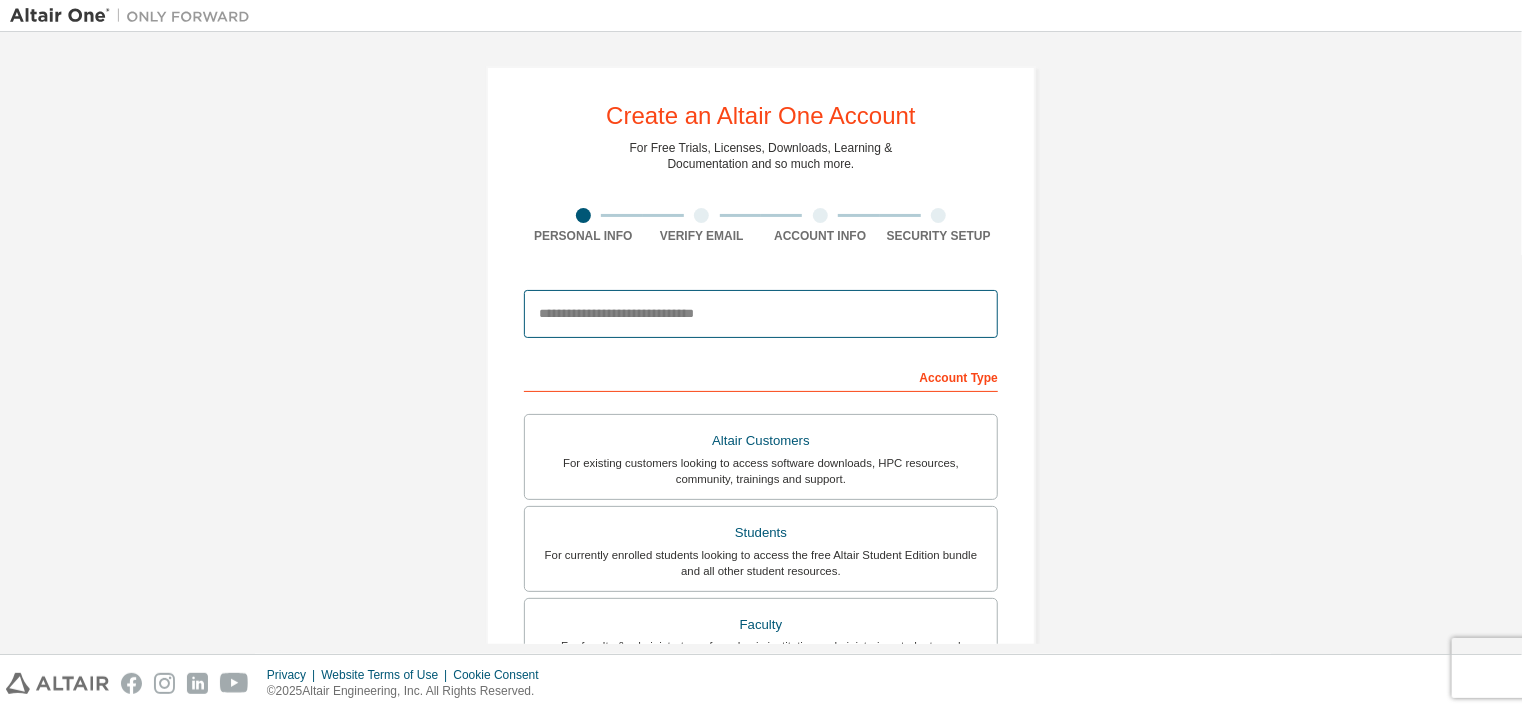 type on "**********" 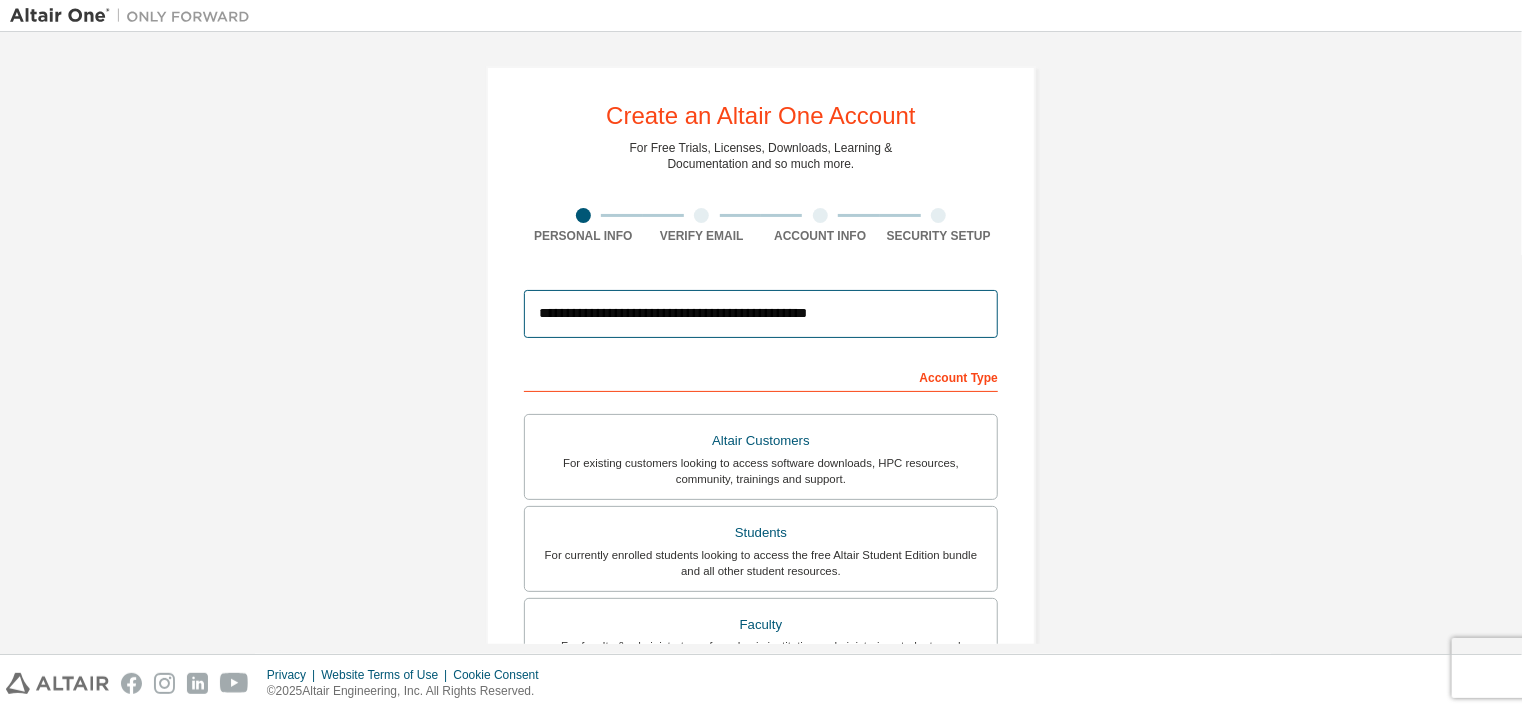 type on "*****" 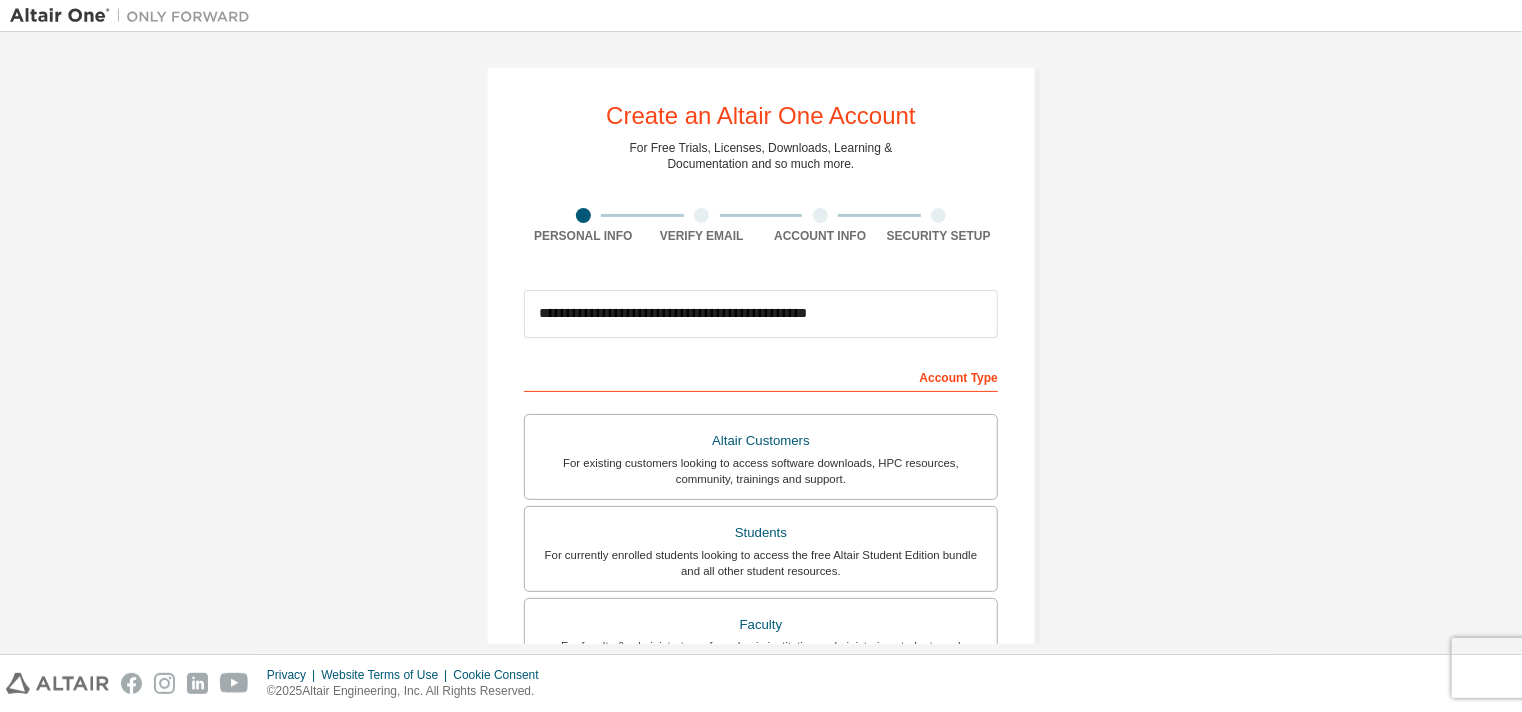 type on "*******" 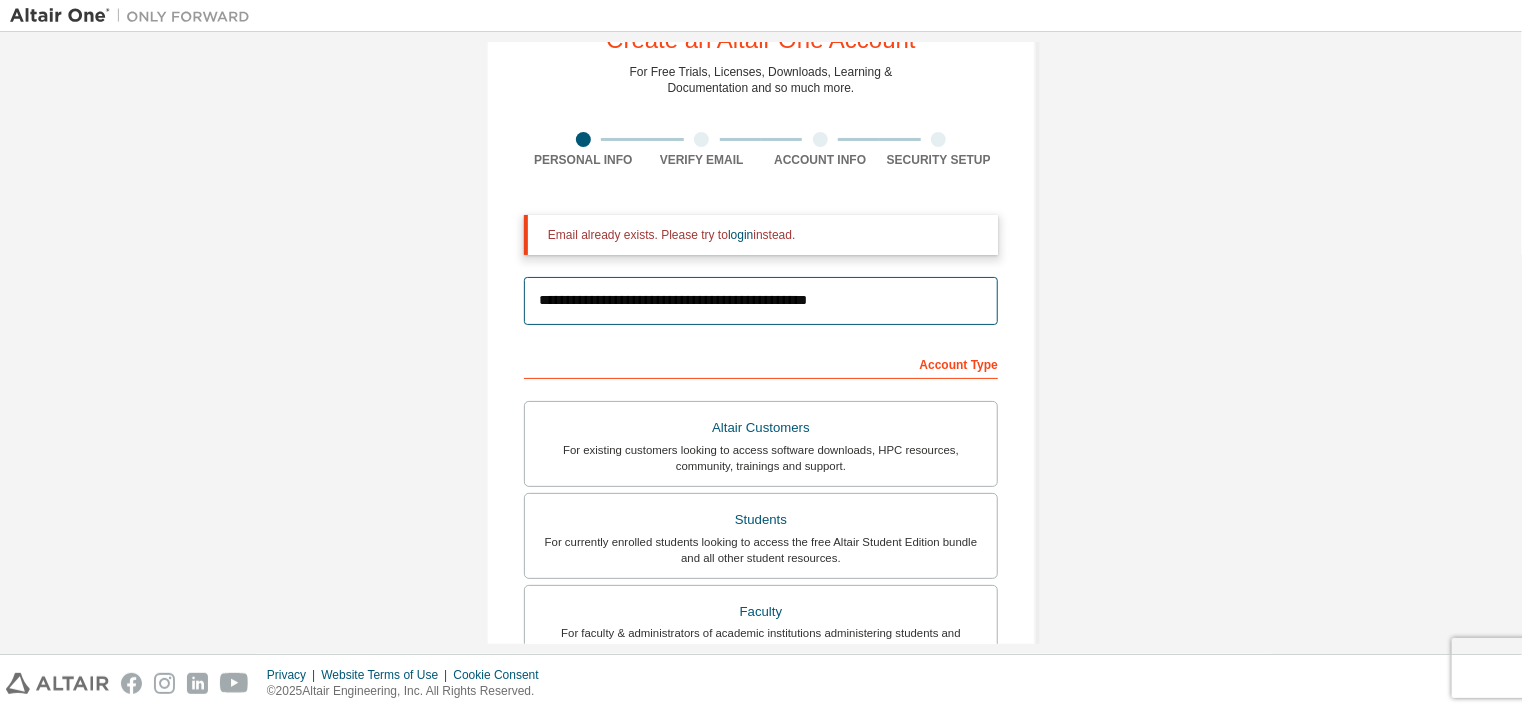 scroll, scrollTop: 80, scrollLeft: 0, axis: vertical 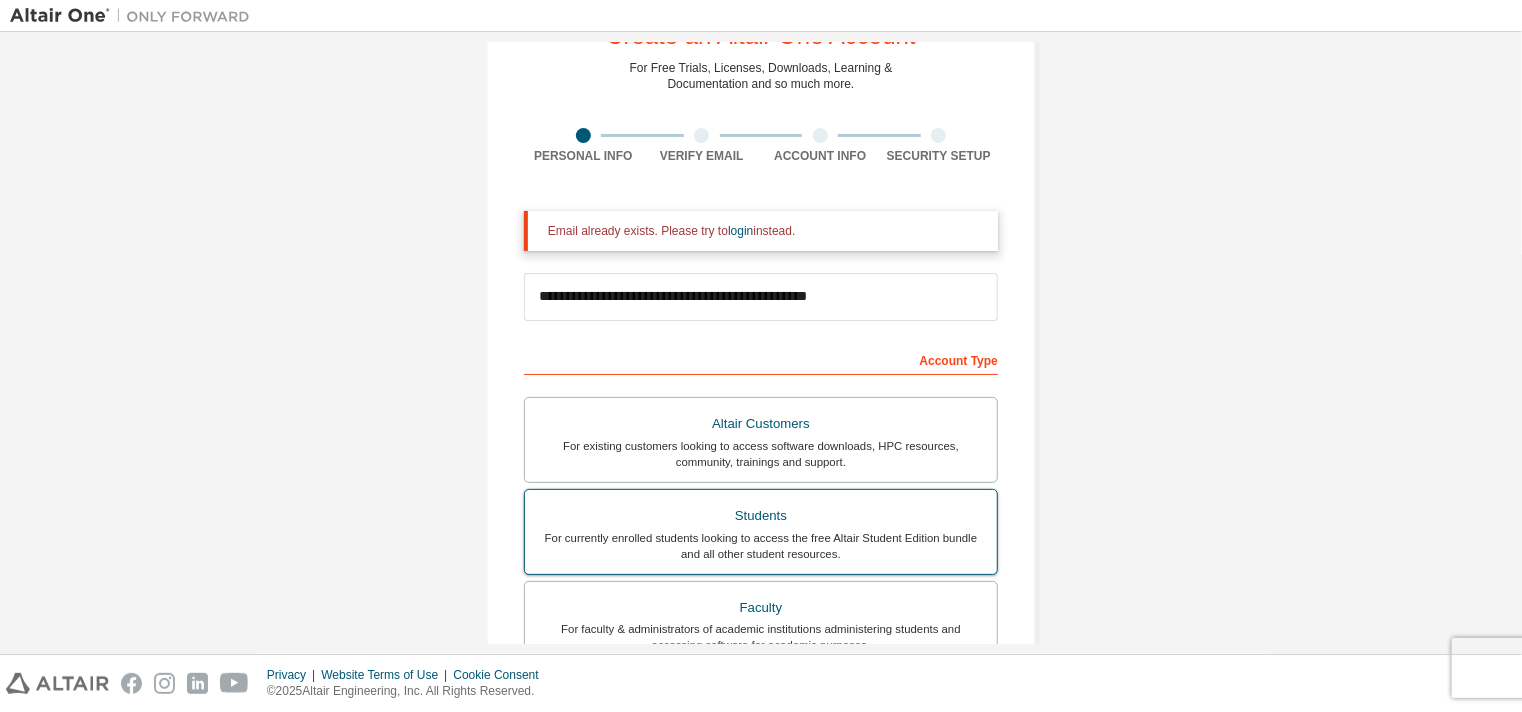 click on "For currently enrolled students looking to access the free Altair Student Edition bundle and all other student resources." at bounding box center [761, 546] 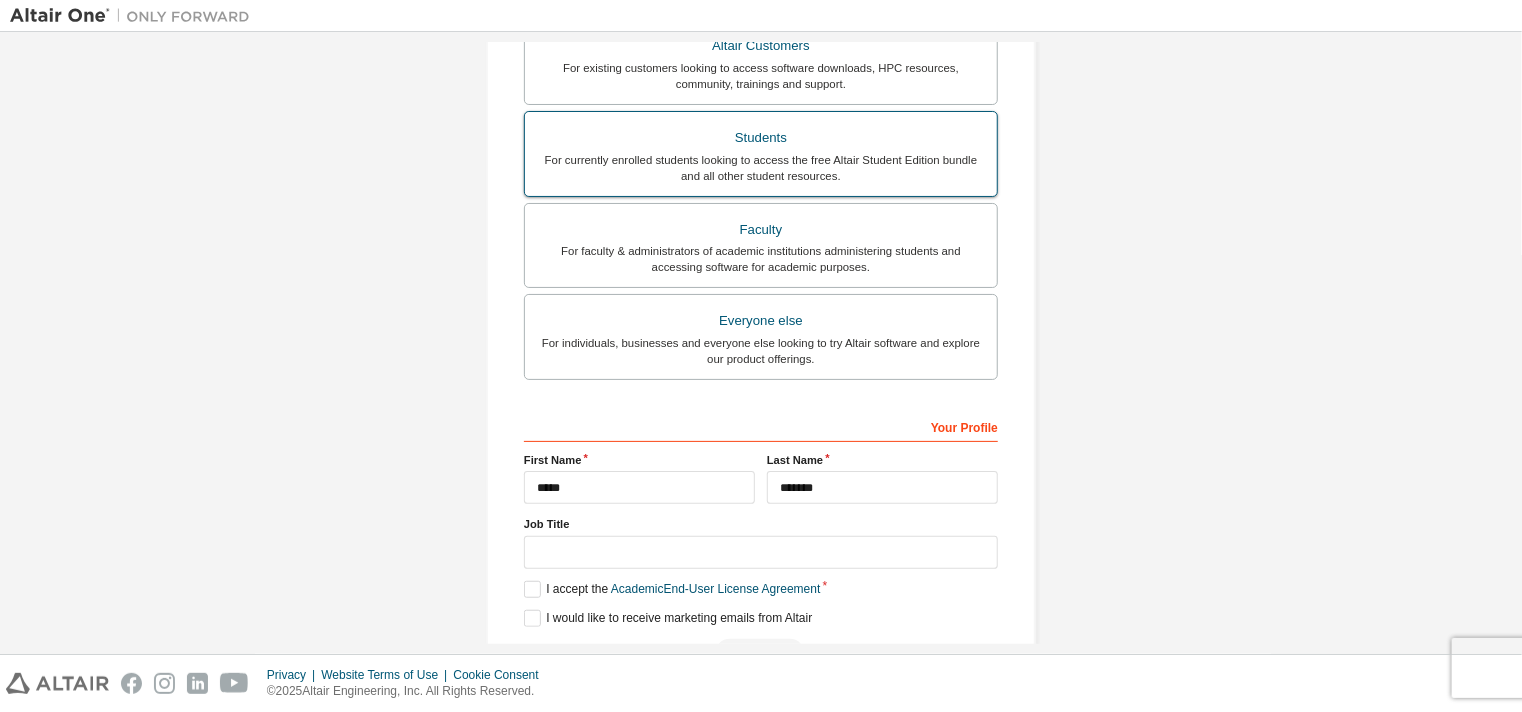 scroll, scrollTop: 516, scrollLeft: 0, axis: vertical 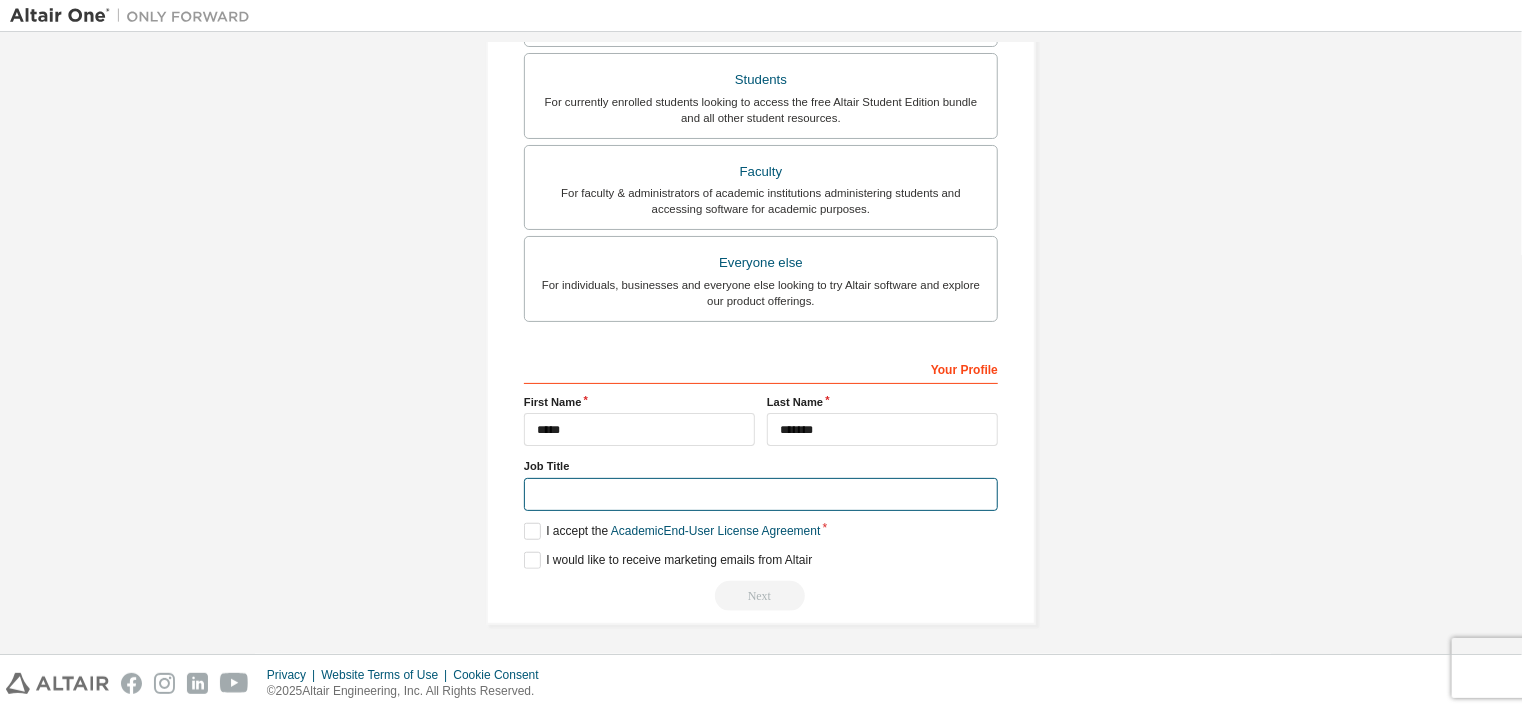 click at bounding box center [761, 494] 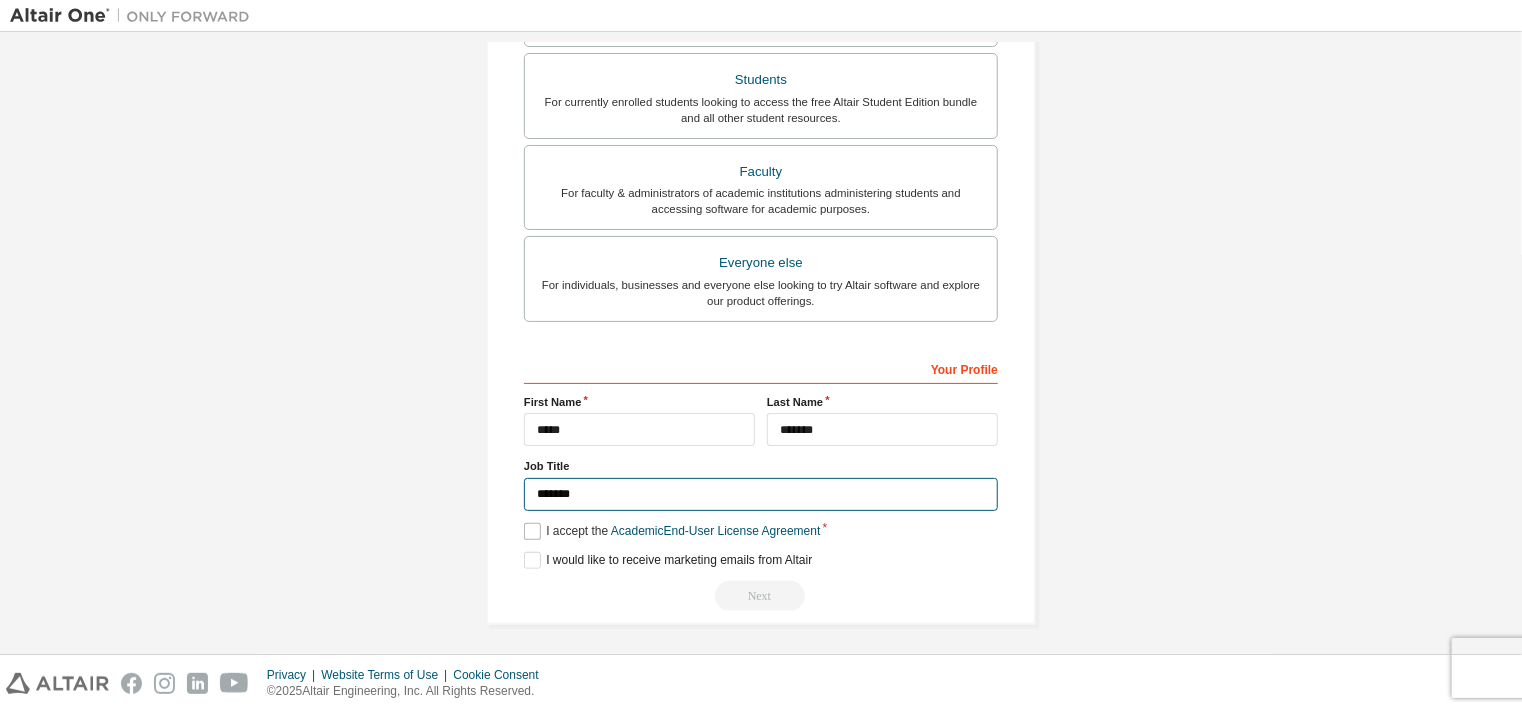type on "*******" 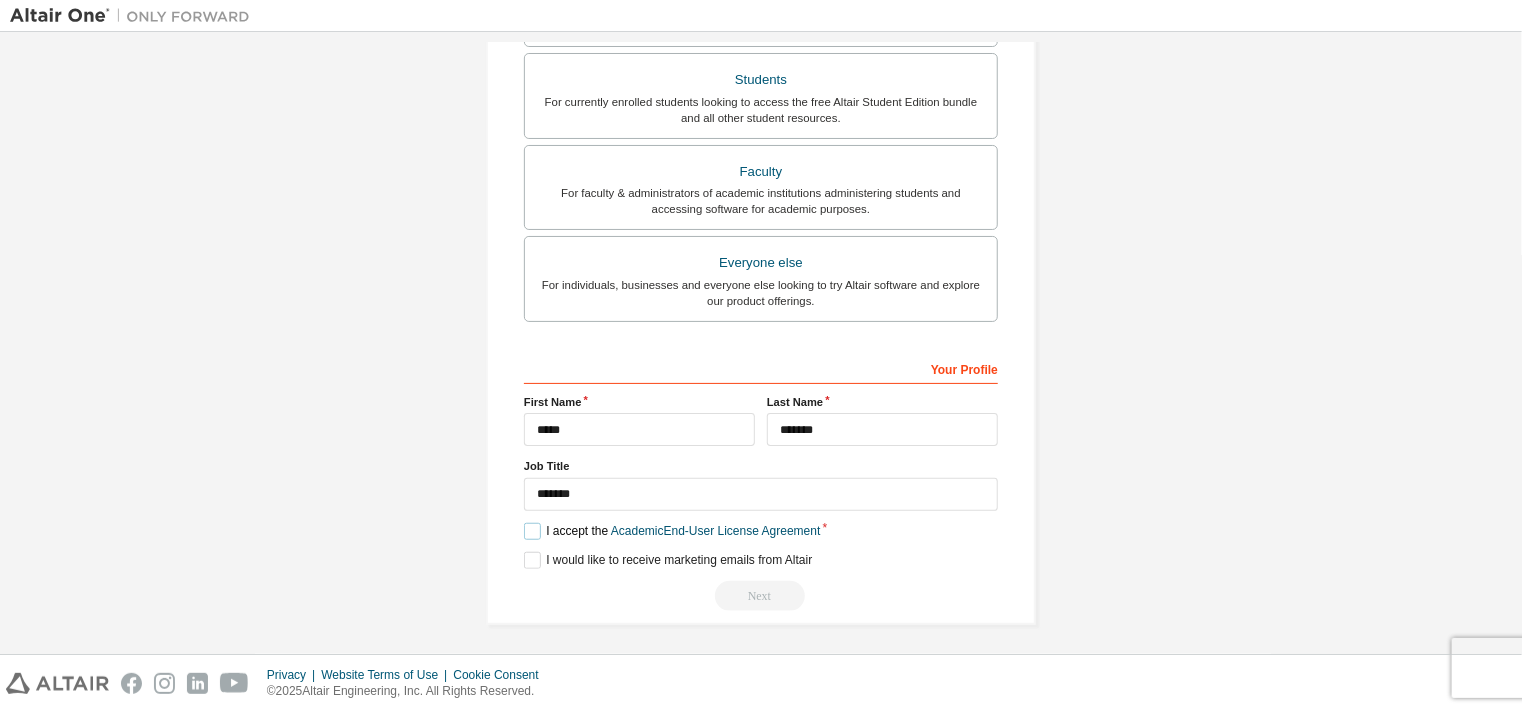 click on "I accept the   Academic   End-User License Agreement" at bounding box center [672, 531] 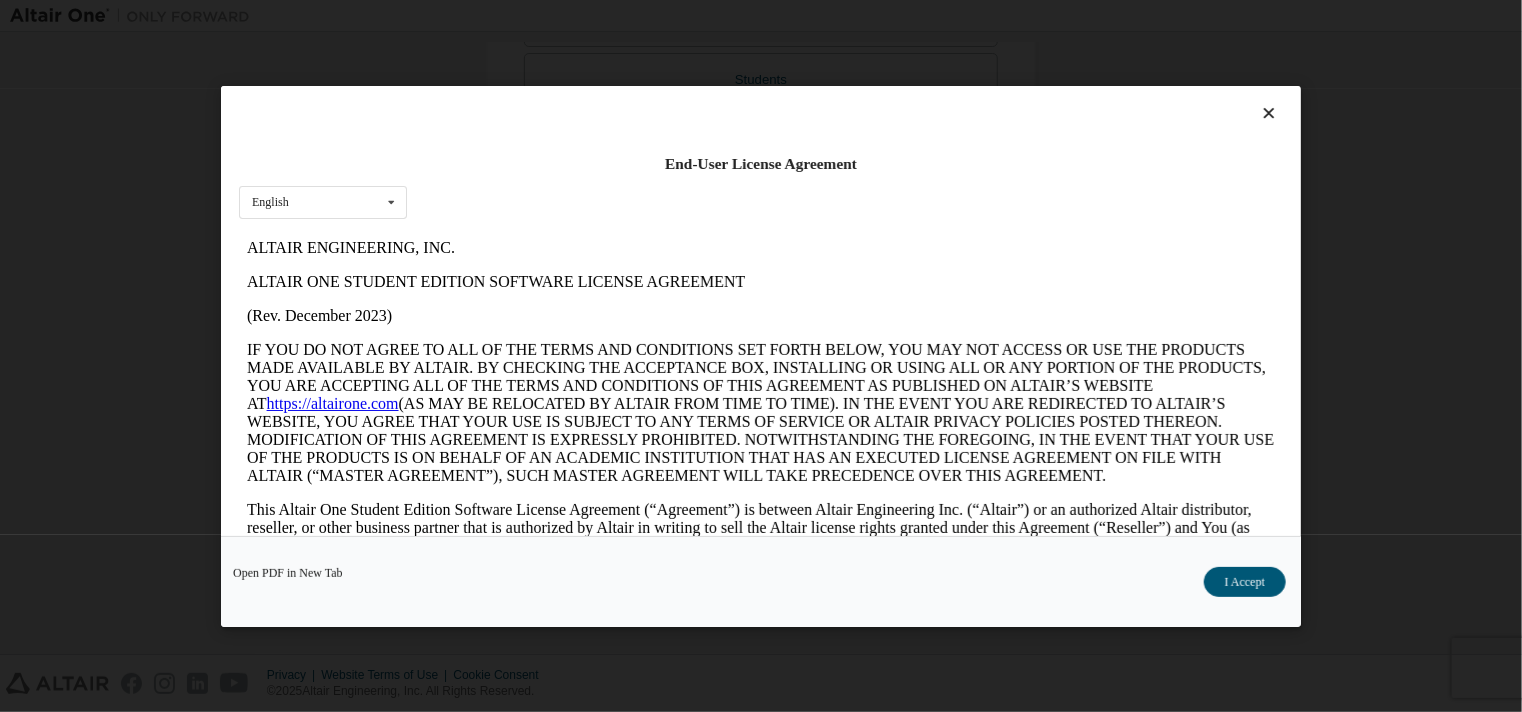 scroll, scrollTop: 0, scrollLeft: 0, axis: both 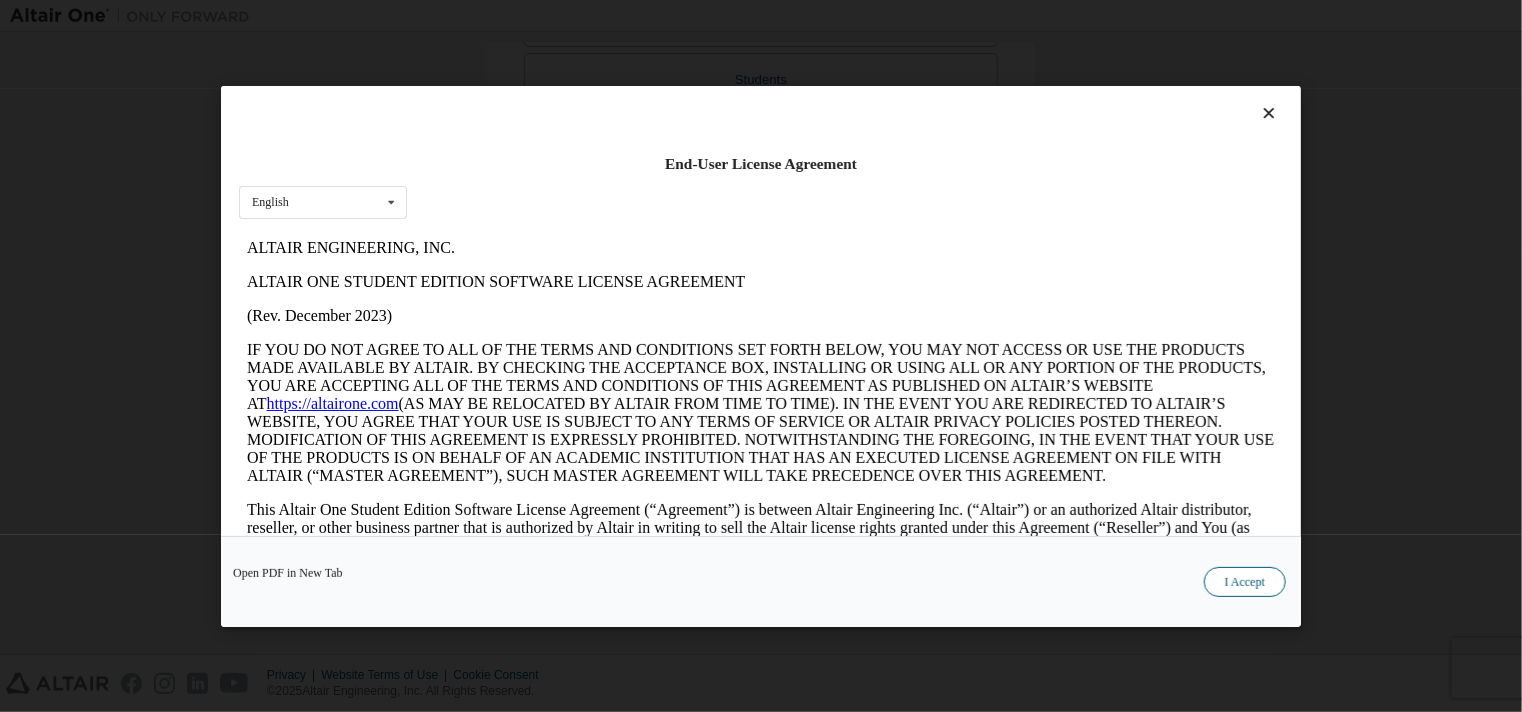 click on "I Accept" at bounding box center [1245, 581] 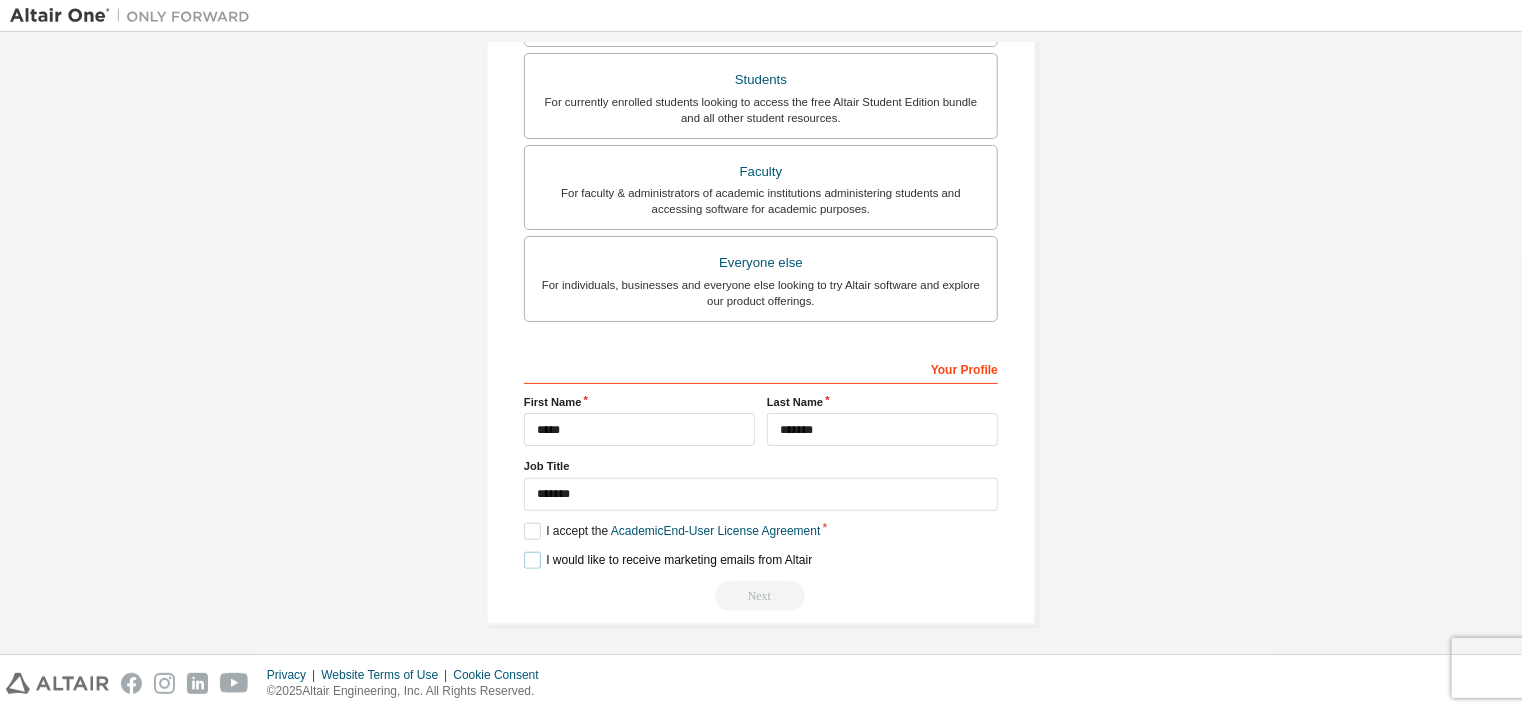 click on "I would like to receive marketing emails from Altair" at bounding box center (668, 560) 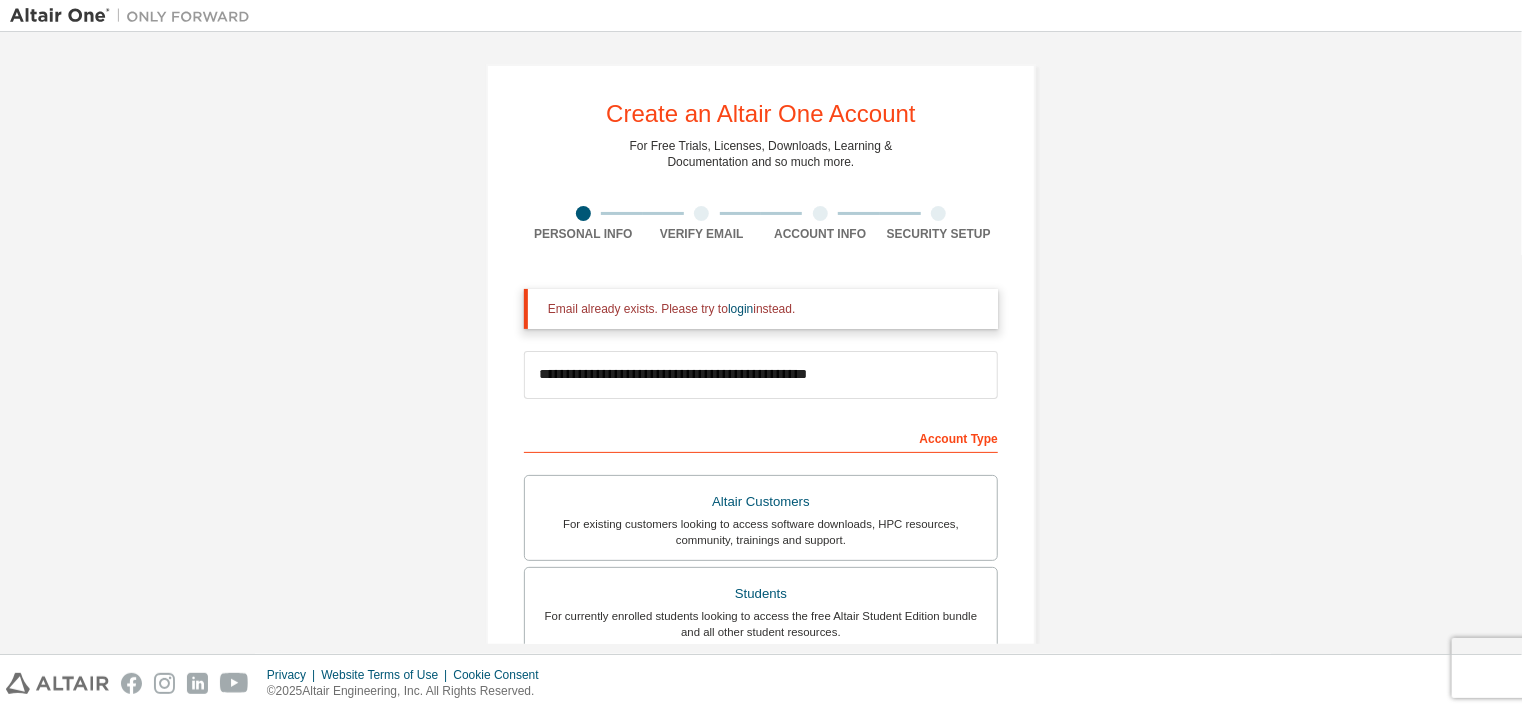 scroll, scrollTop: 0, scrollLeft: 0, axis: both 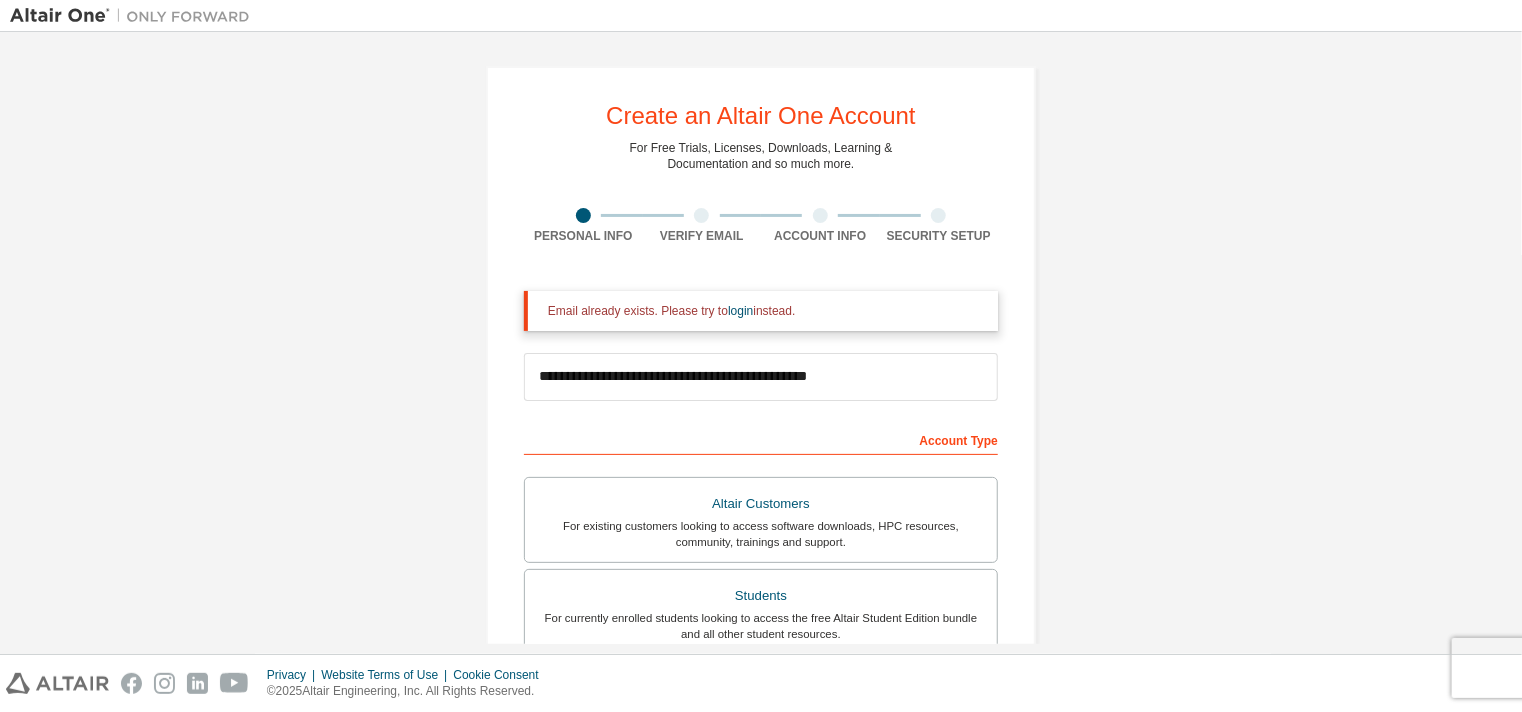 click at bounding box center [701, 215] 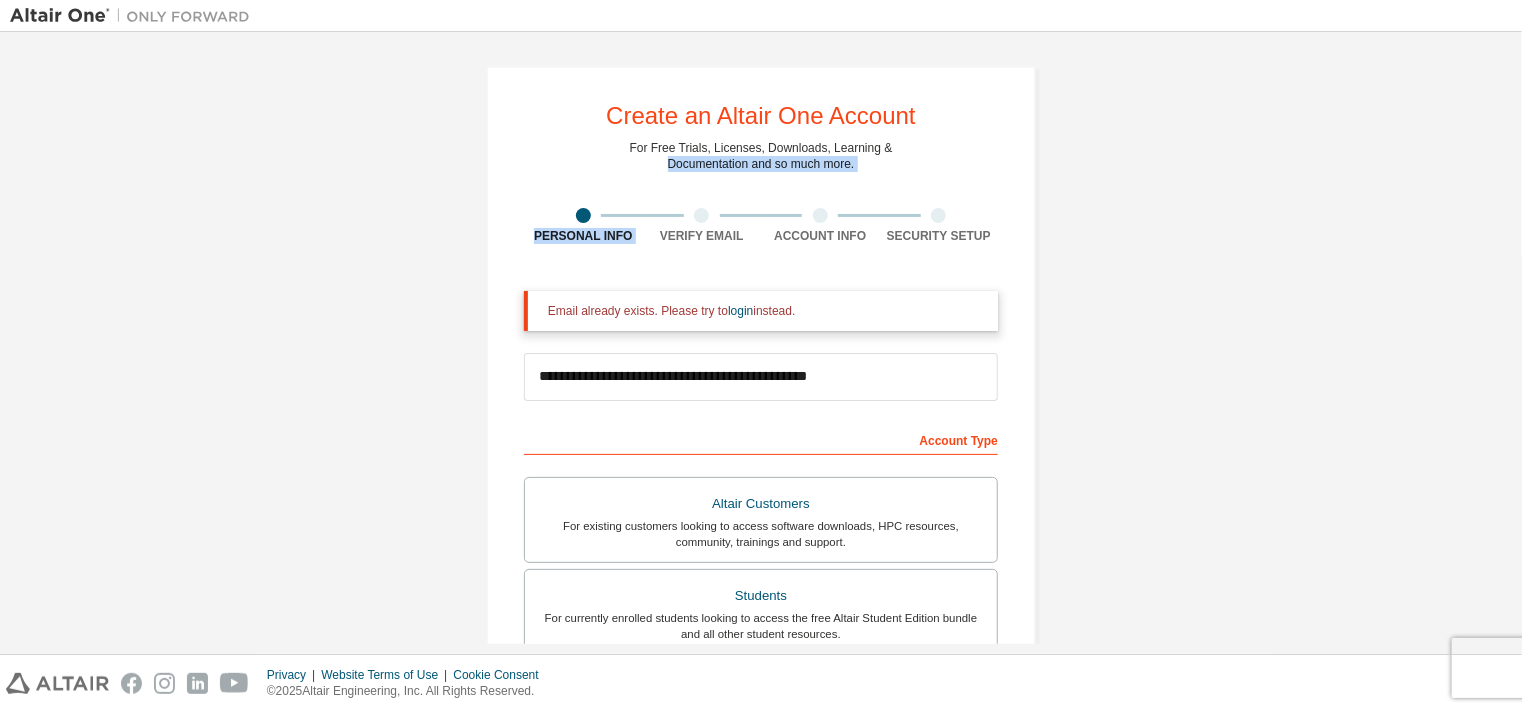 drag, startPoint x: 694, startPoint y: 214, endPoint x: 647, endPoint y: 169, distance: 65.06919 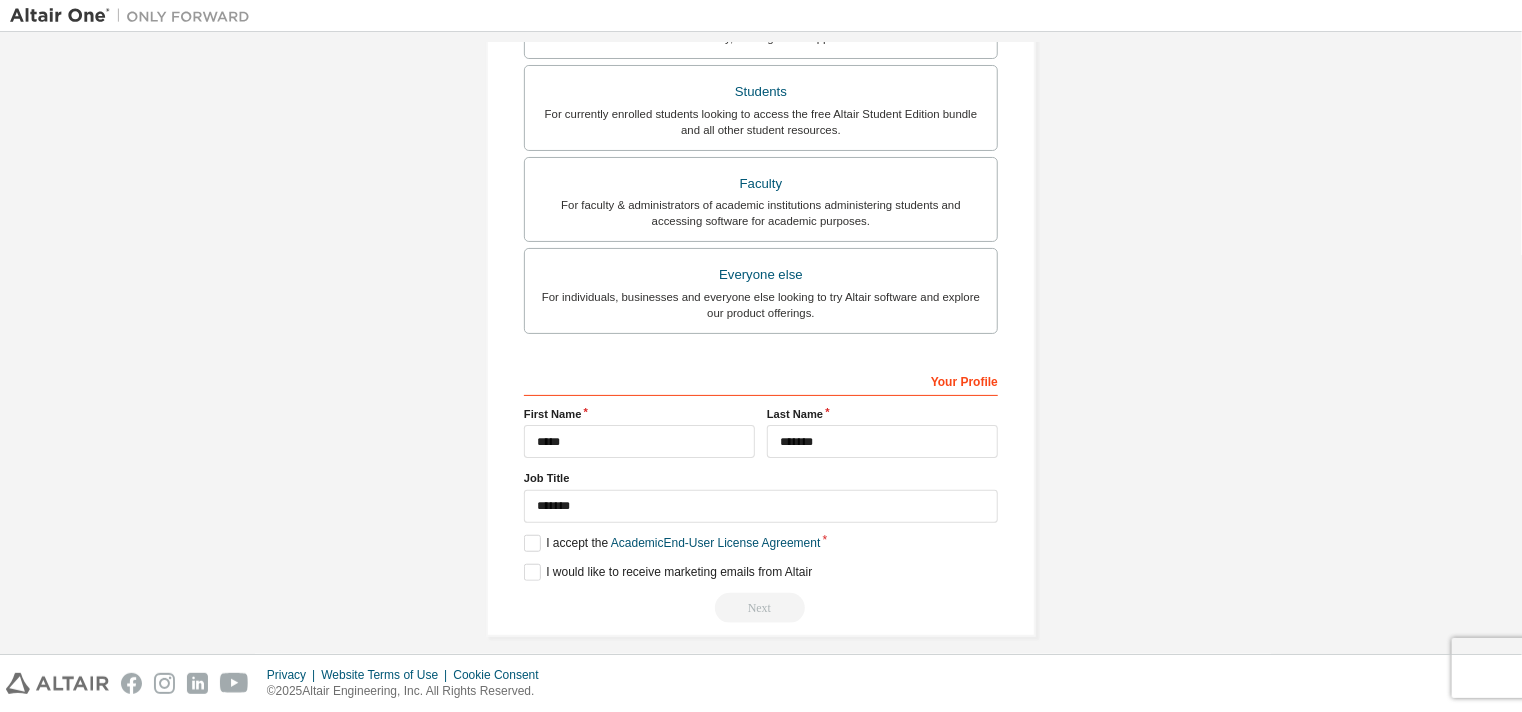 scroll, scrollTop: 504, scrollLeft: 0, axis: vertical 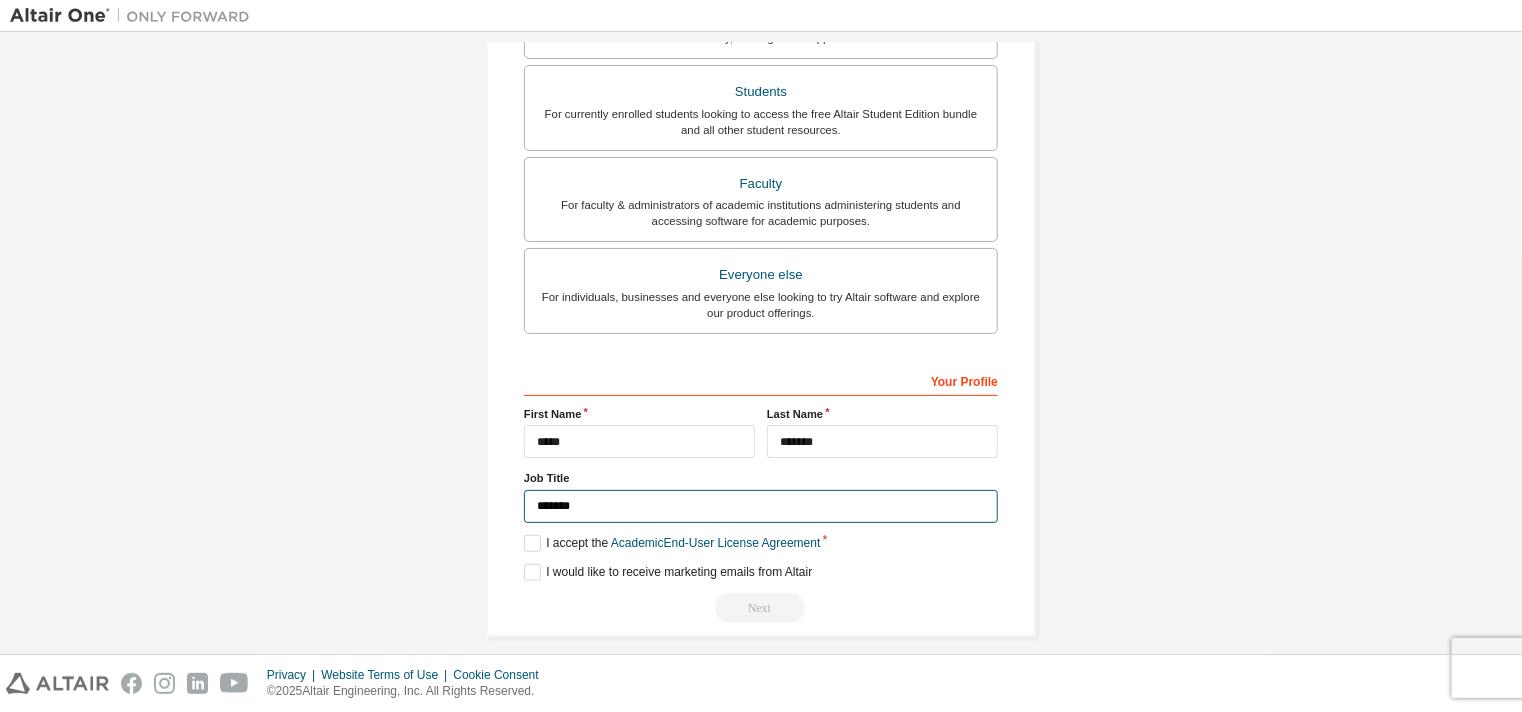 click on "*******" at bounding box center [761, 506] 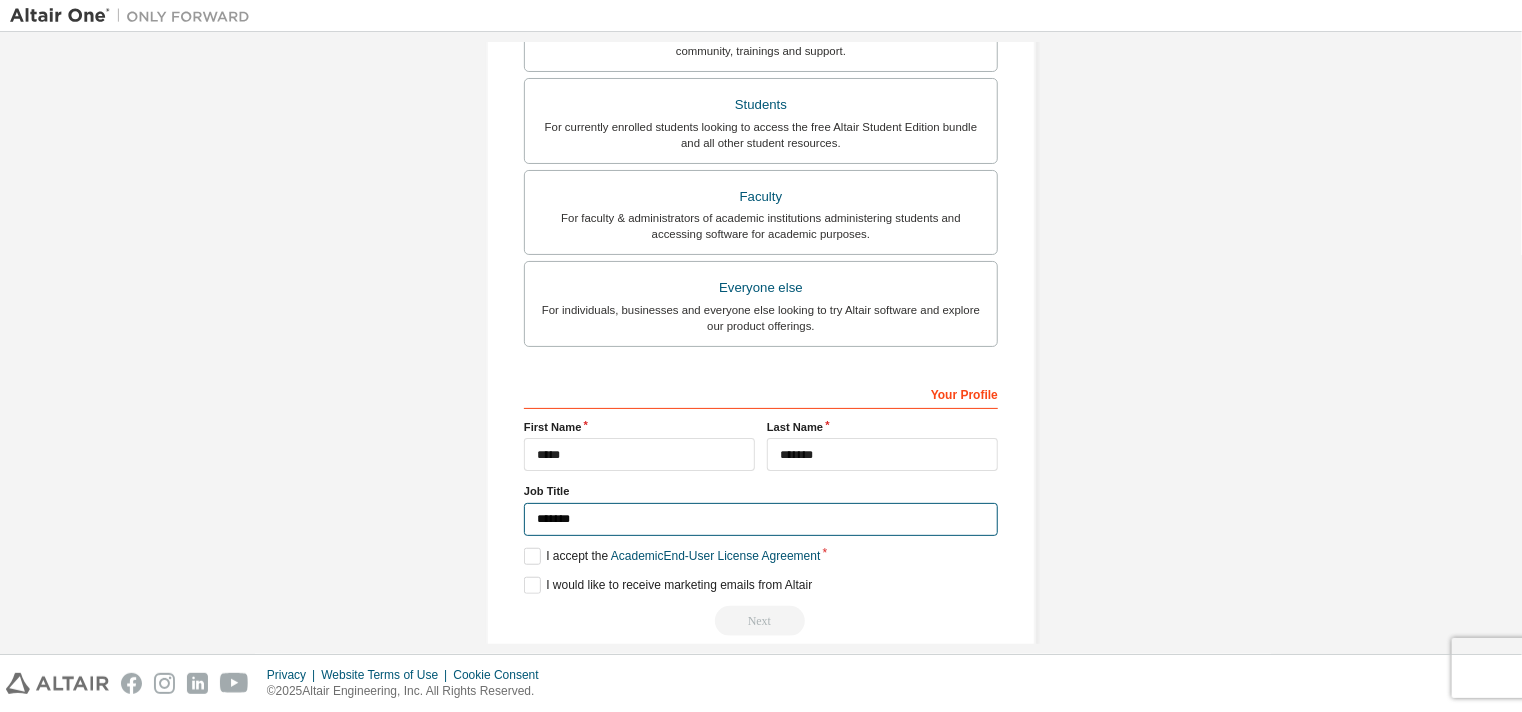 scroll, scrollTop: 492, scrollLeft: 0, axis: vertical 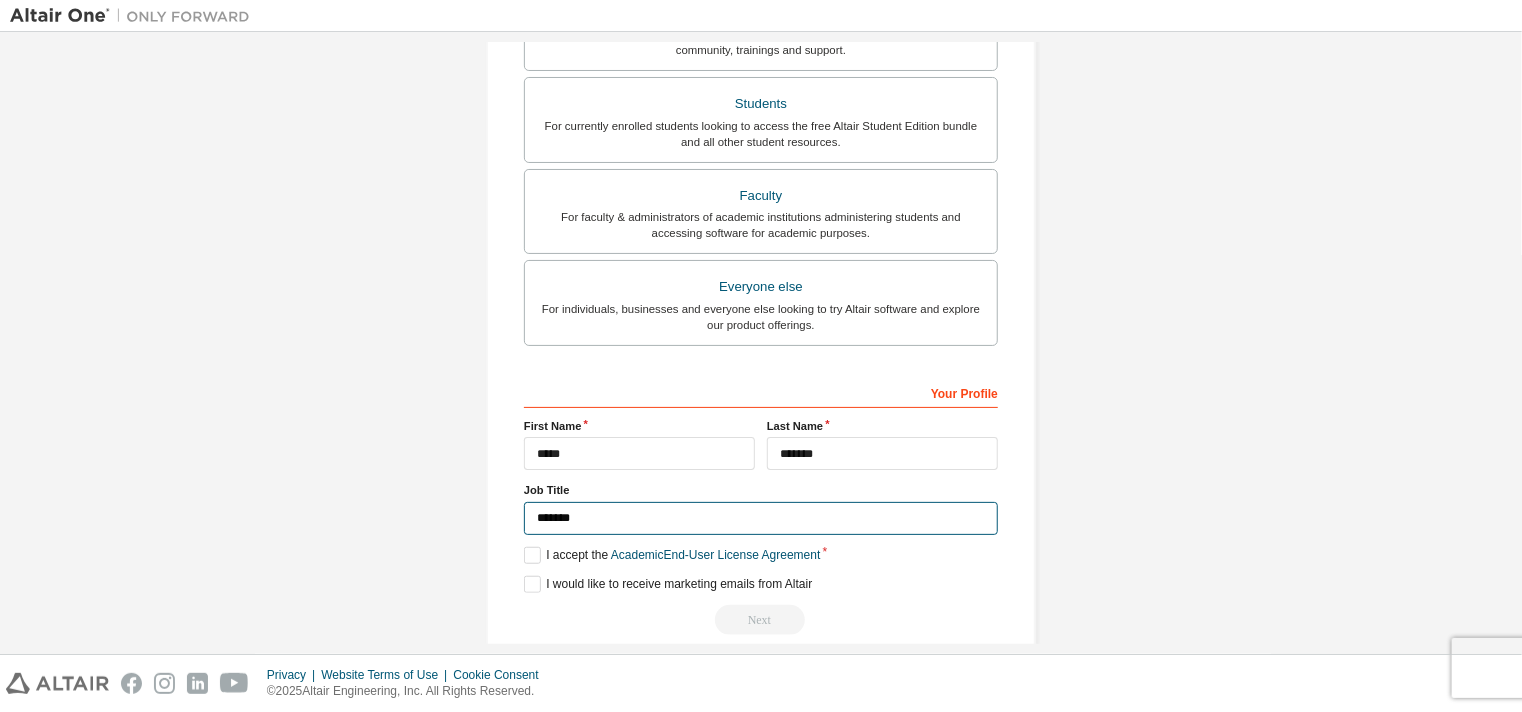 drag, startPoint x: 599, startPoint y: 505, endPoint x: 447, endPoint y: 500, distance: 152.08221 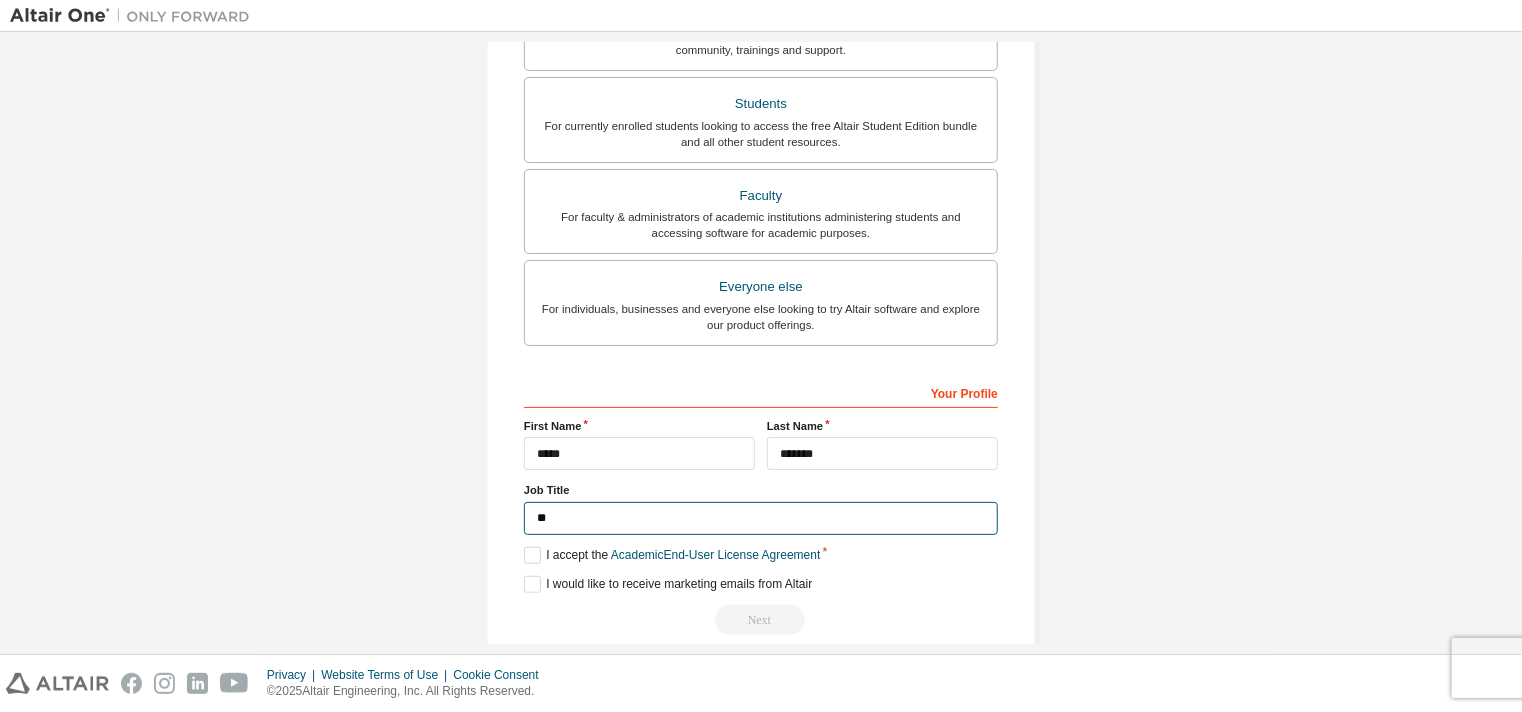 type on "*" 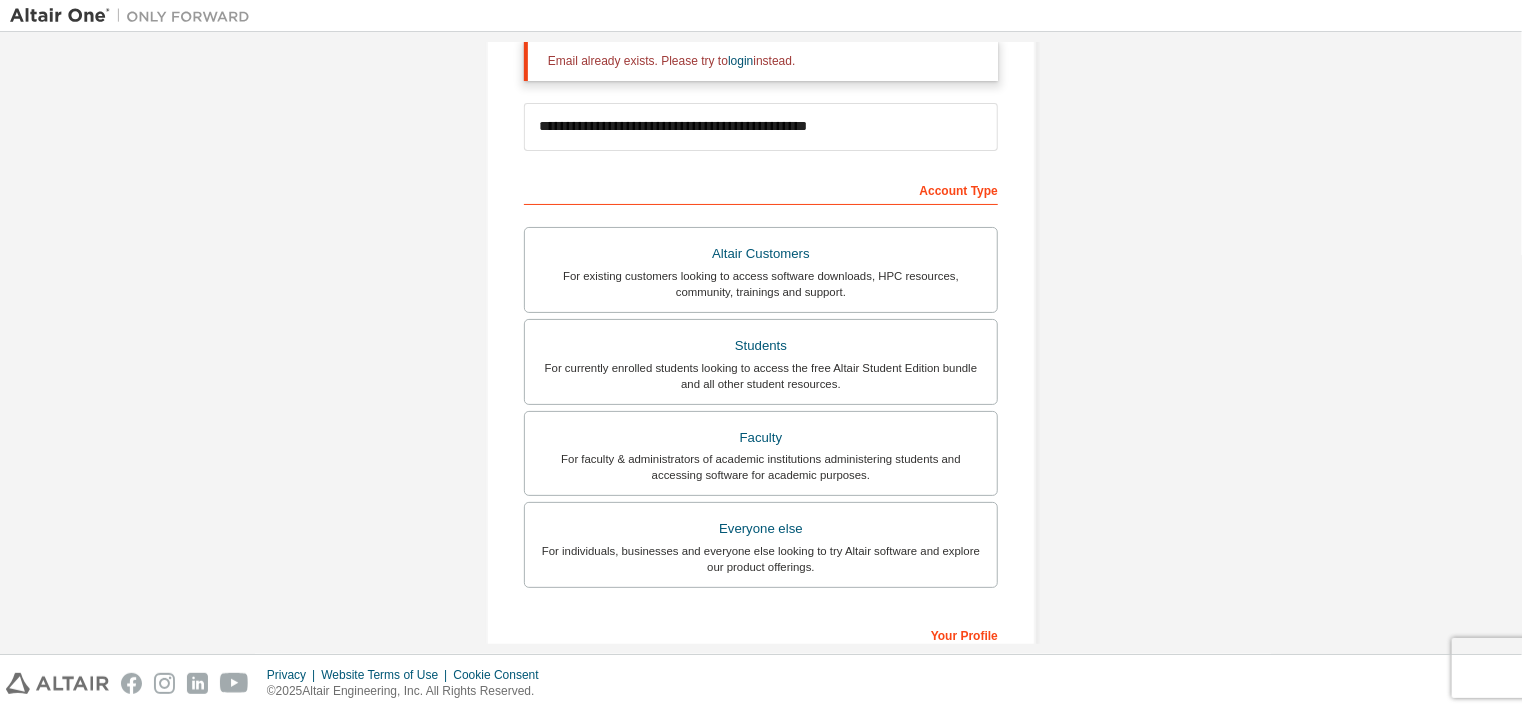 scroll, scrollTop: 224, scrollLeft: 0, axis: vertical 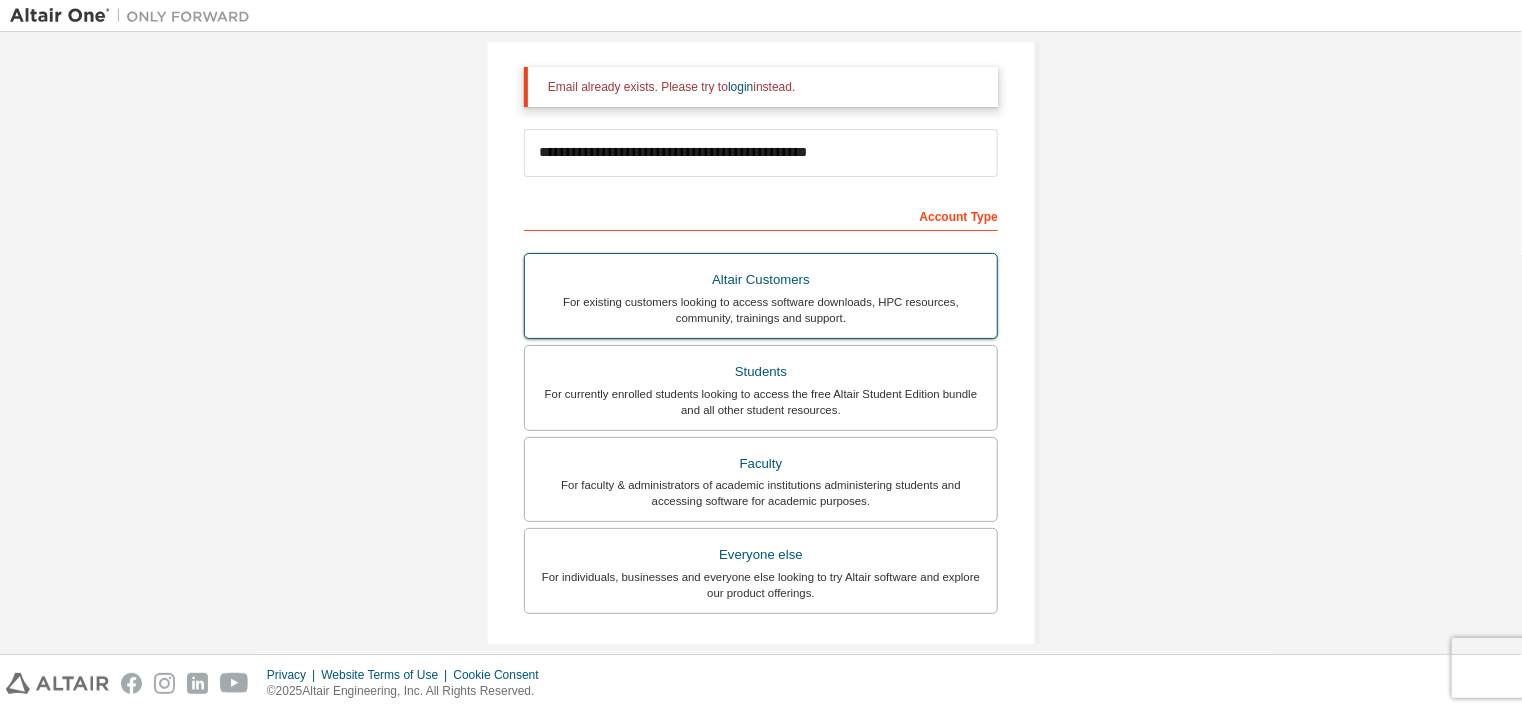 type 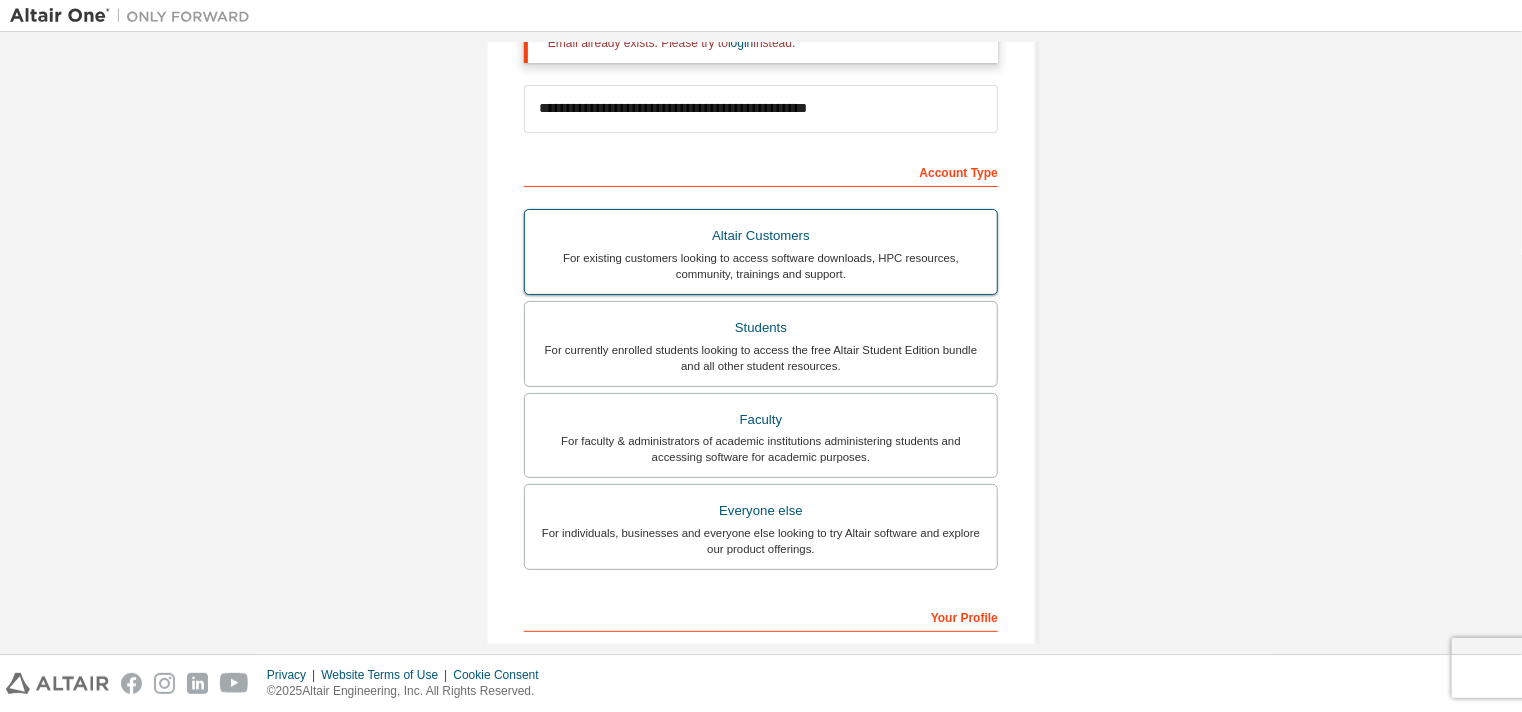 scroll, scrollTop: 262, scrollLeft: 0, axis: vertical 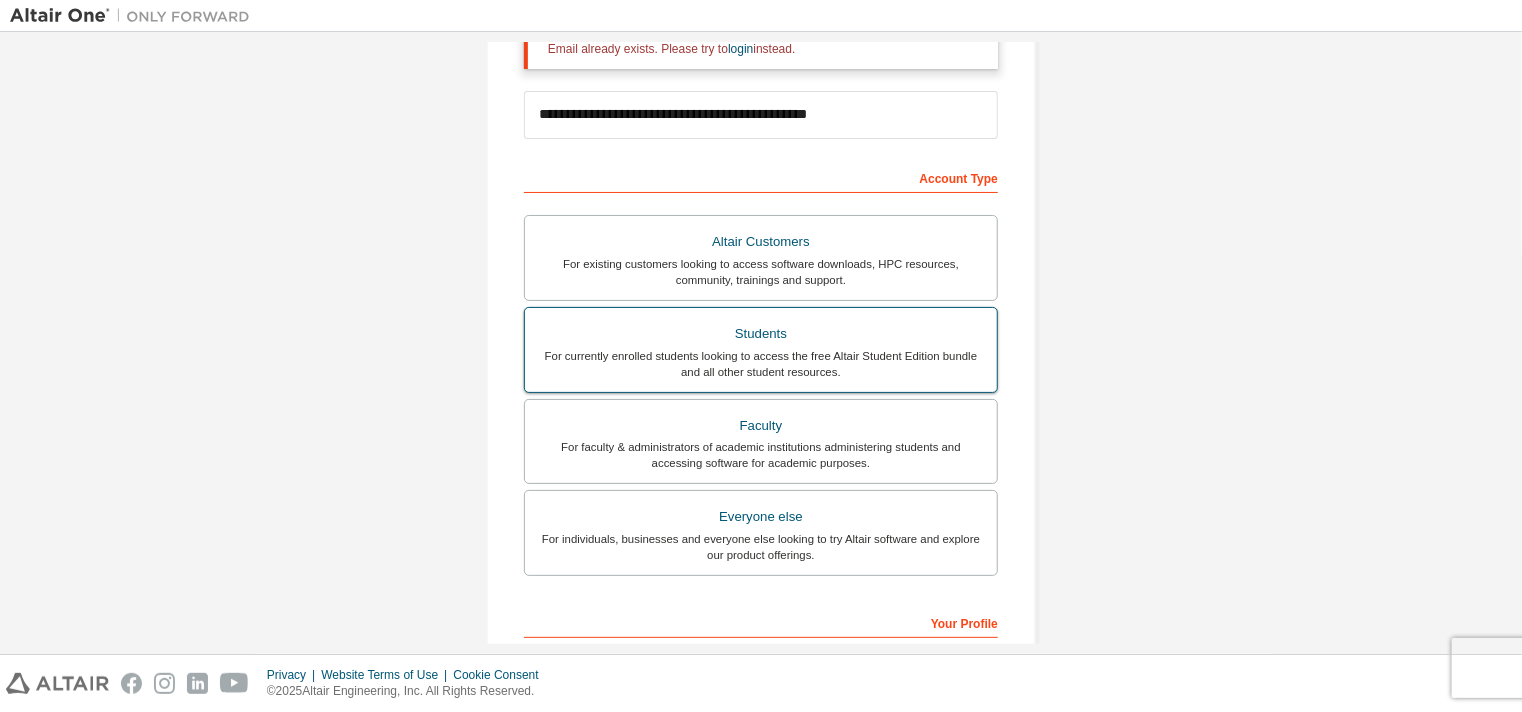 click on "Students" at bounding box center [761, 334] 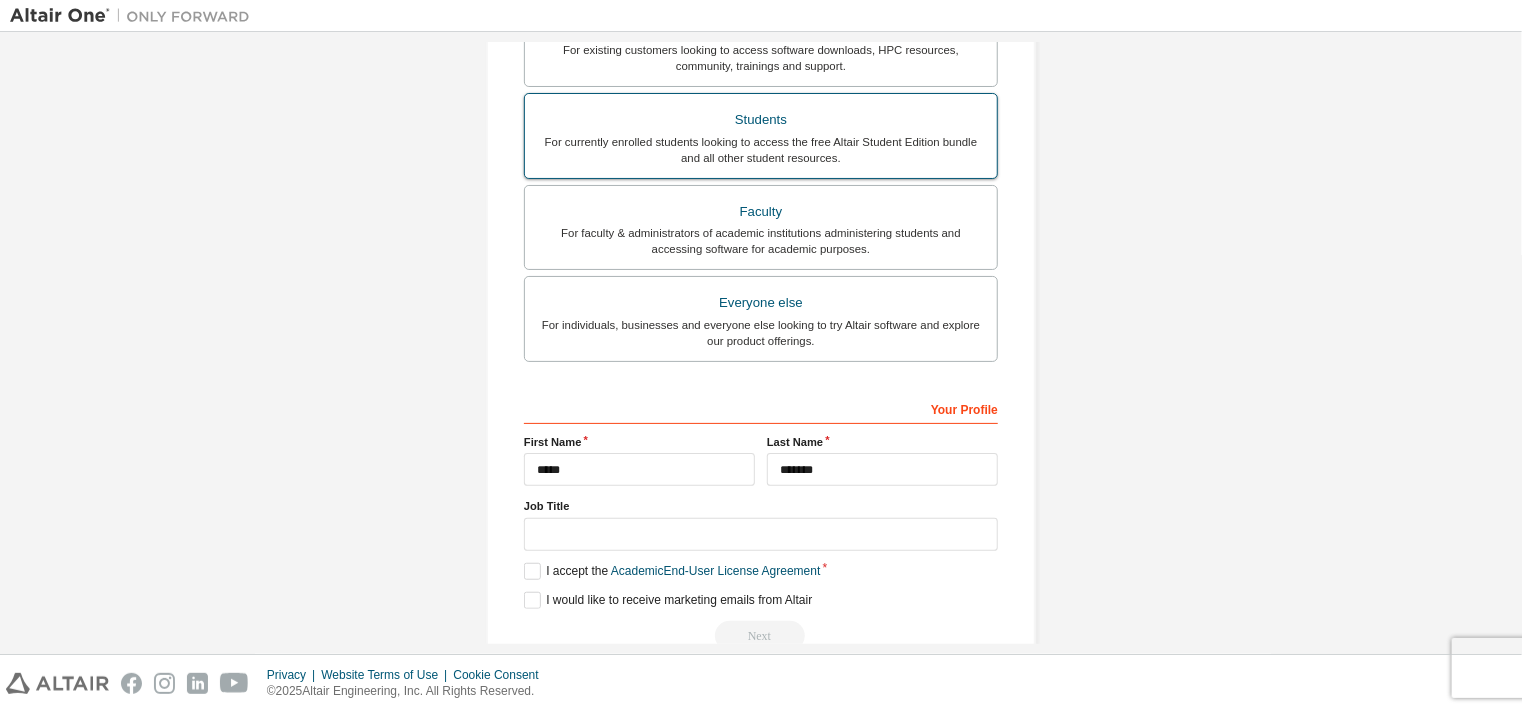 scroll, scrollTop: 516, scrollLeft: 0, axis: vertical 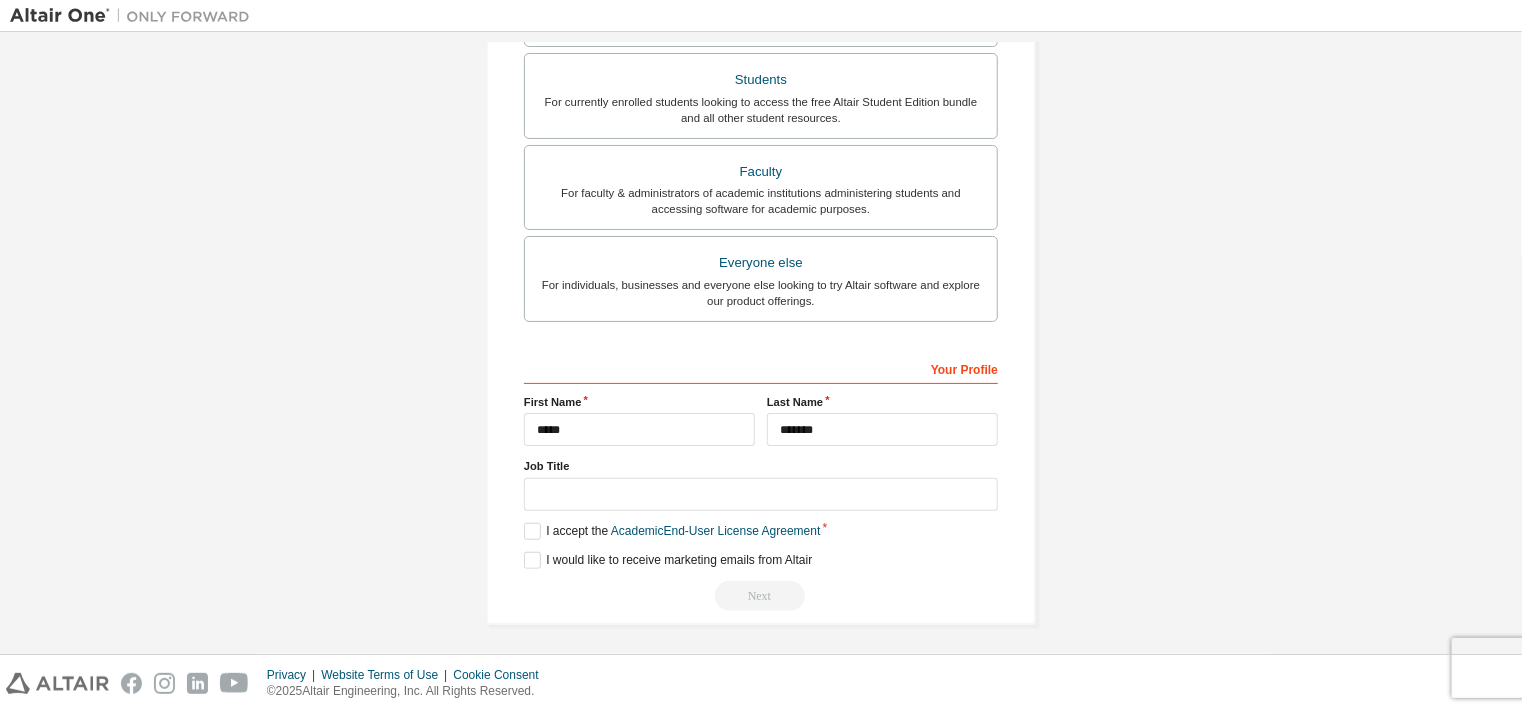 click on "Your Profile" at bounding box center [761, 368] 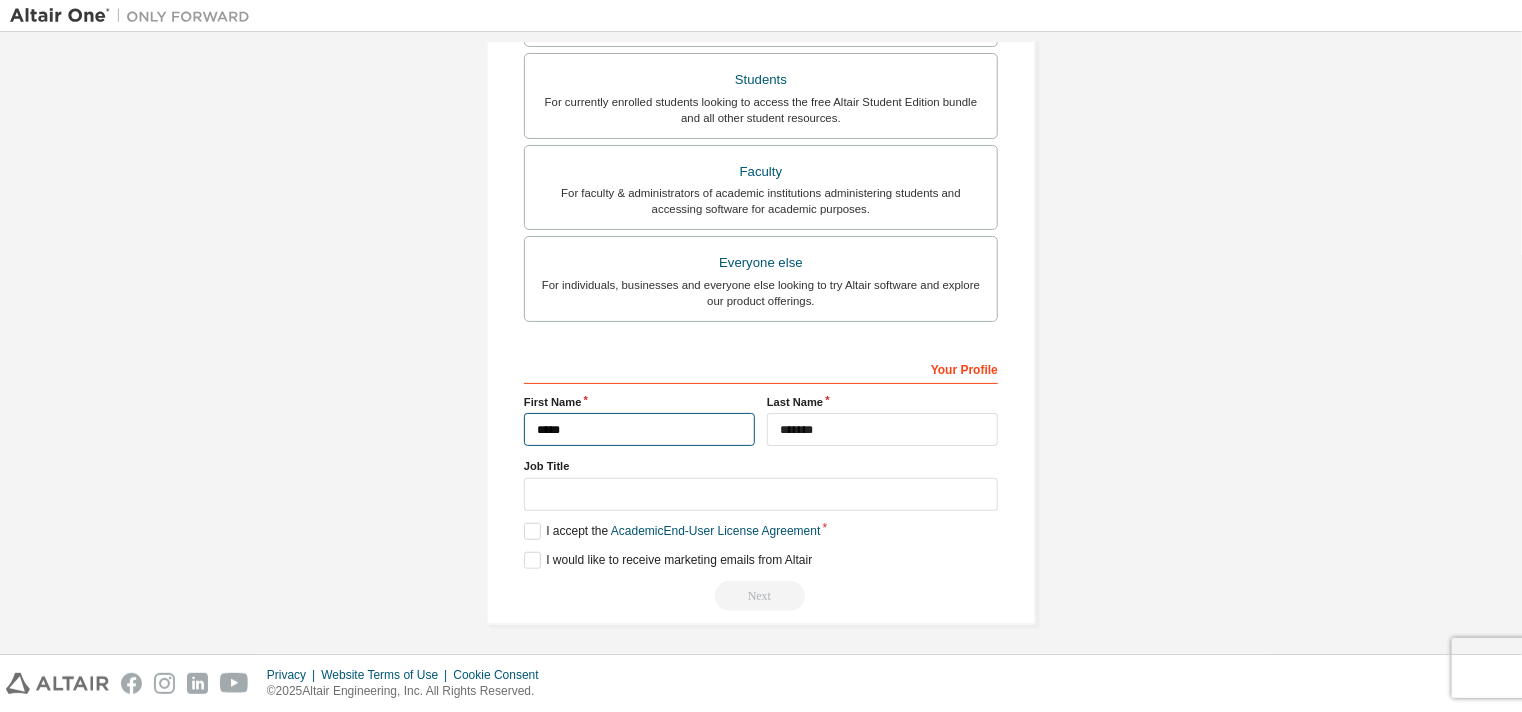 drag, startPoint x: 583, startPoint y: 419, endPoint x: 484, endPoint y: 419, distance: 99 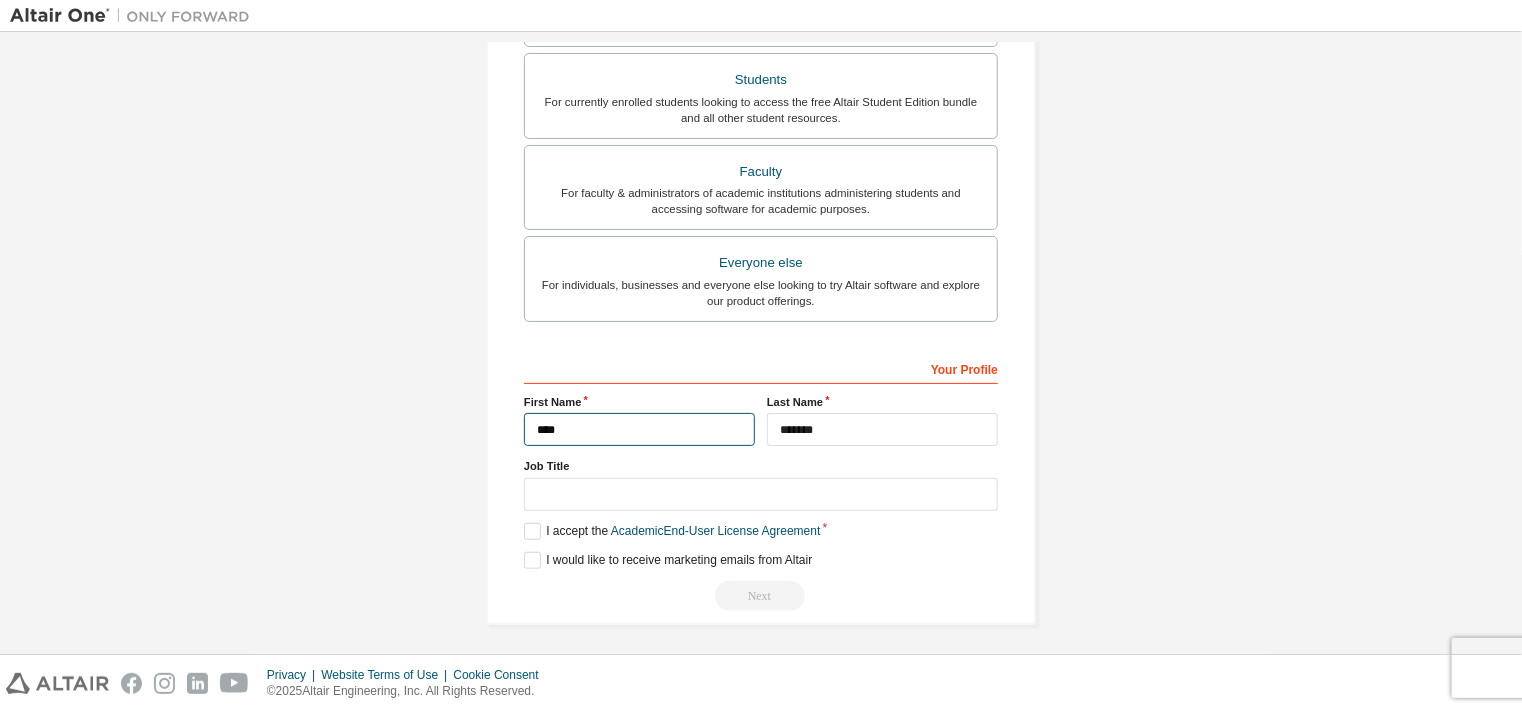 type on "*****" 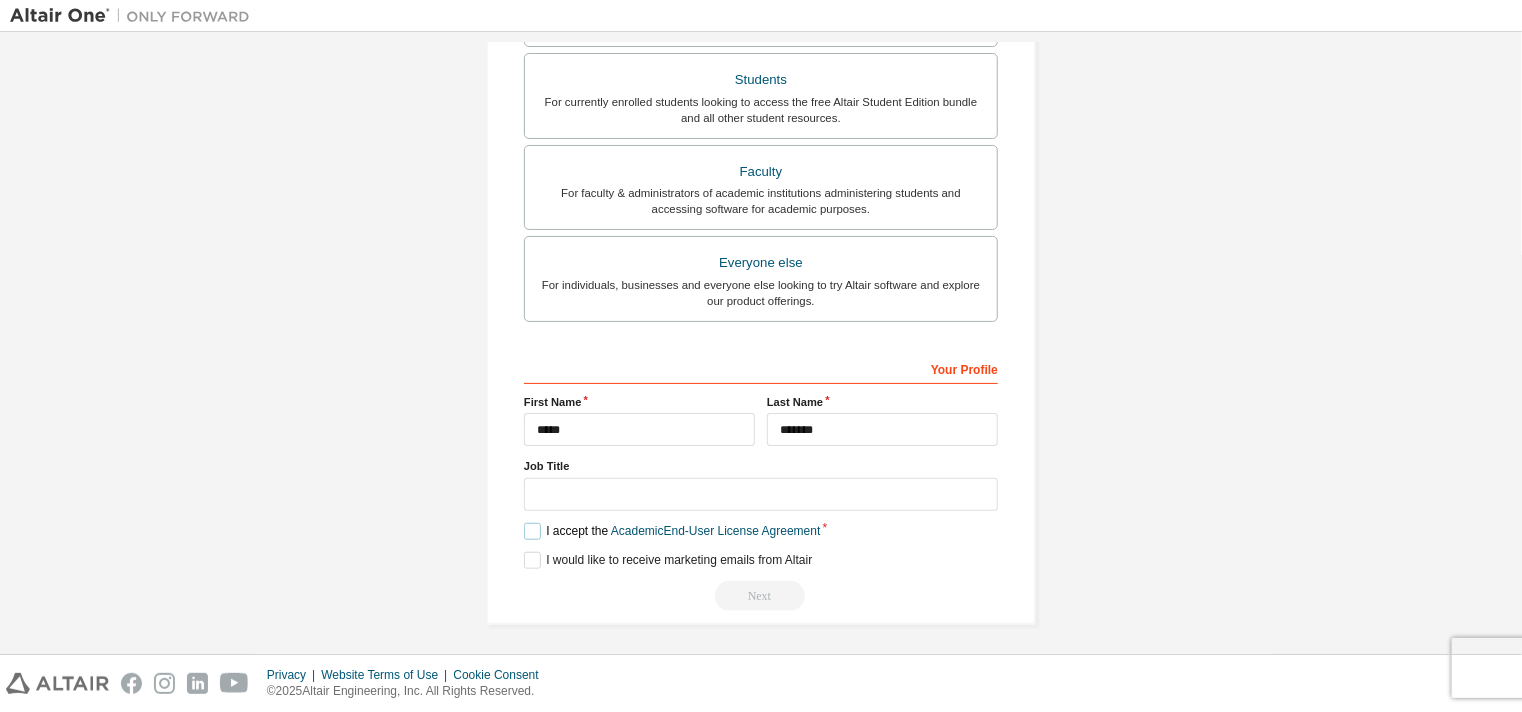 click on "I accept the   Academic   End-User License Agreement" at bounding box center (672, 531) 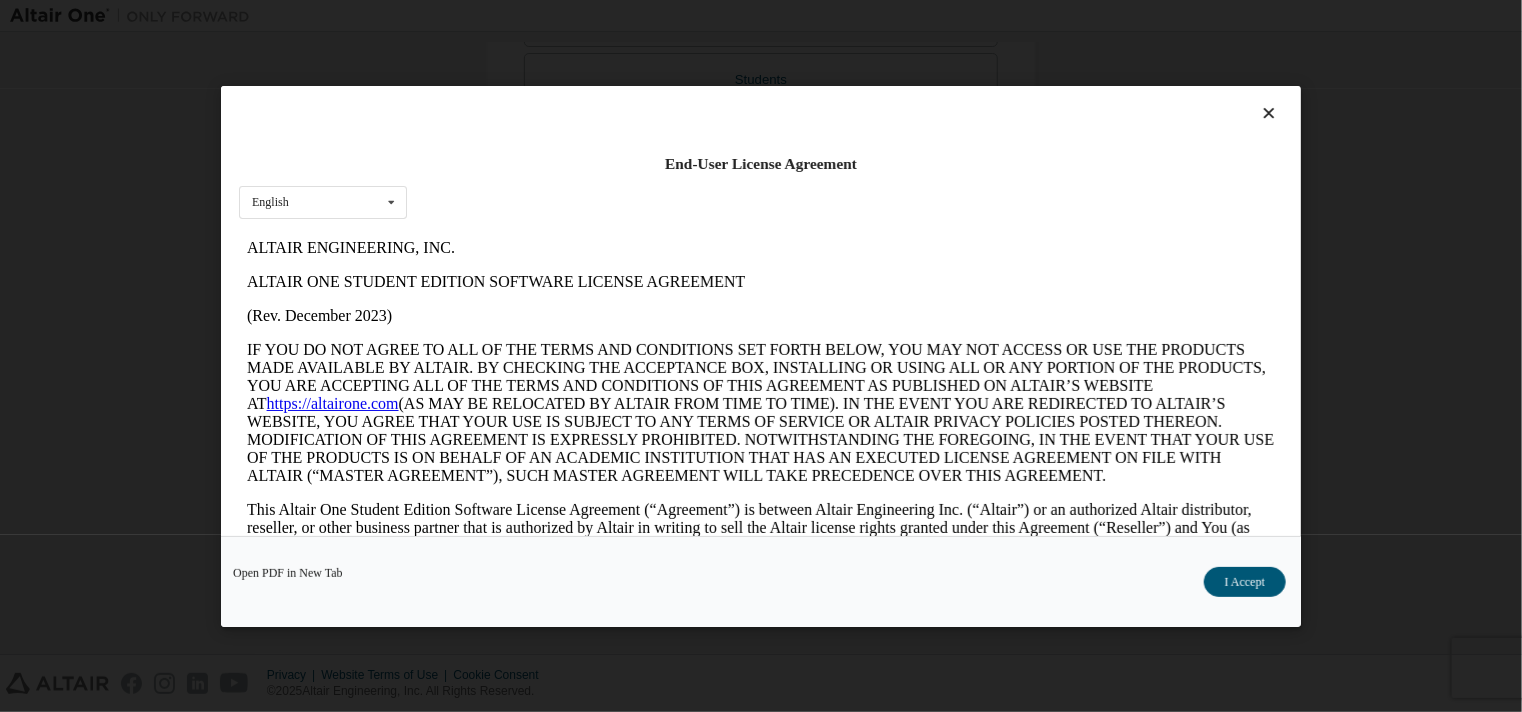 scroll, scrollTop: 0, scrollLeft: 0, axis: both 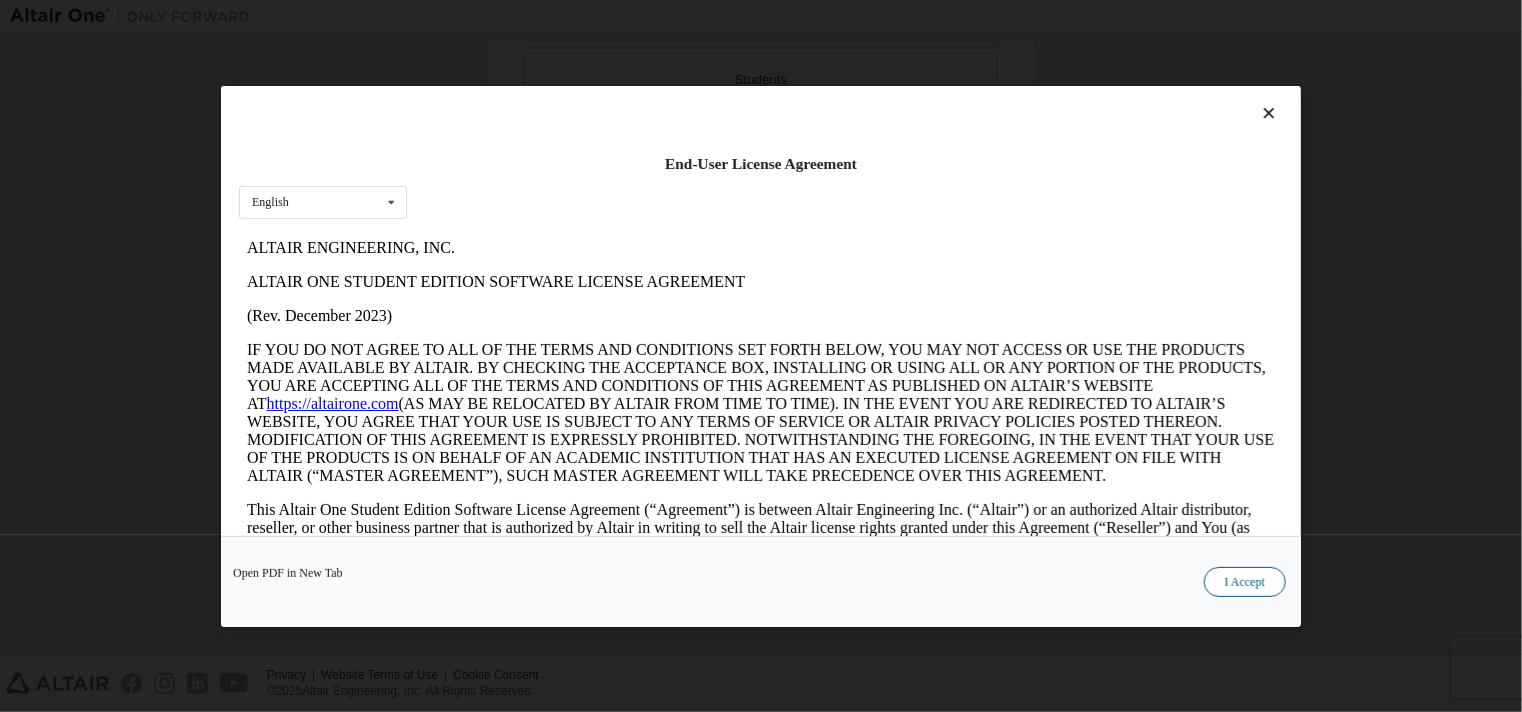 click on "I Accept" at bounding box center (1245, 581) 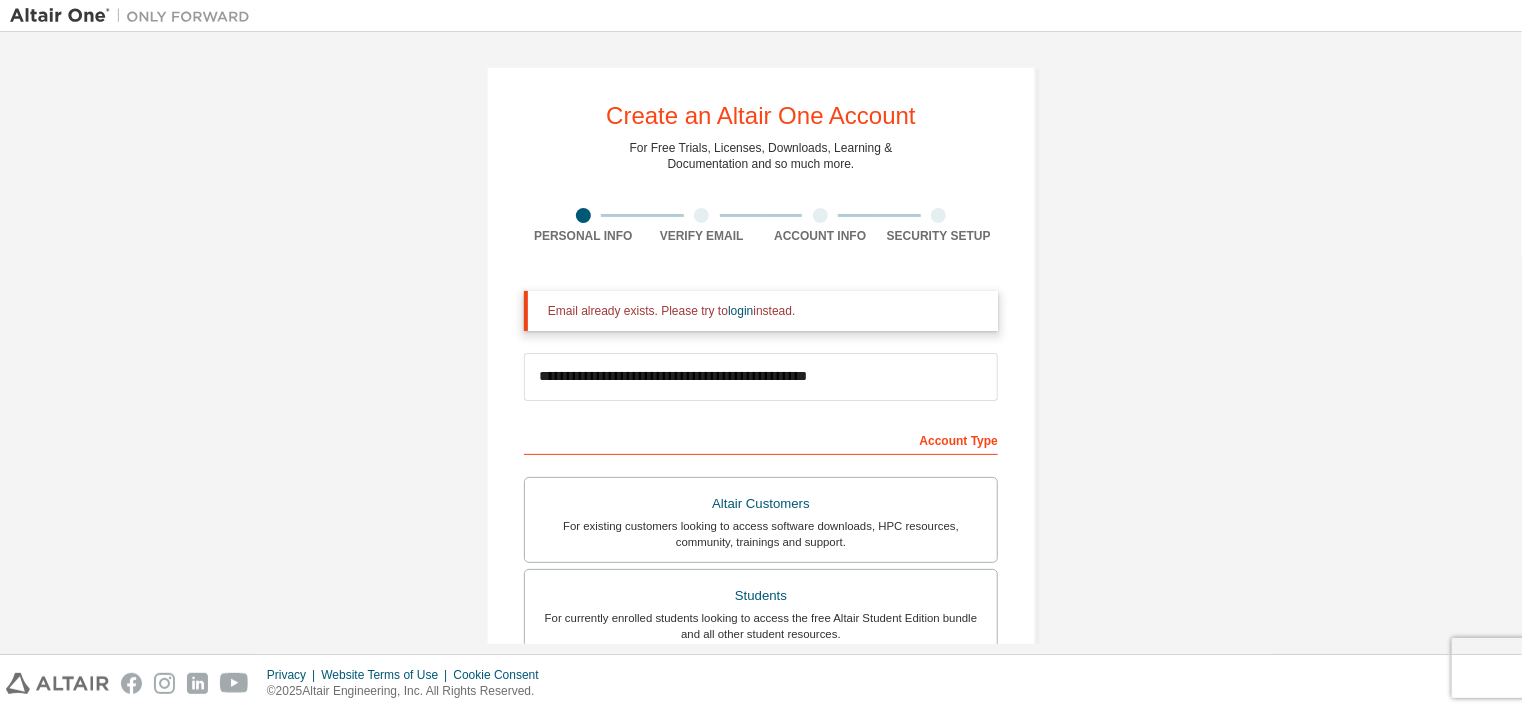 scroll, scrollTop: 0, scrollLeft: 0, axis: both 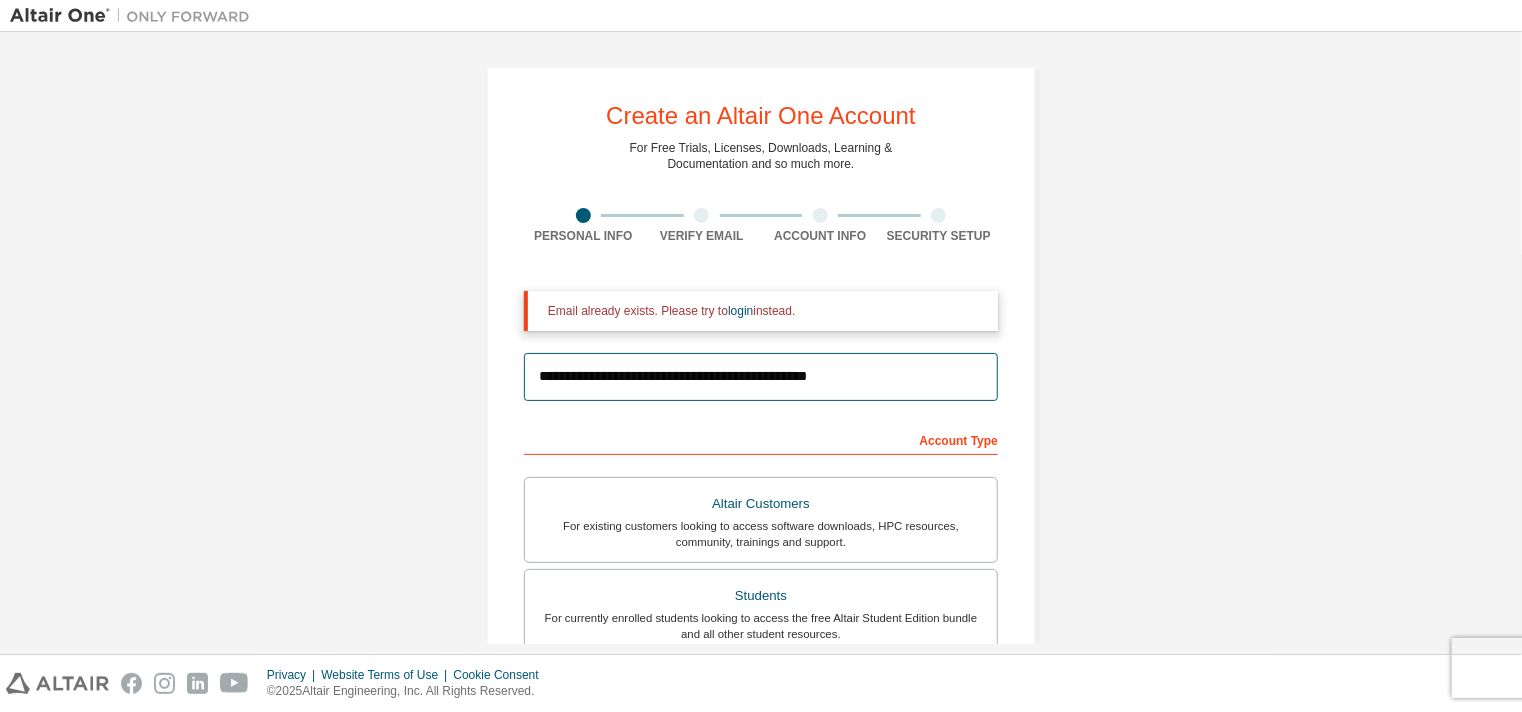 click on "**********" at bounding box center (761, 377) 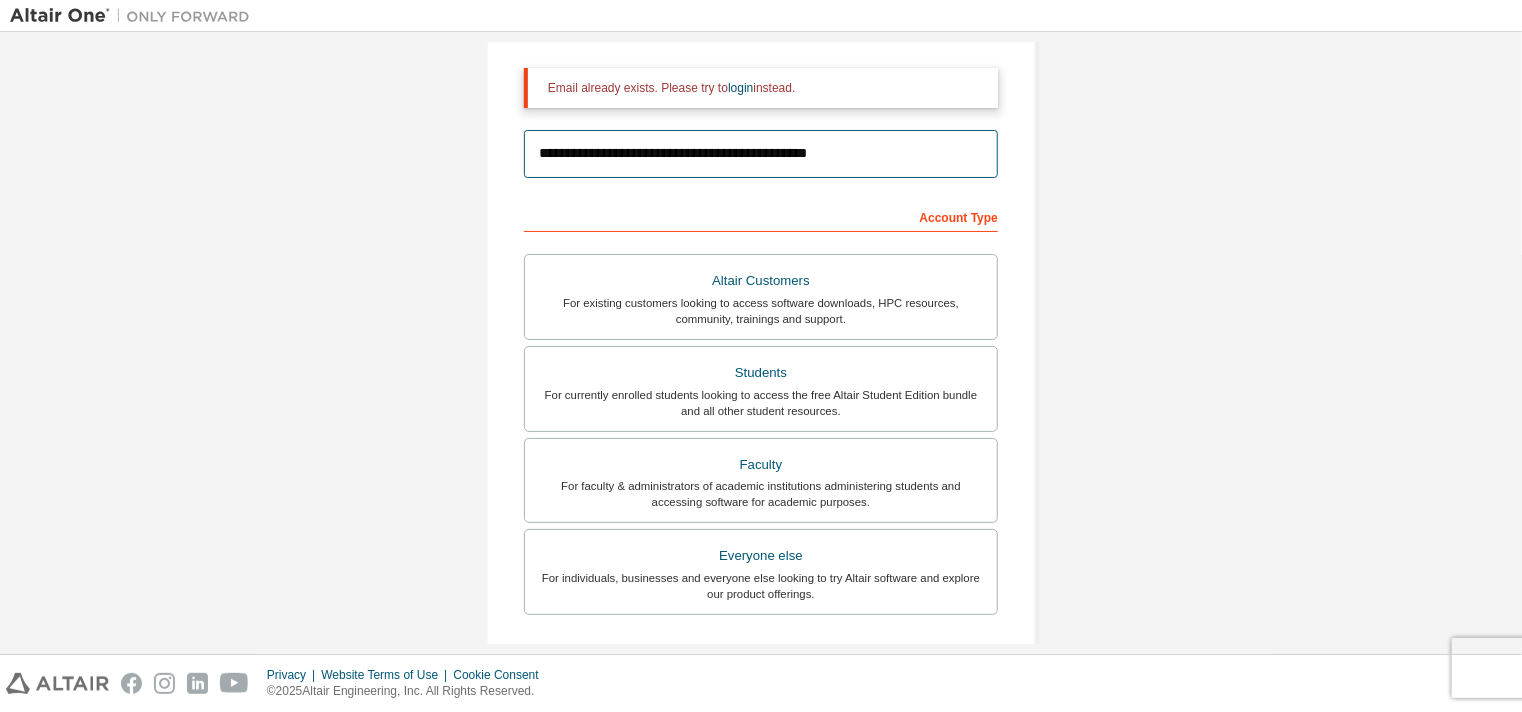 scroll, scrollTop: 224, scrollLeft: 0, axis: vertical 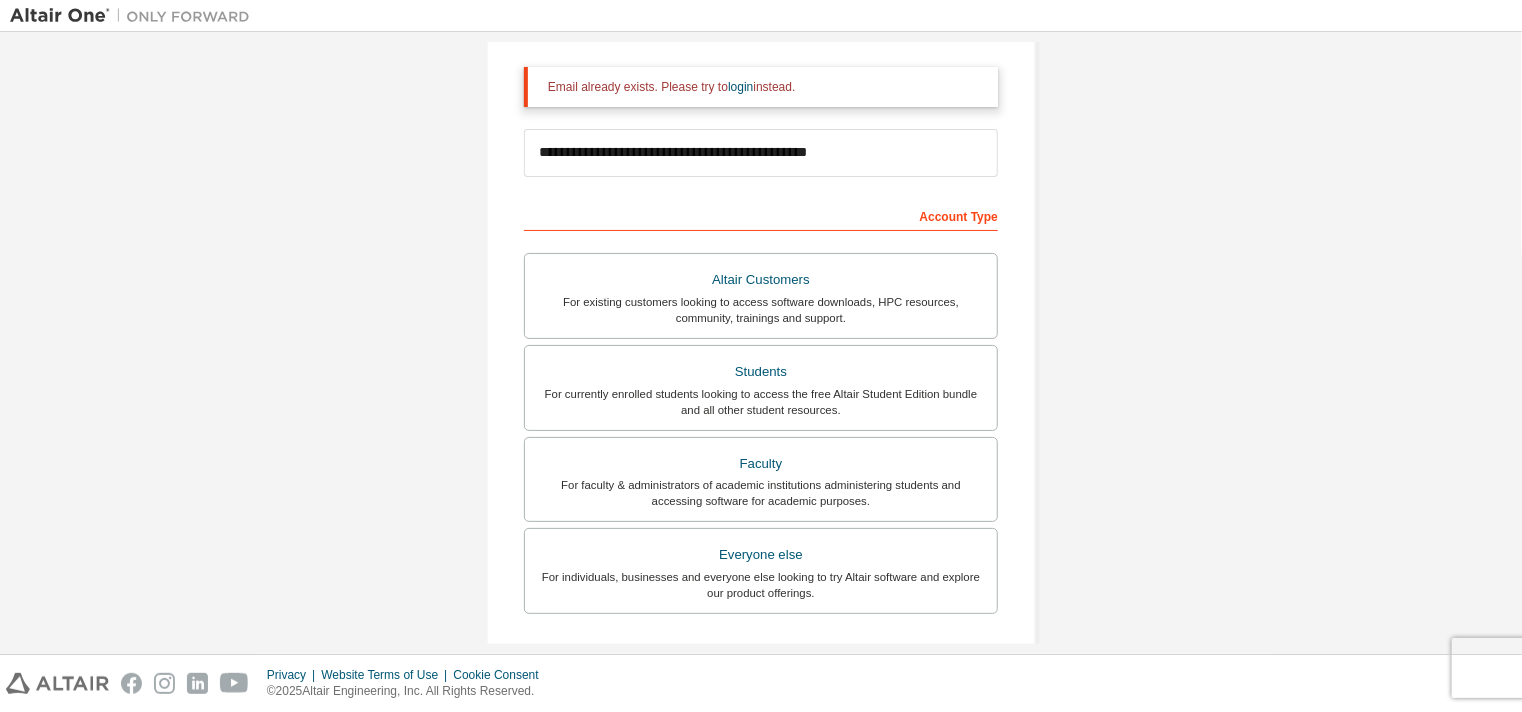 click on "For currently enrolled students looking to access the free Altair Student Edition bundle and all other student resources." at bounding box center (761, 402) 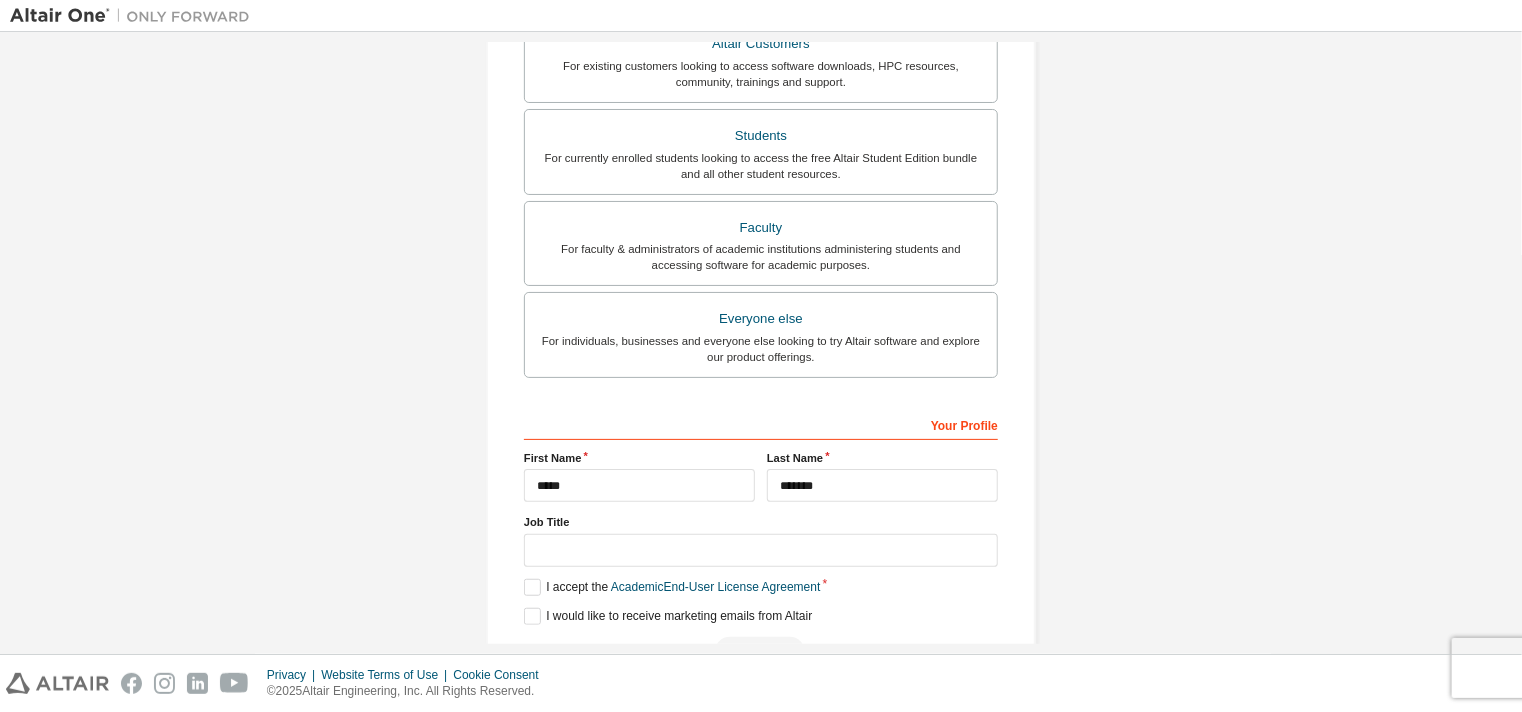 scroll, scrollTop: 516, scrollLeft: 0, axis: vertical 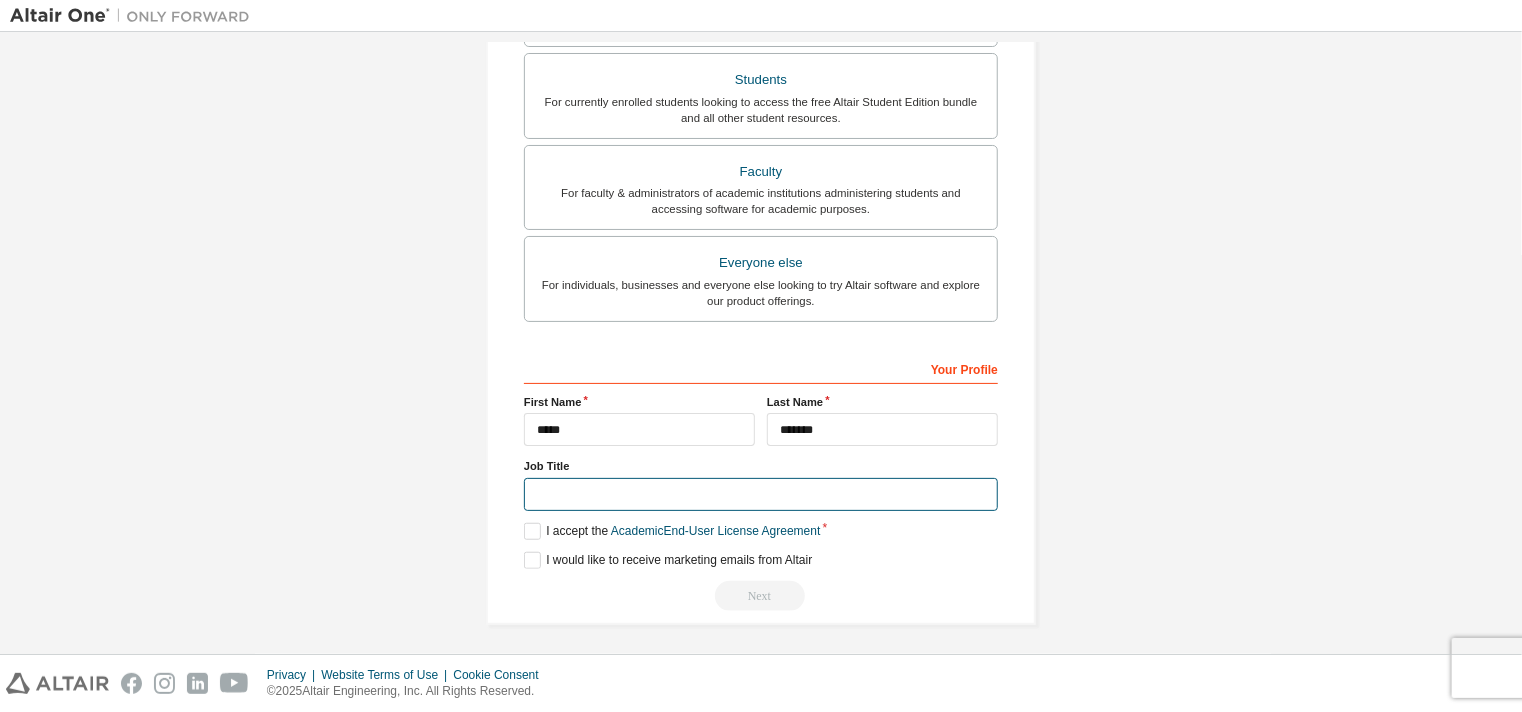 click at bounding box center (761, 494) 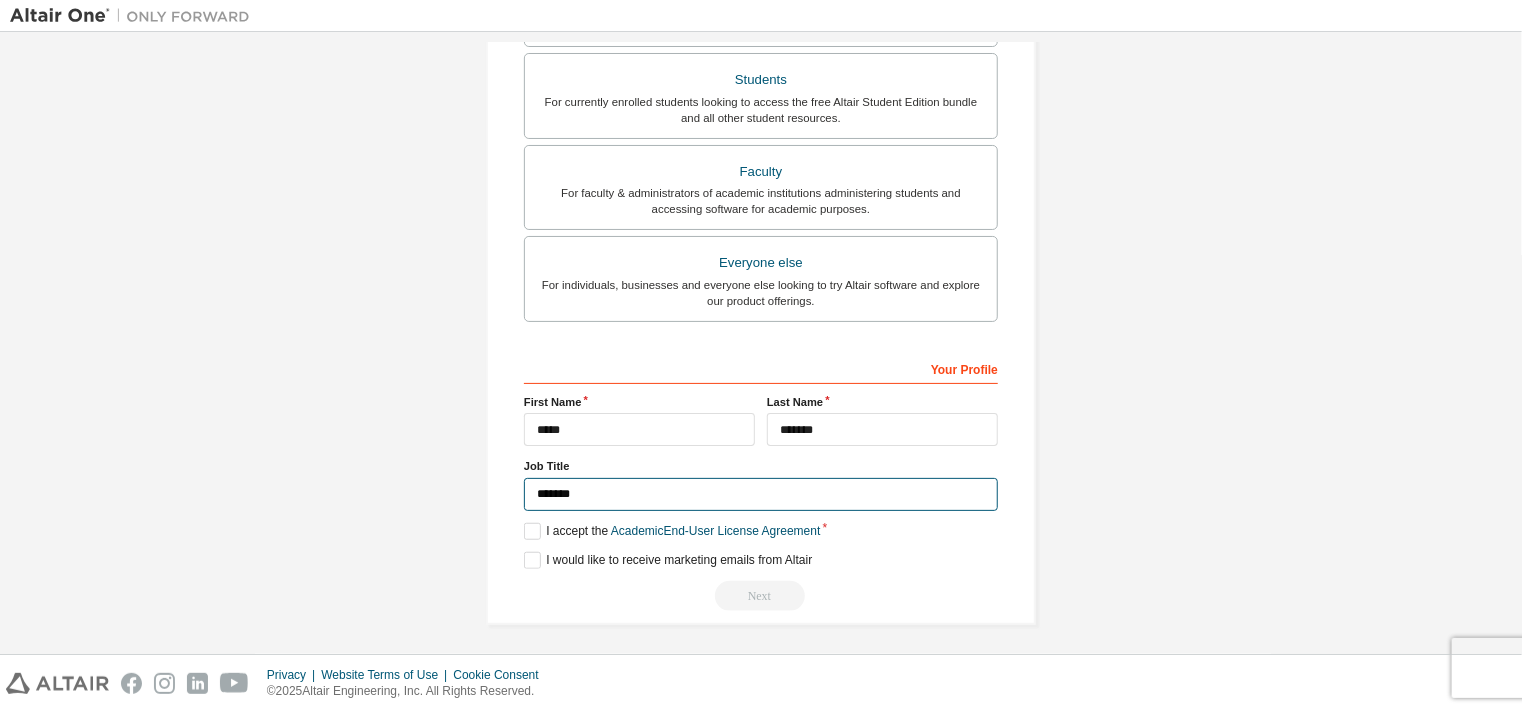 click on "*******" at bounding box center [761, 494] 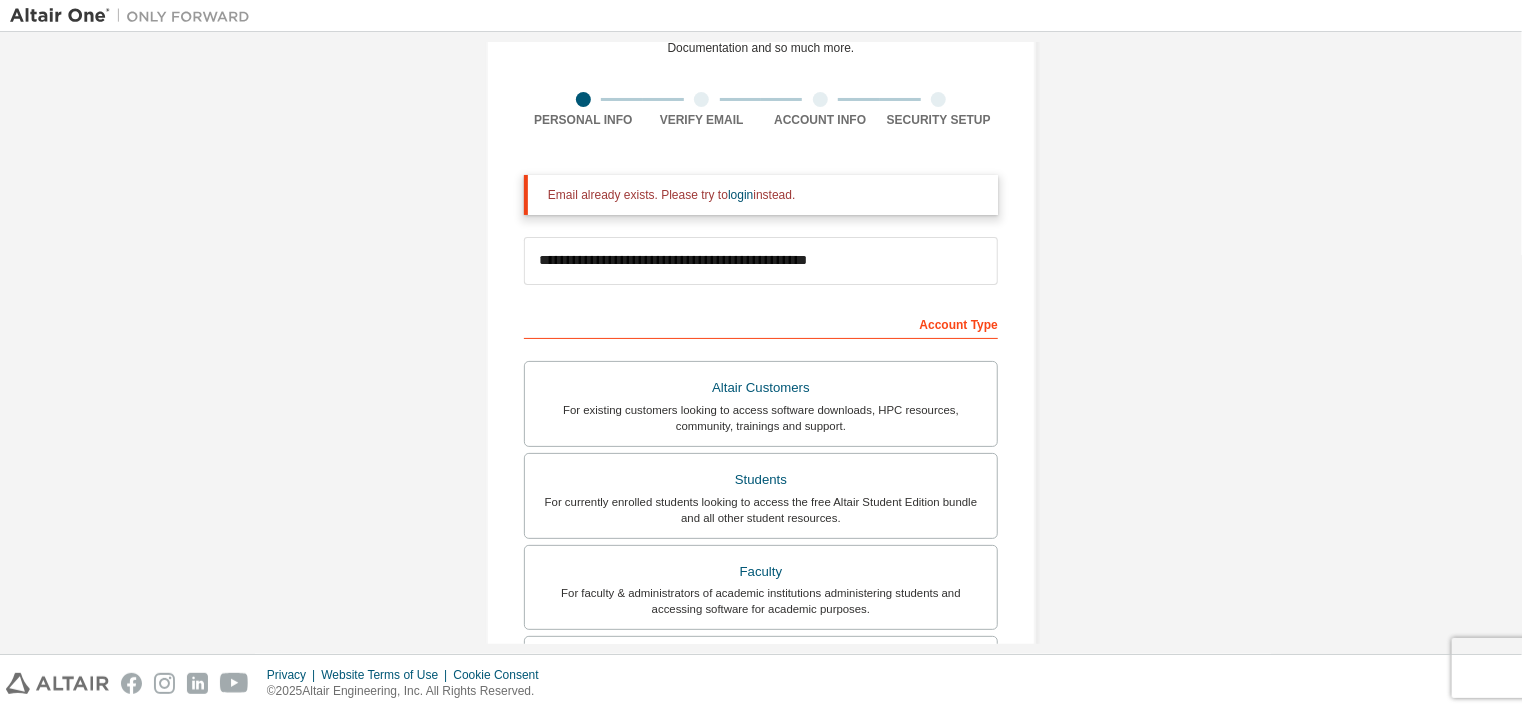 scroll, scrollTop: 0, scrollLeft: 0, axis: both 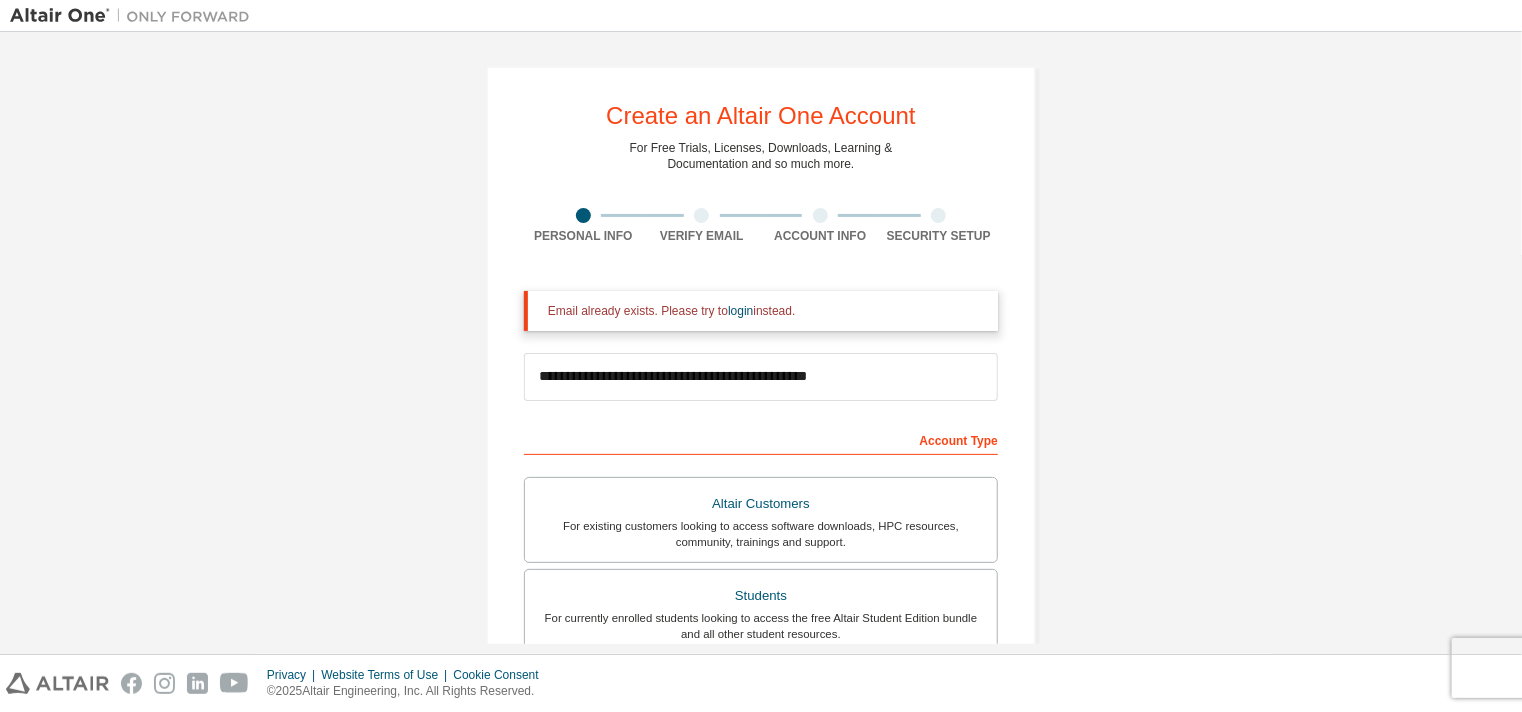 type on "*******" 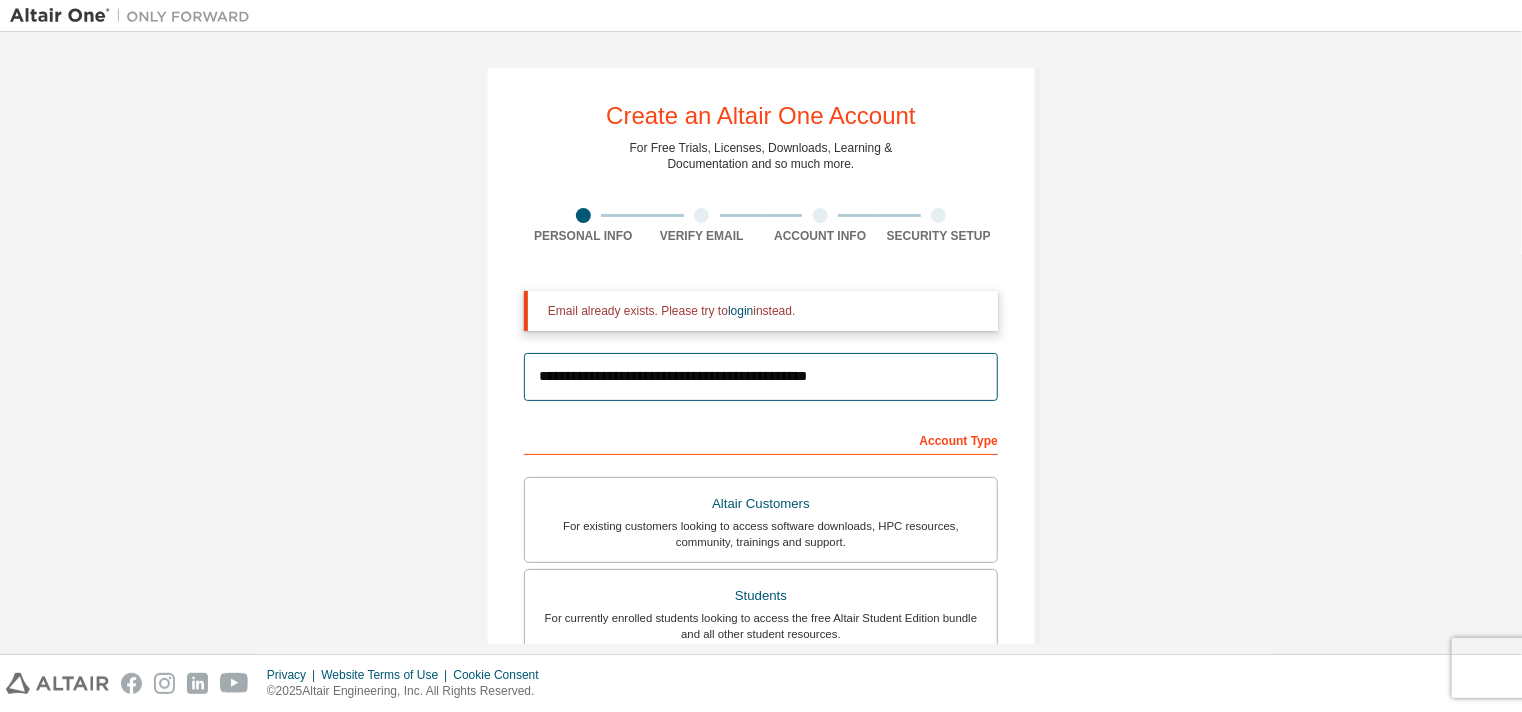 click on "**********" at bounding box center (761, 377) 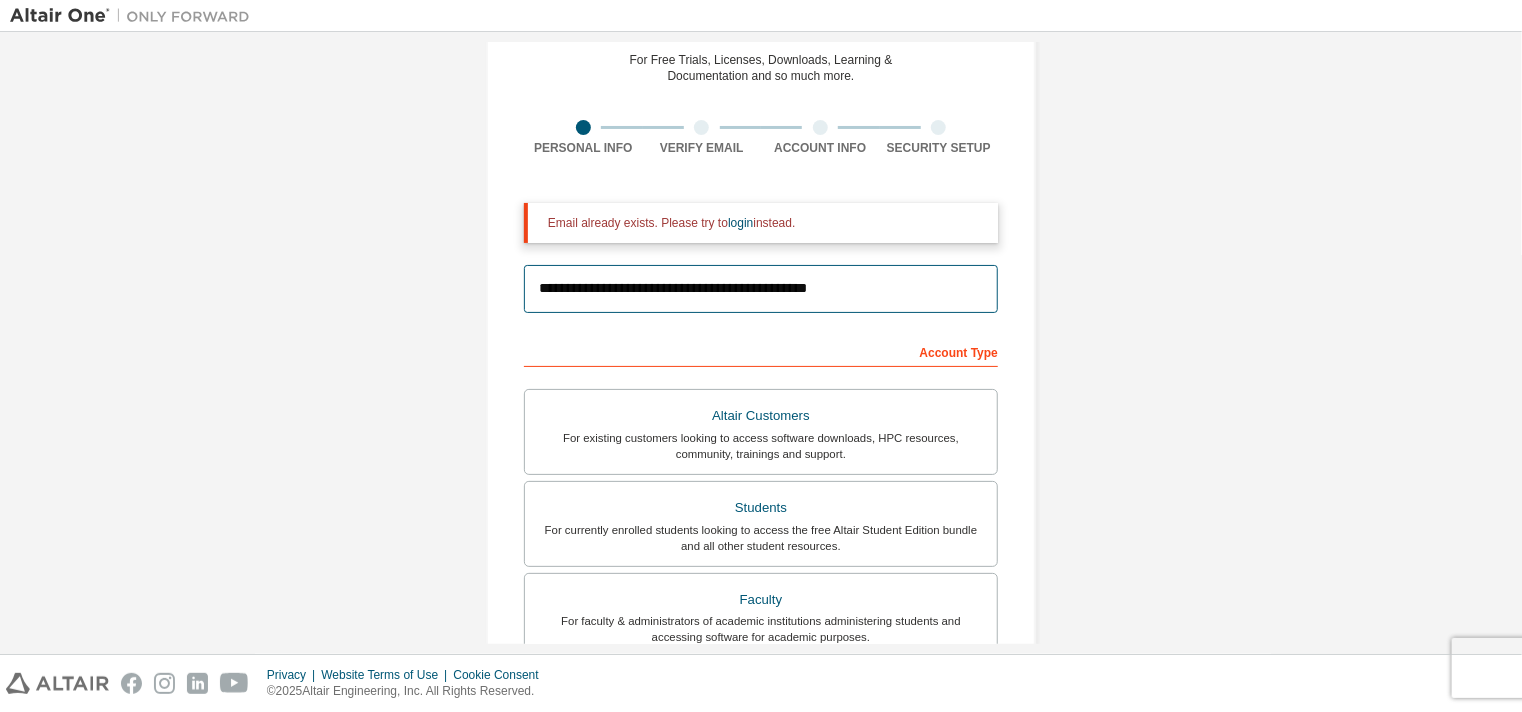 scroll, scrollTop: 88, scrollLeft: 0, axis: vertical 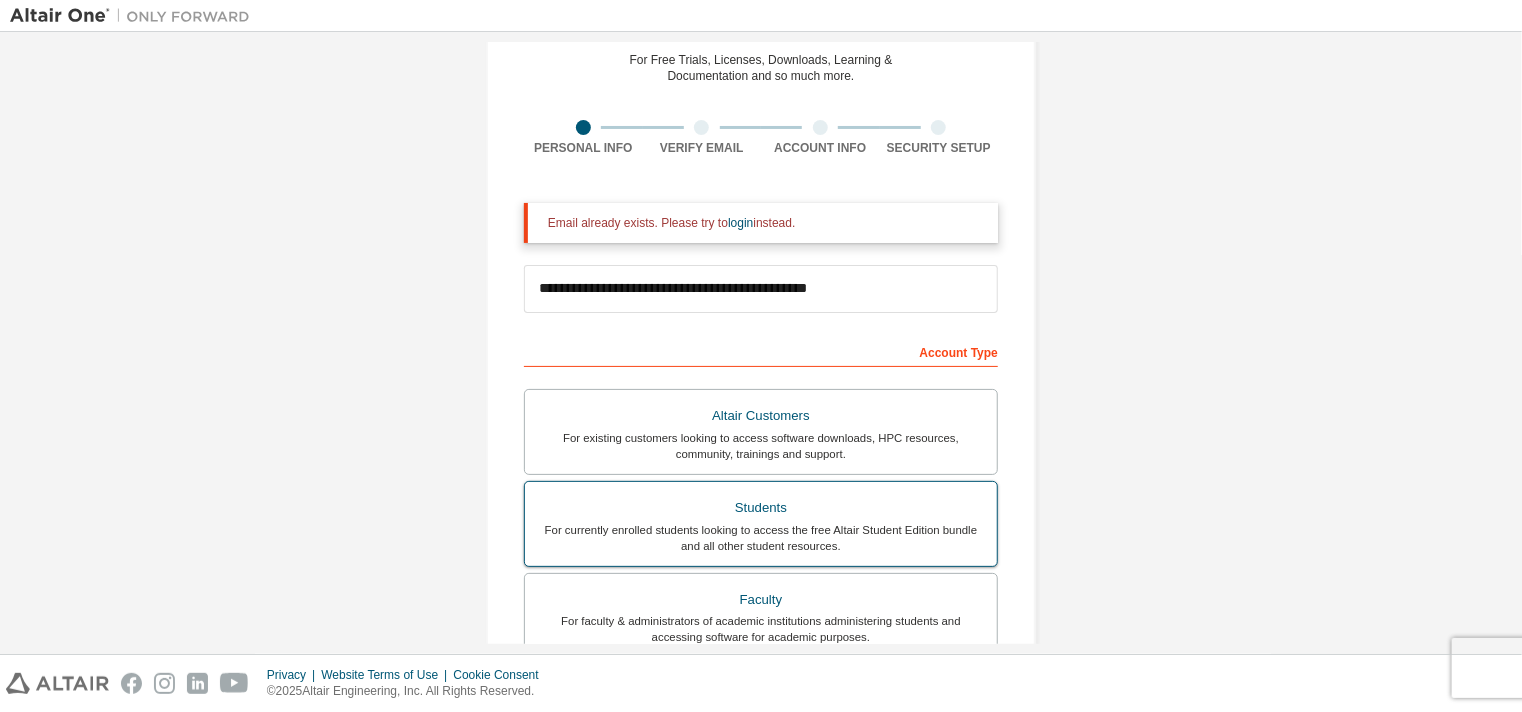click on "For currently enrolled students looking to access the free Altair Student Edition bundle and all other student resources." at bounding box center [761, 538] 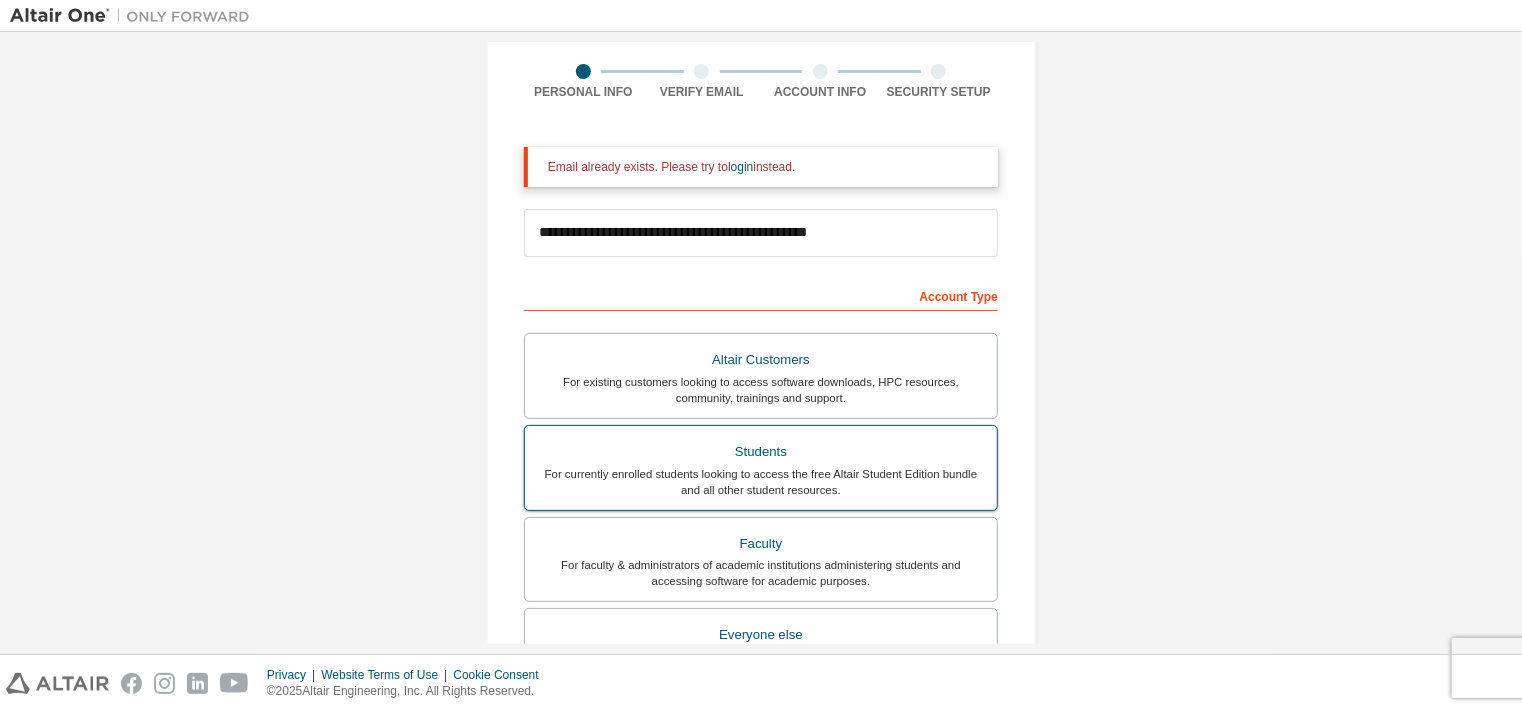 scroll, scrollTop: 144, scrollLeft: 0, axis: vertical 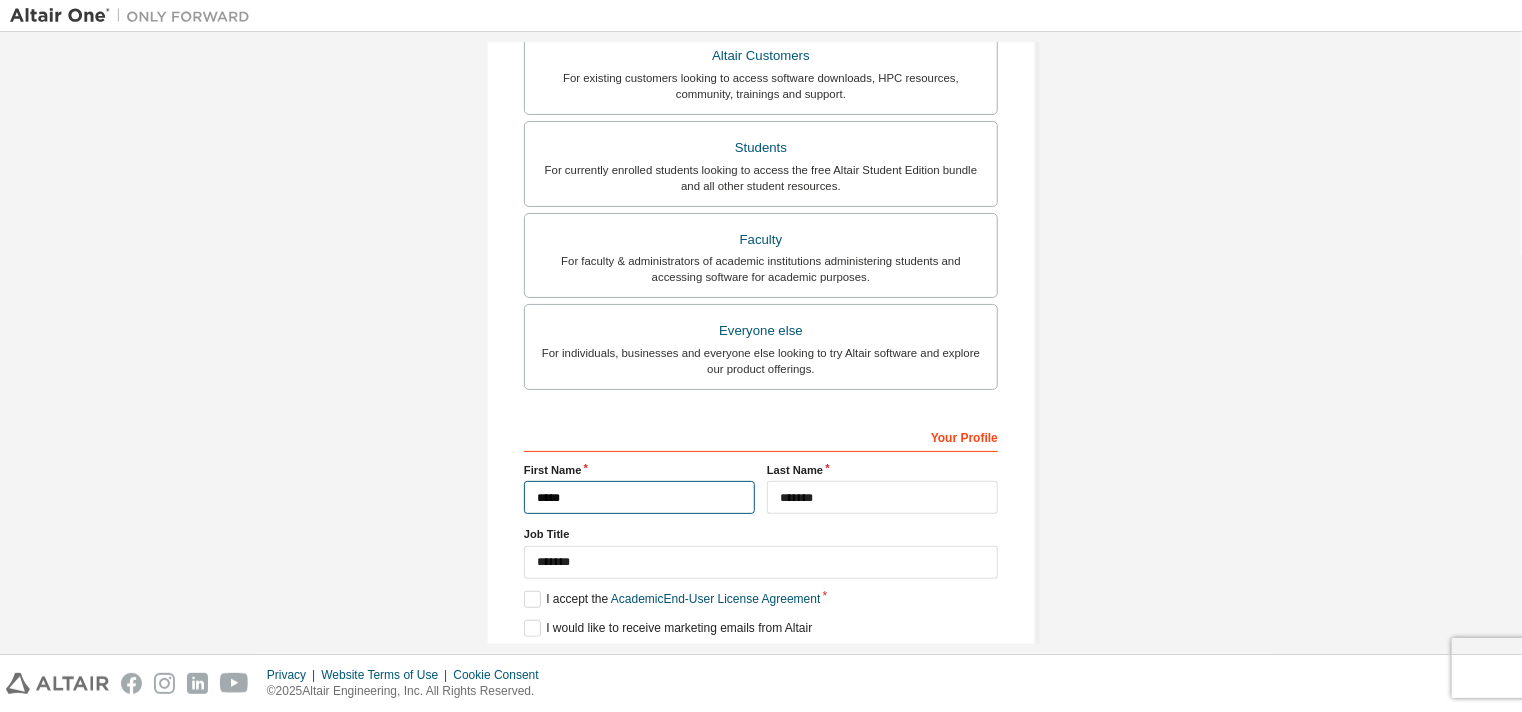 click on "*****" at bounding box center (639, 497) 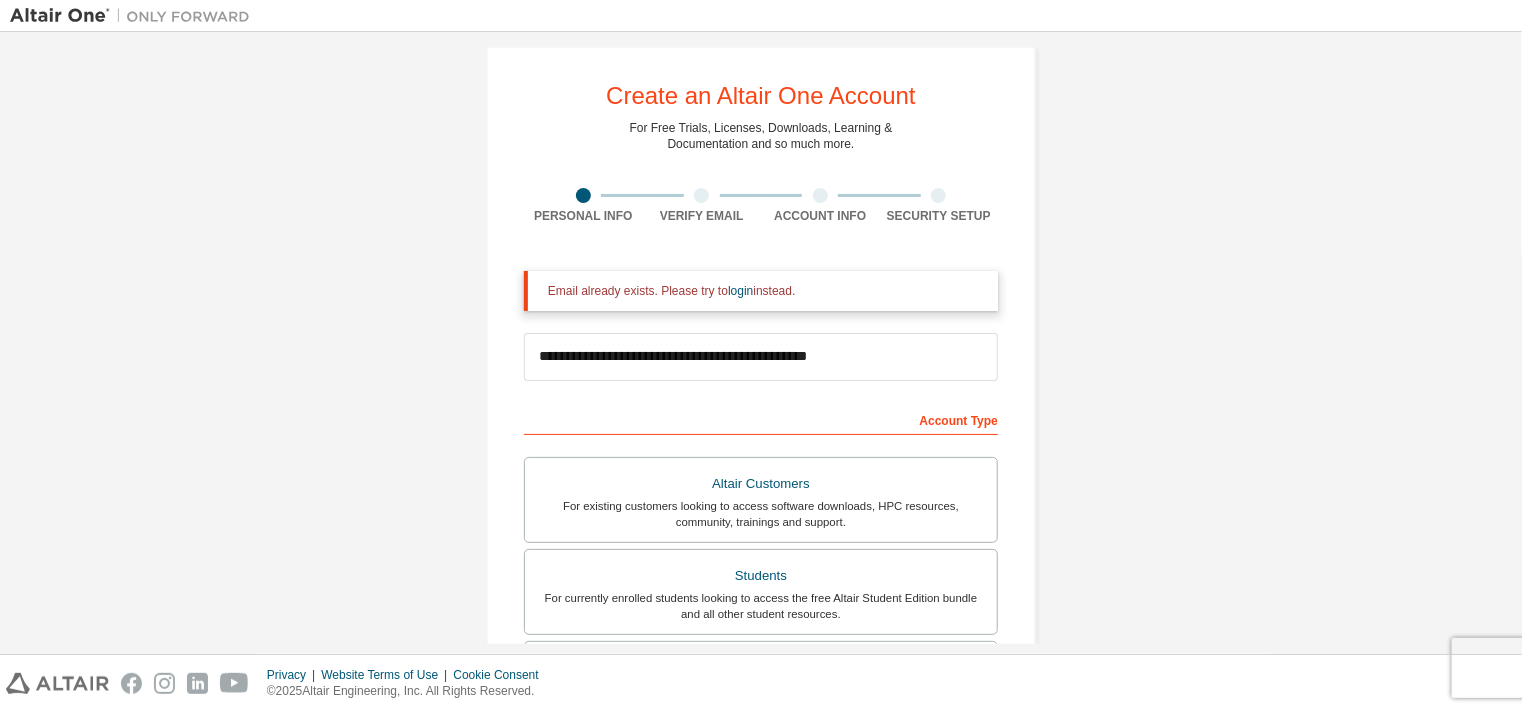 scroll, scrollTop: 0, scrollLeft: 0, axis: both 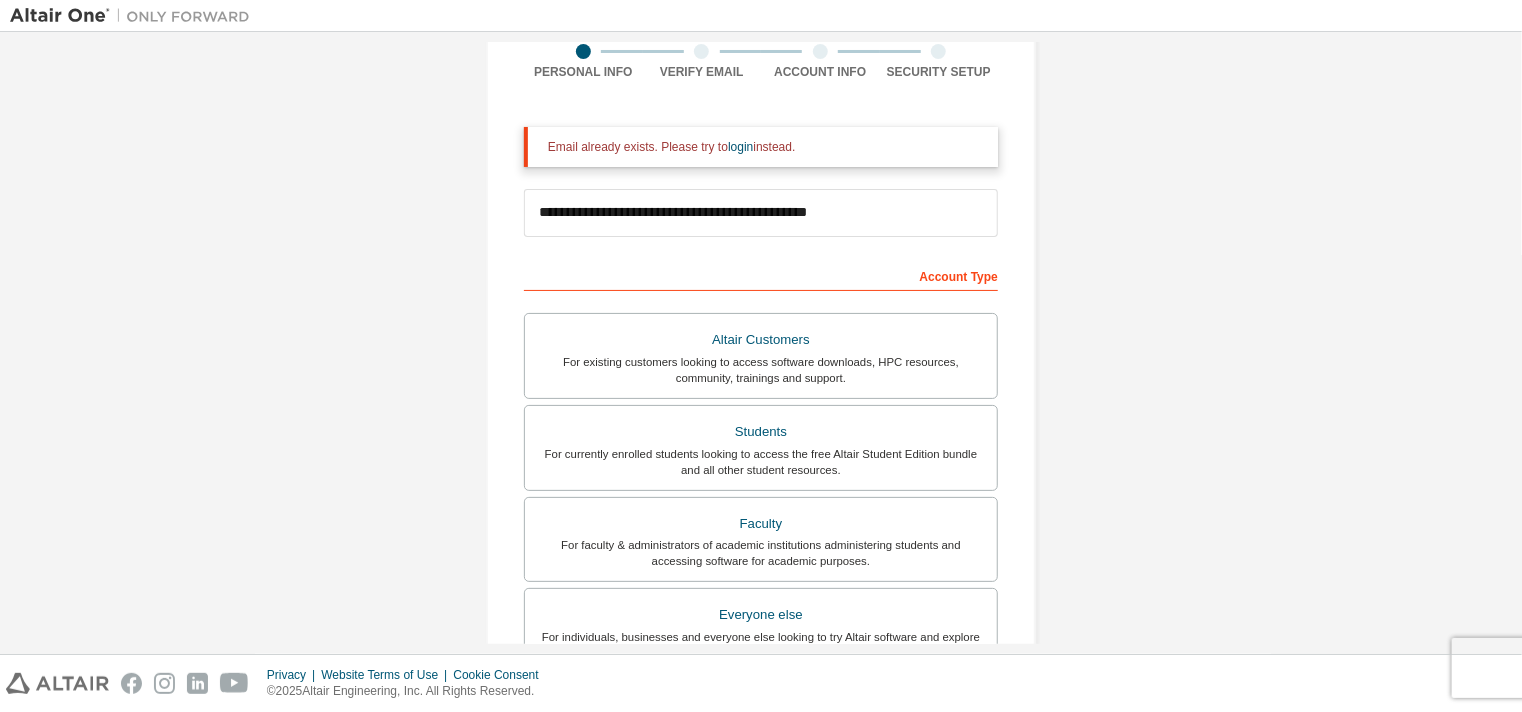 click on "Students For currently enrolled students looking to access the free Altair Student Edition bundle and all other student resources." at bounding box center [761, 448] 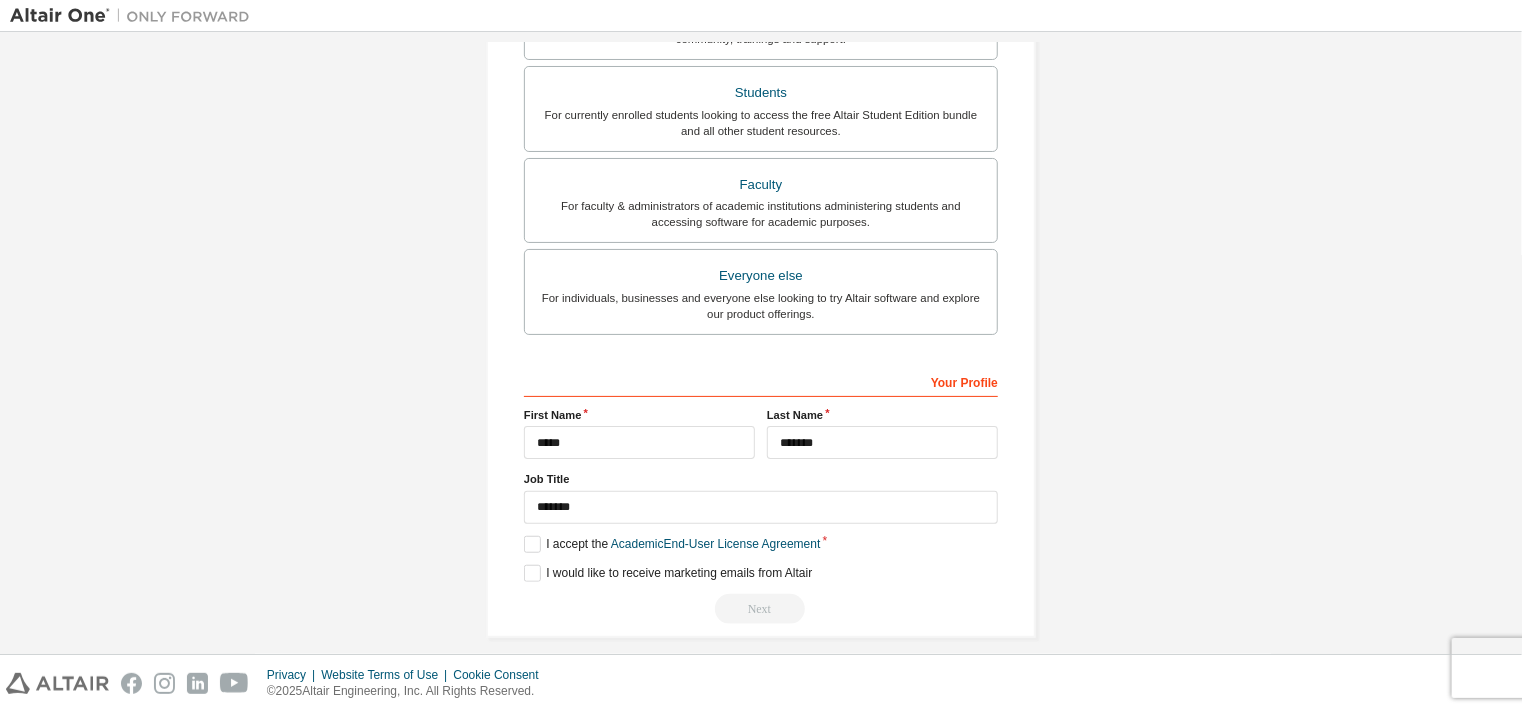scroll, scrollTop: 516, scrollLeft: 0, axis: vertical 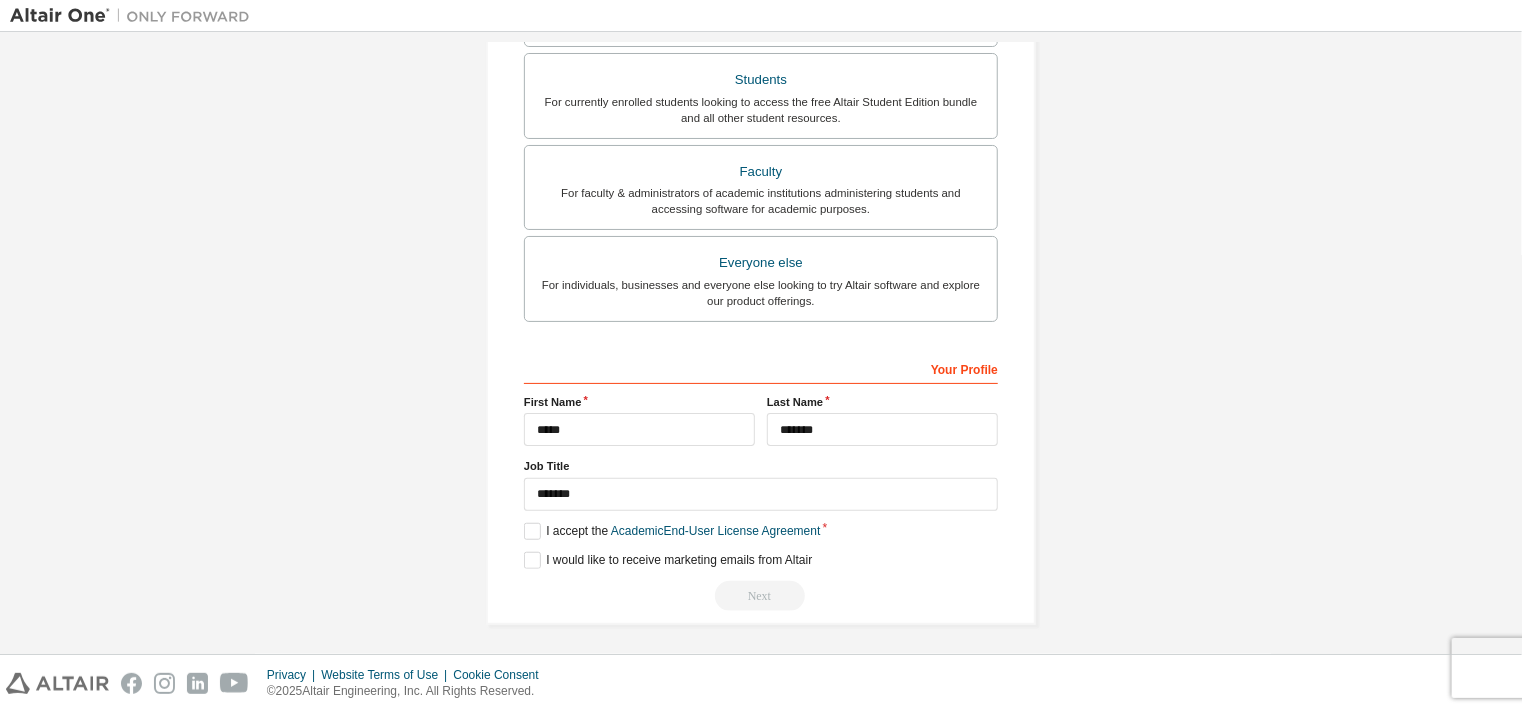 click on "Next" at bounding box center (761, 596) 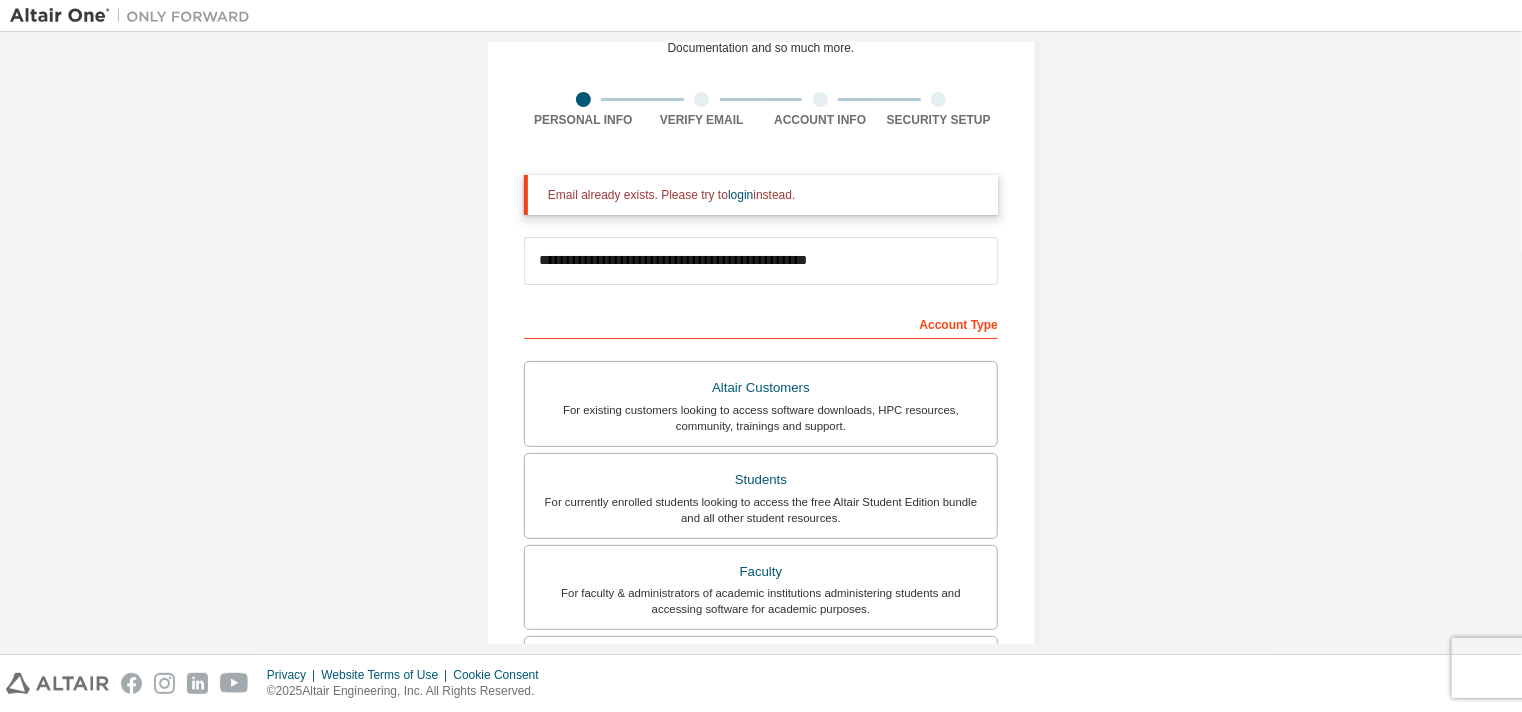 scroll, scrollTop: 122, scrollLeft: 0, axis: vertical 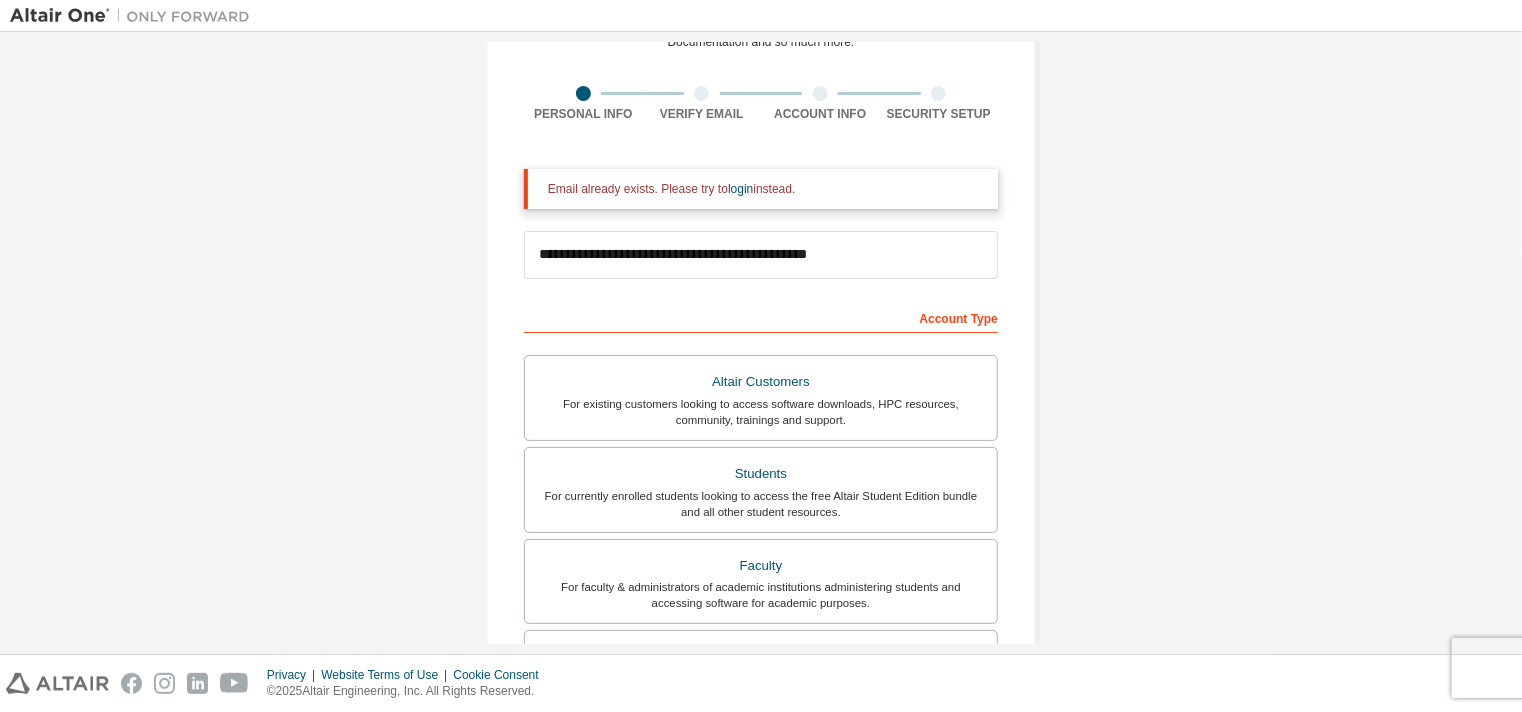 click on "Email already exists. Please try to  login  instead." at bounding box center (761, 189) 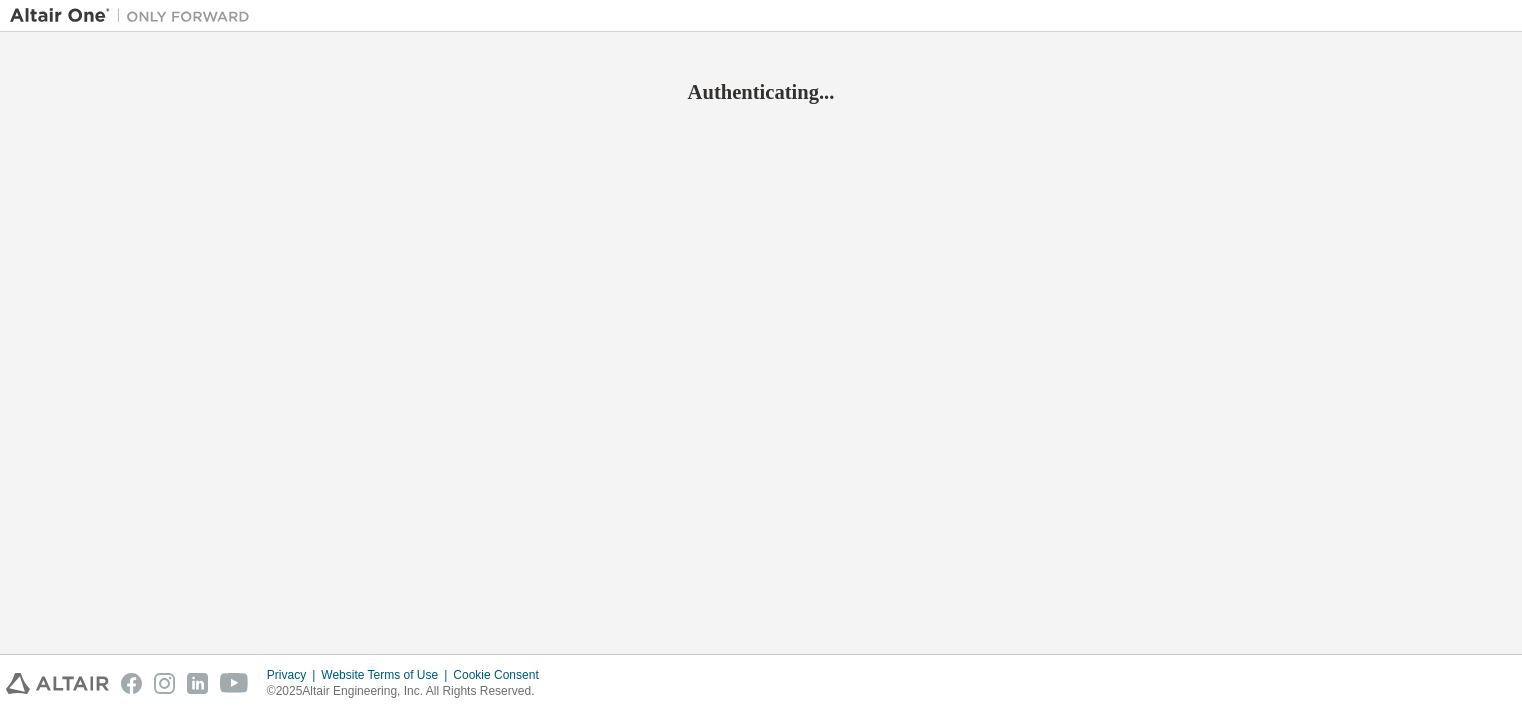 scroll, scrollTop: 0, scrollLeft: 0, axis: both 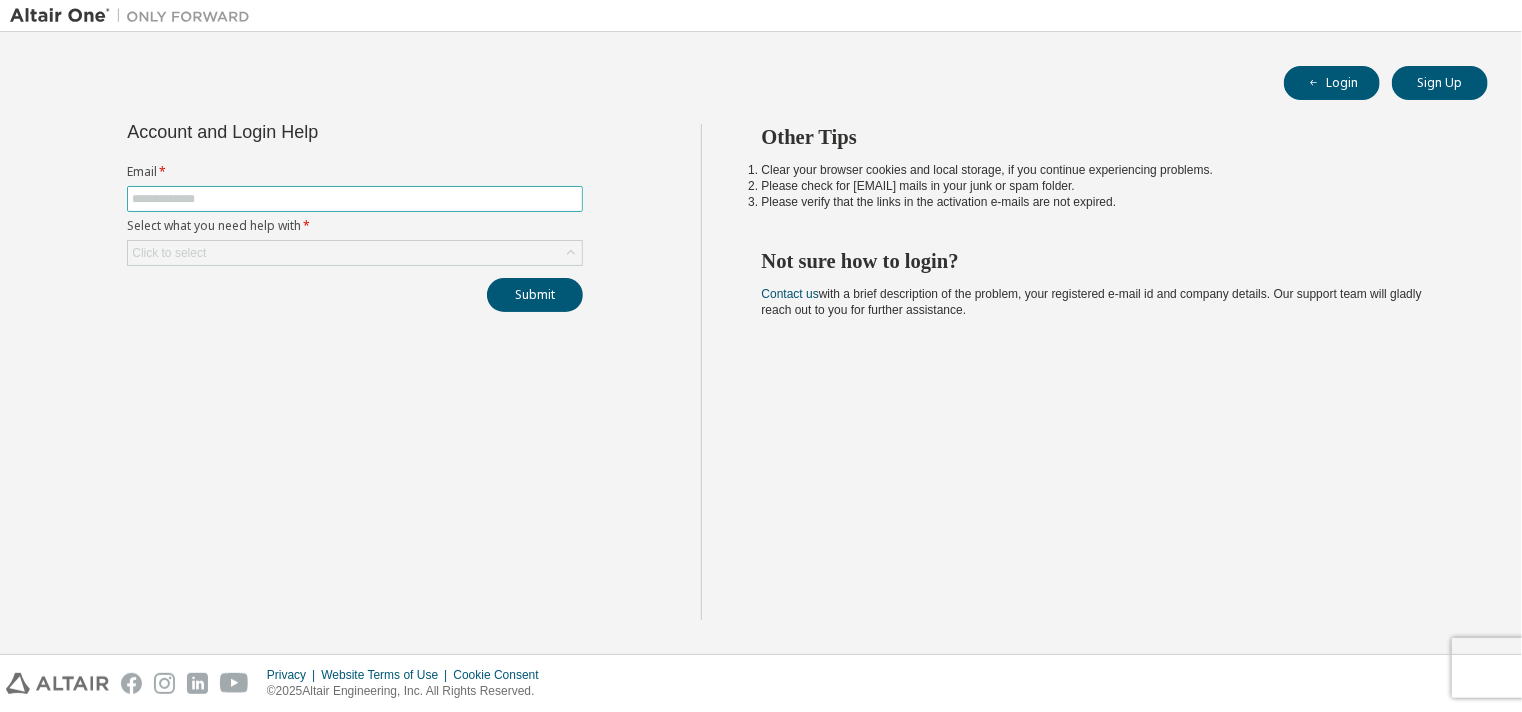 click at bounding box center (355, 199) 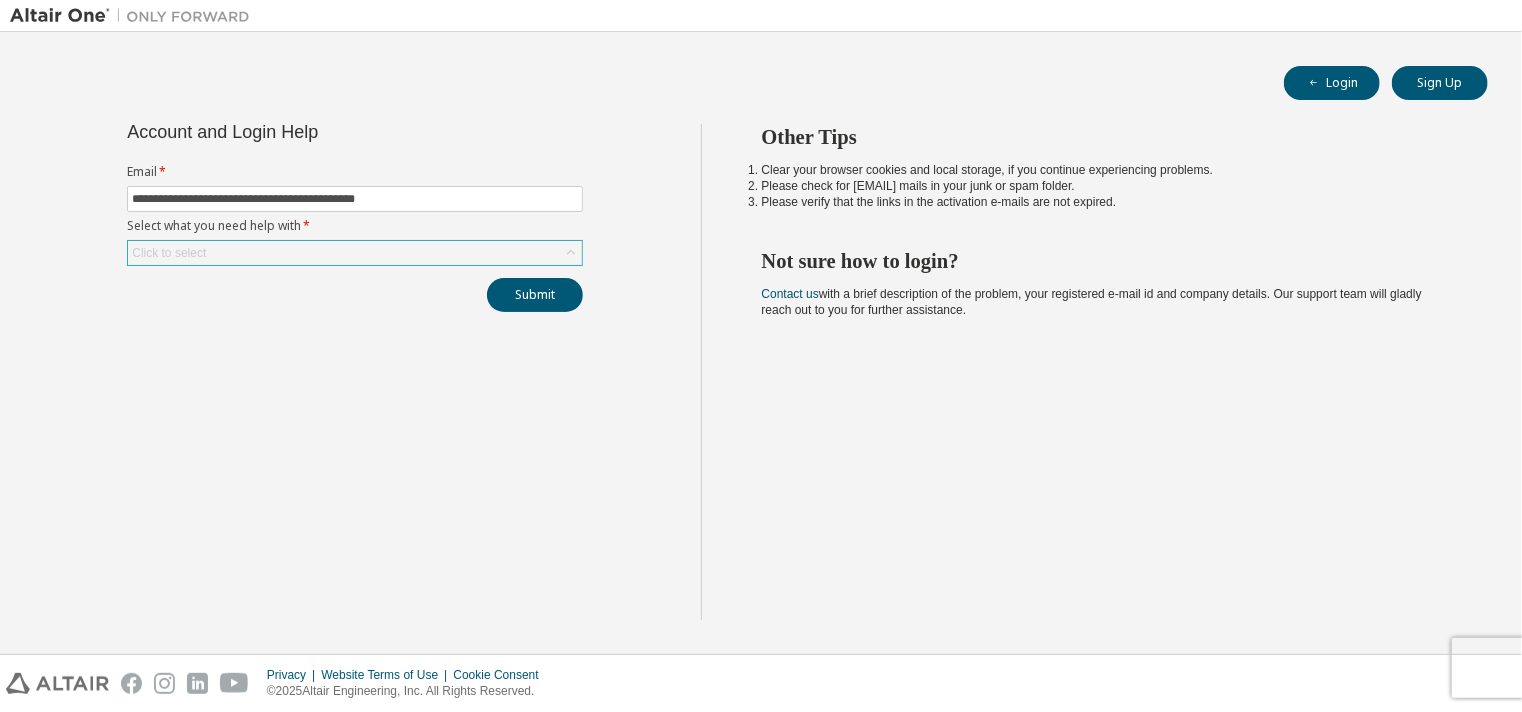 click on "Click to select" at bounding box center (355, 253) 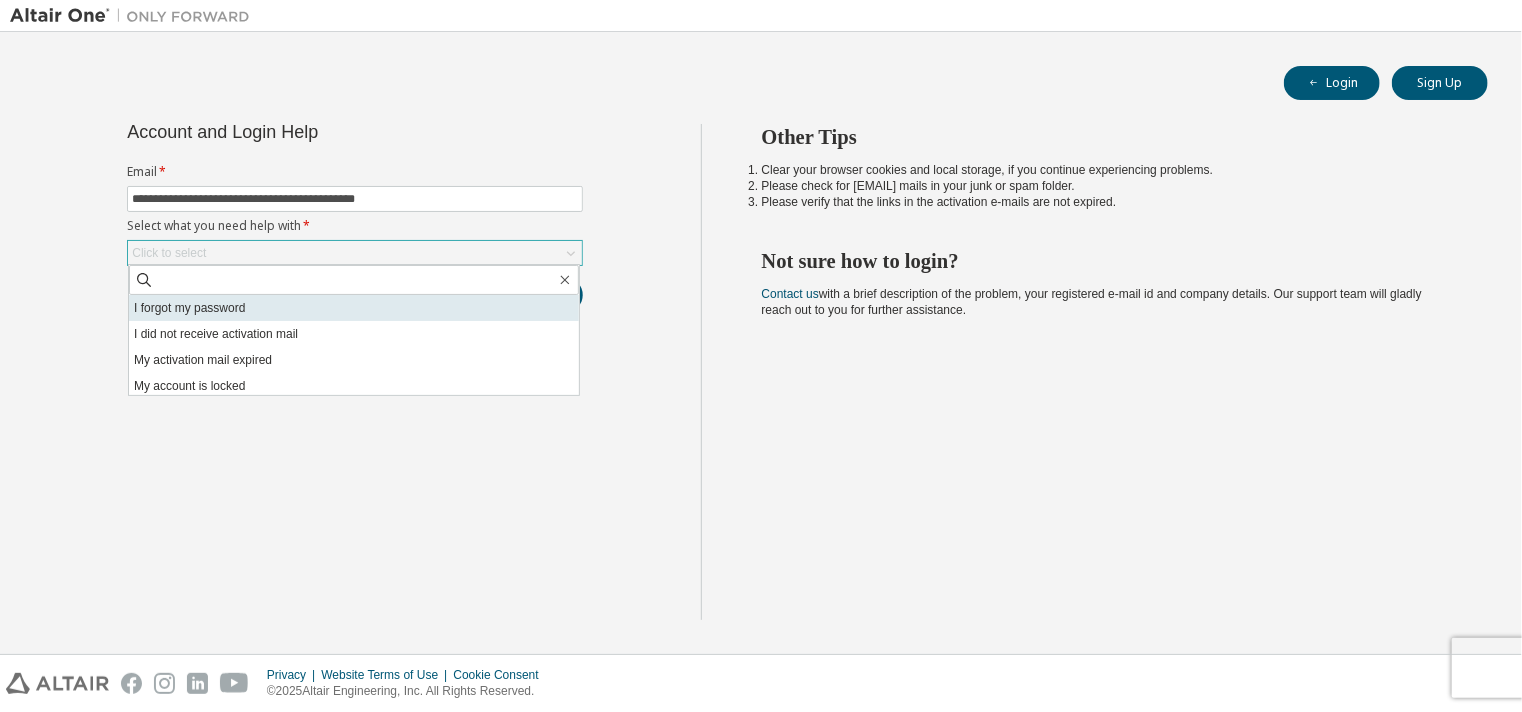 click on "I forgot my password" at bounding box center [354, 308] 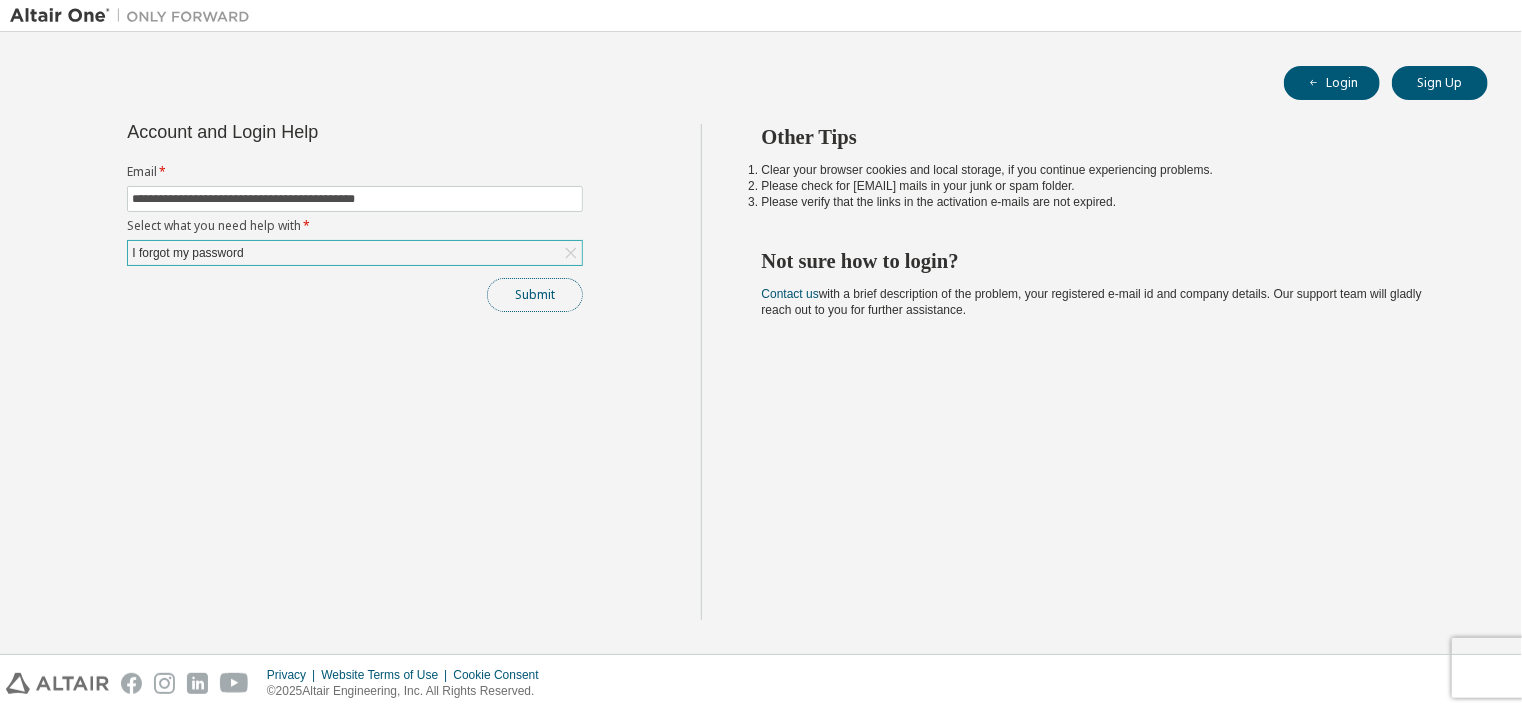 click on "Submit" at bounding box center (535, 295) 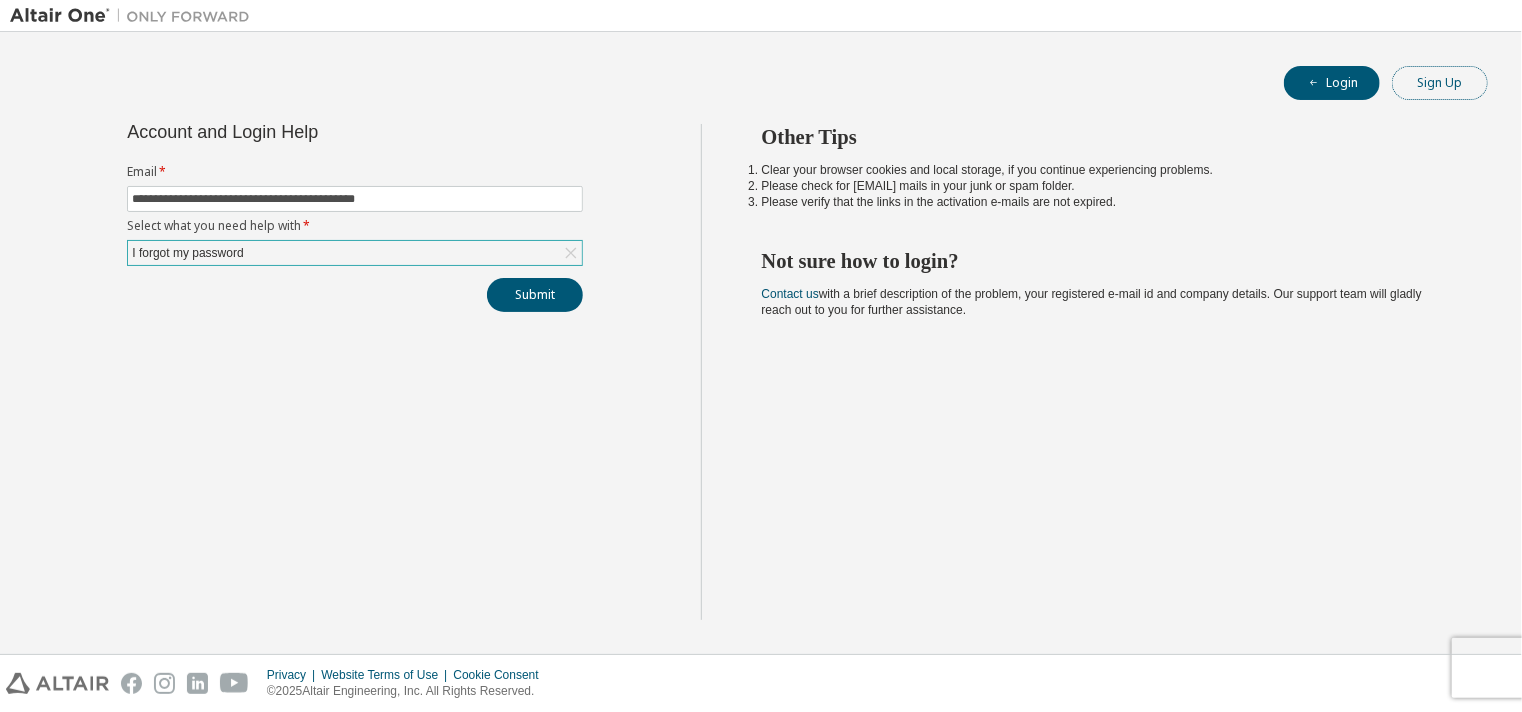 click on "Sign Up" at bounding box center (1440, 83) 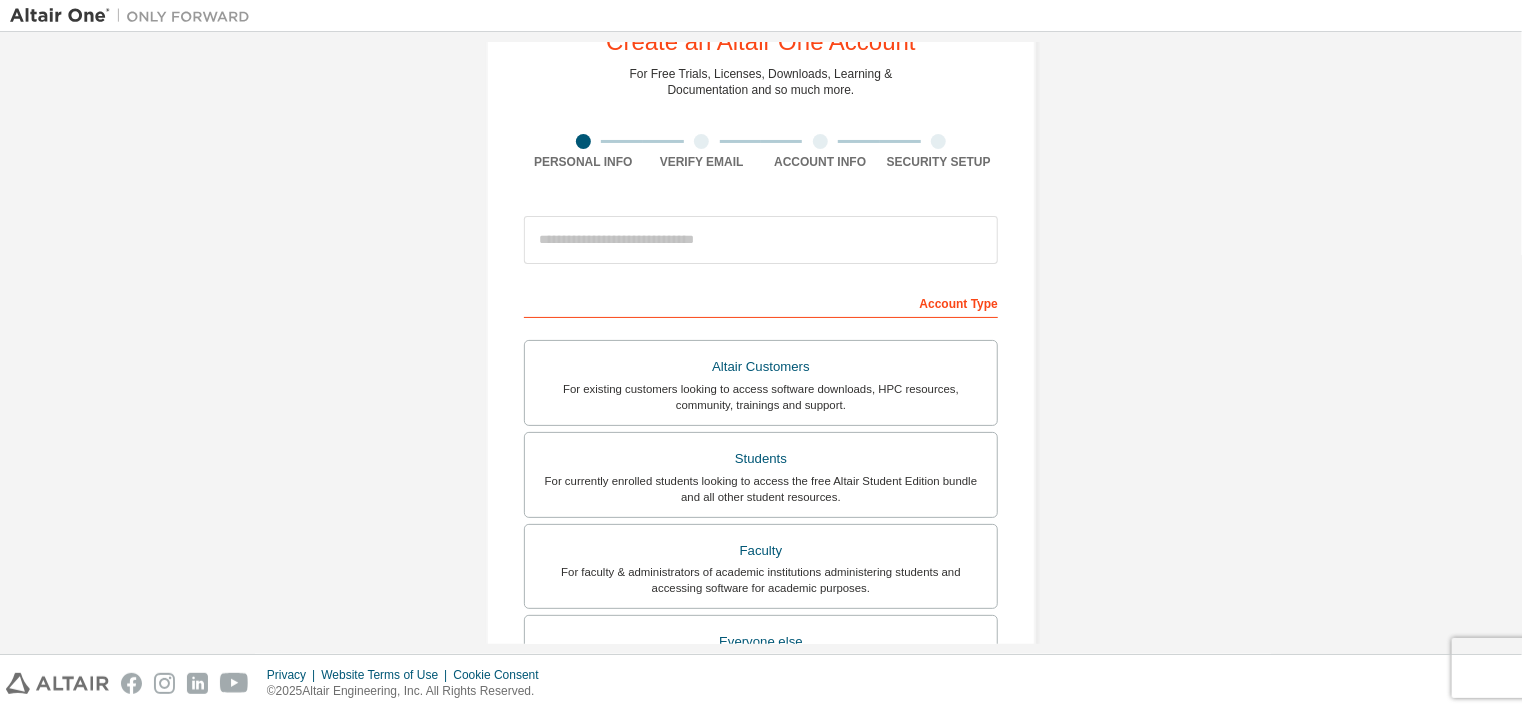 scroll, scrollTop: 68, scrollLeft: 0, axis: vertical 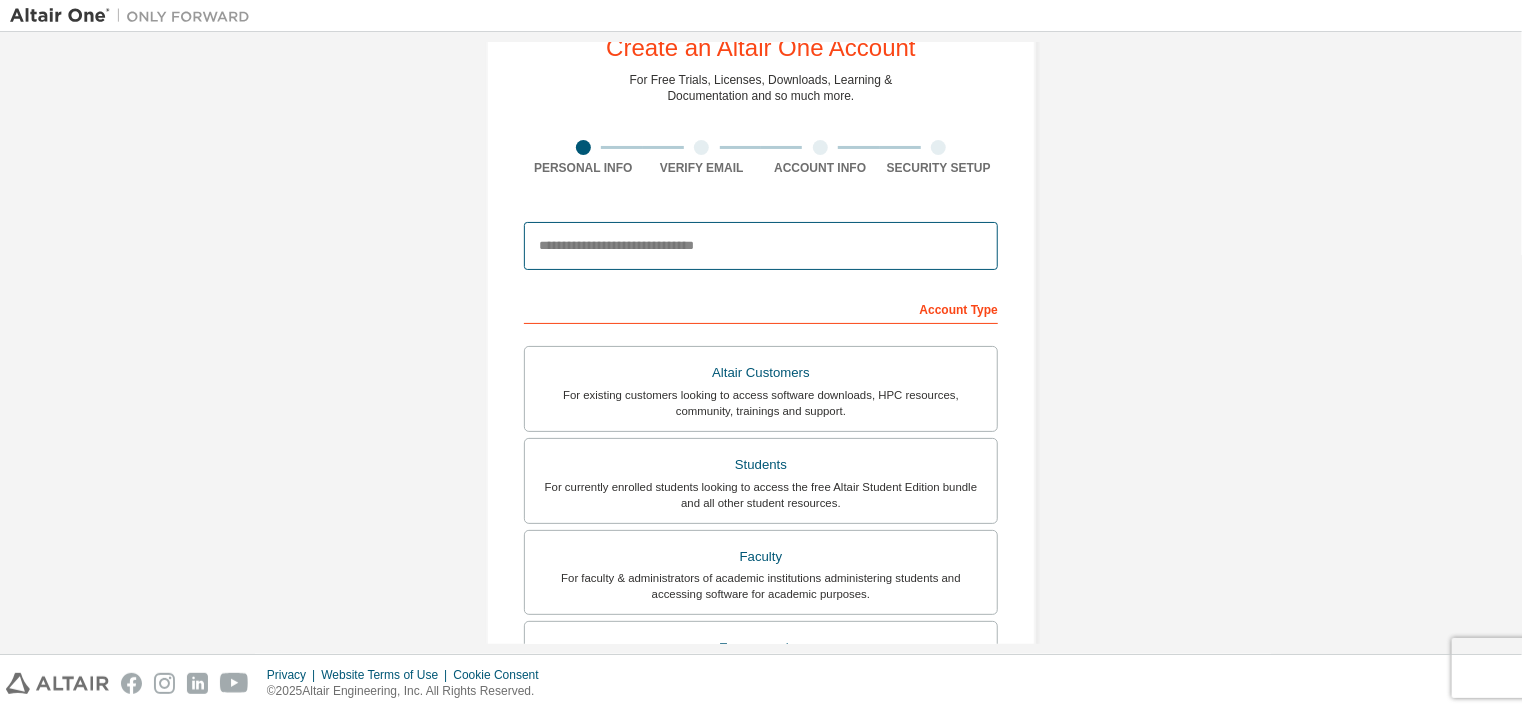 click at bounding box center (761, 246) 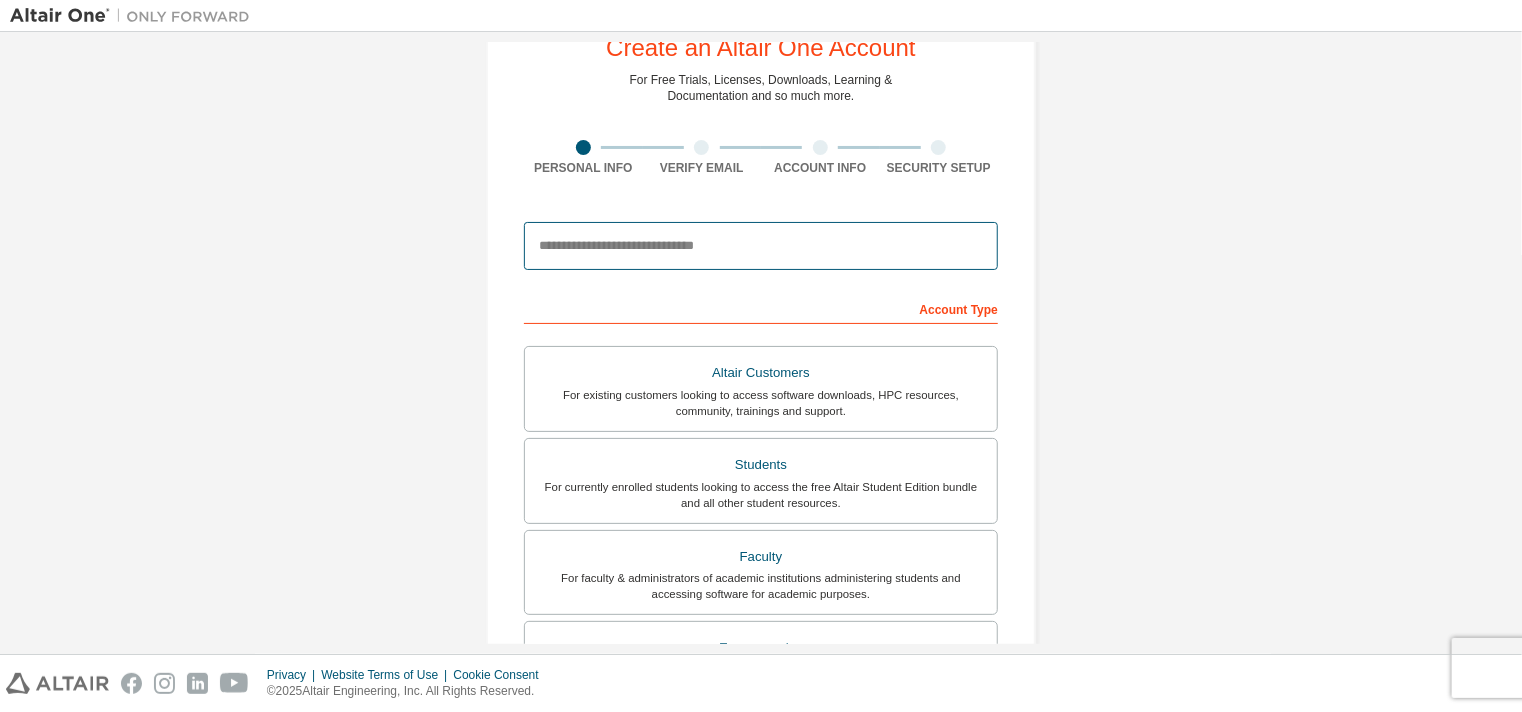 type on "**********" 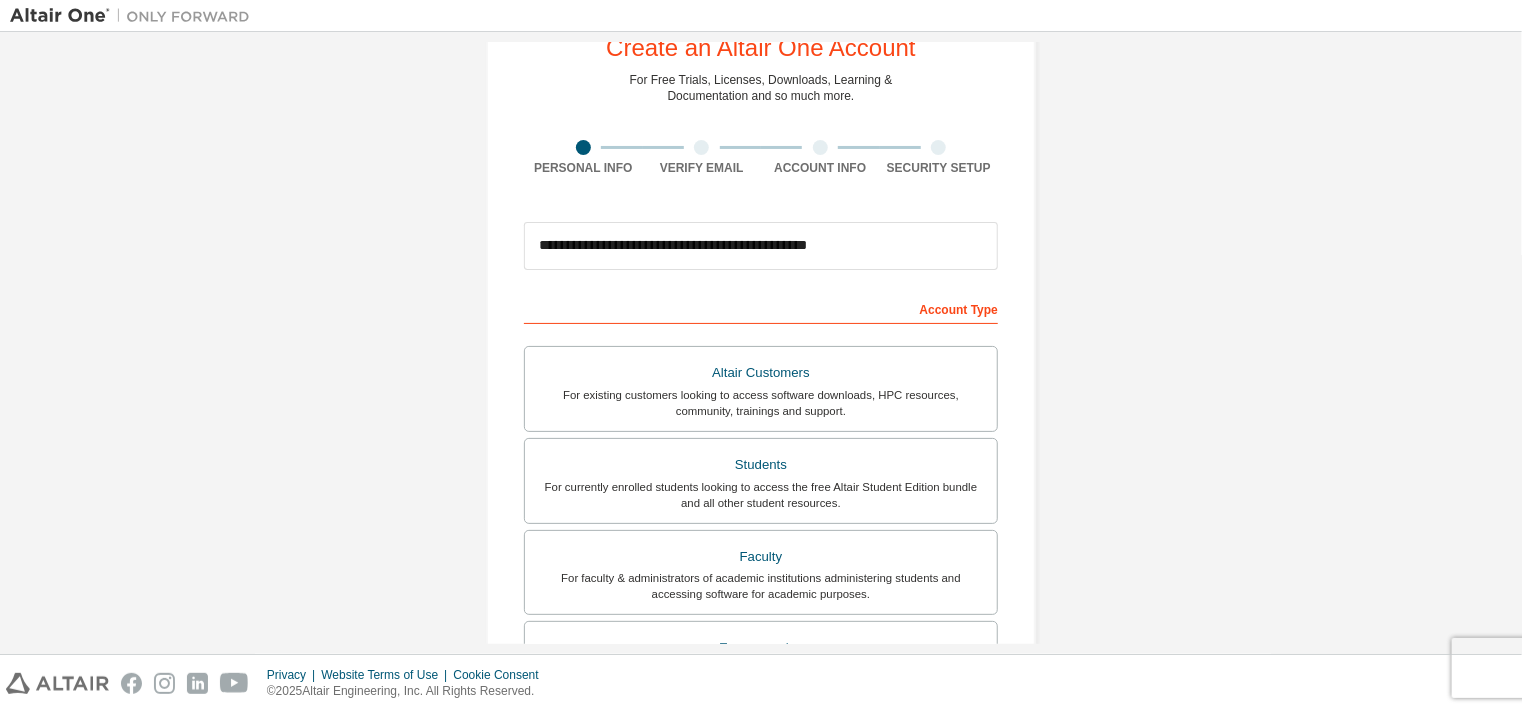 type on "*****" 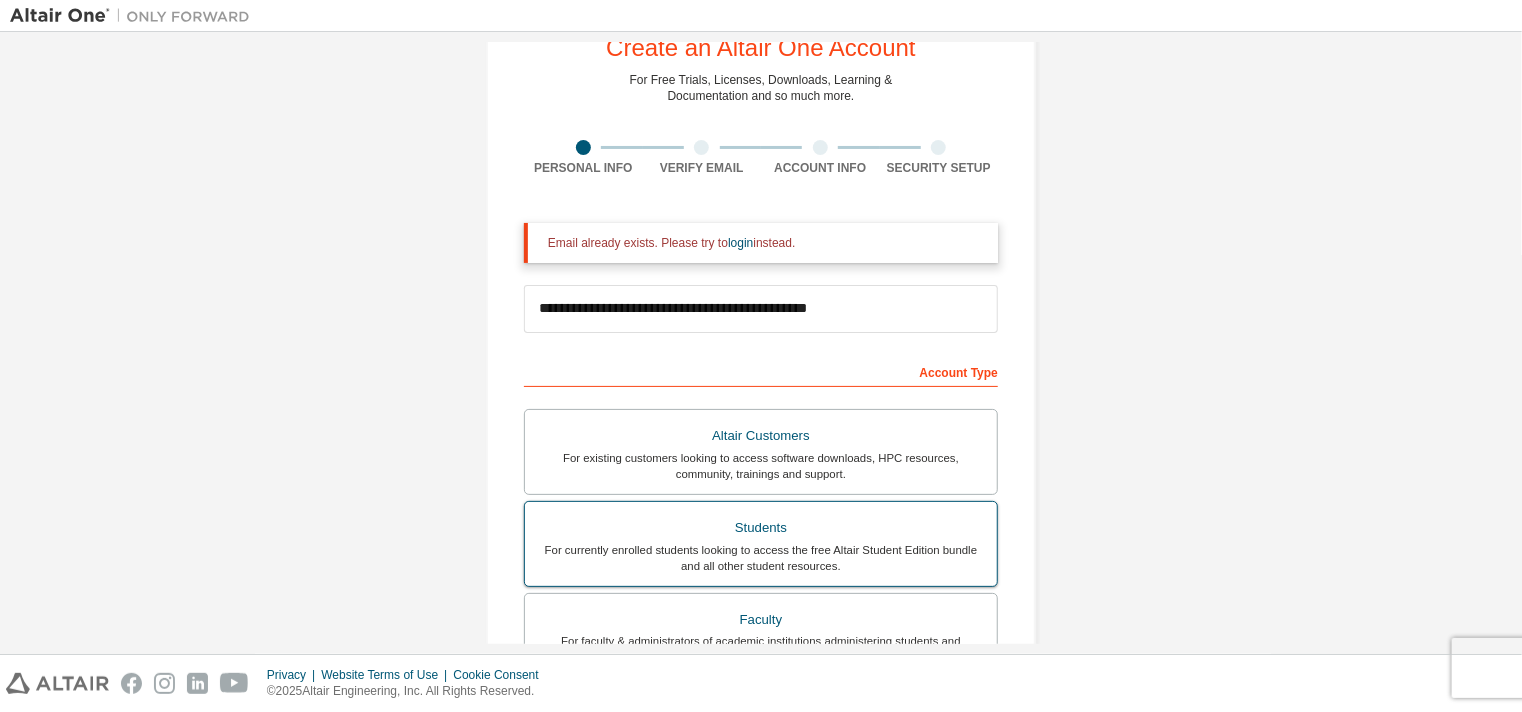 click on "For currently enrolled students looking to access the free Altair Student Edition bundle and all other student resources." at bounding box center [761, 558] 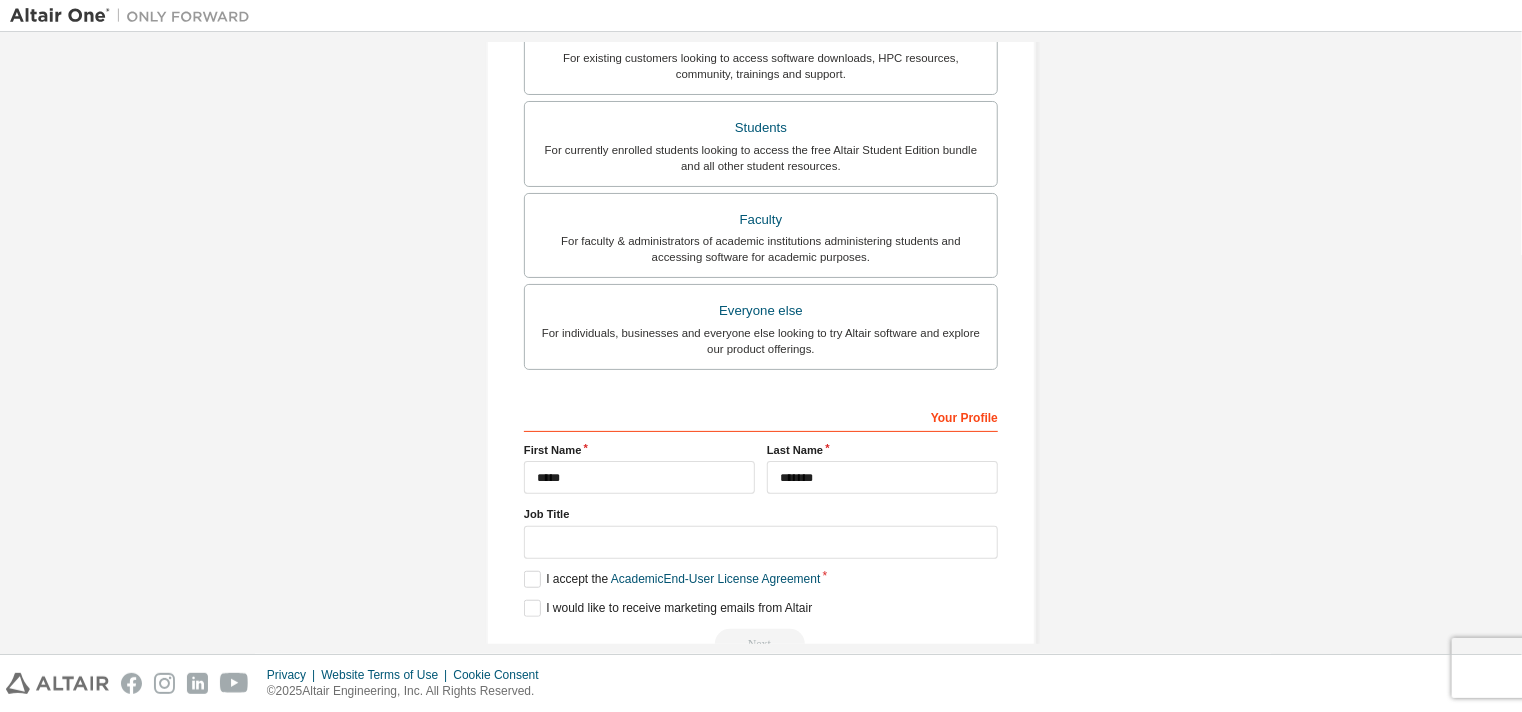 scroll, scrollTop: 516, scrollLeft: 0, axis: vertical 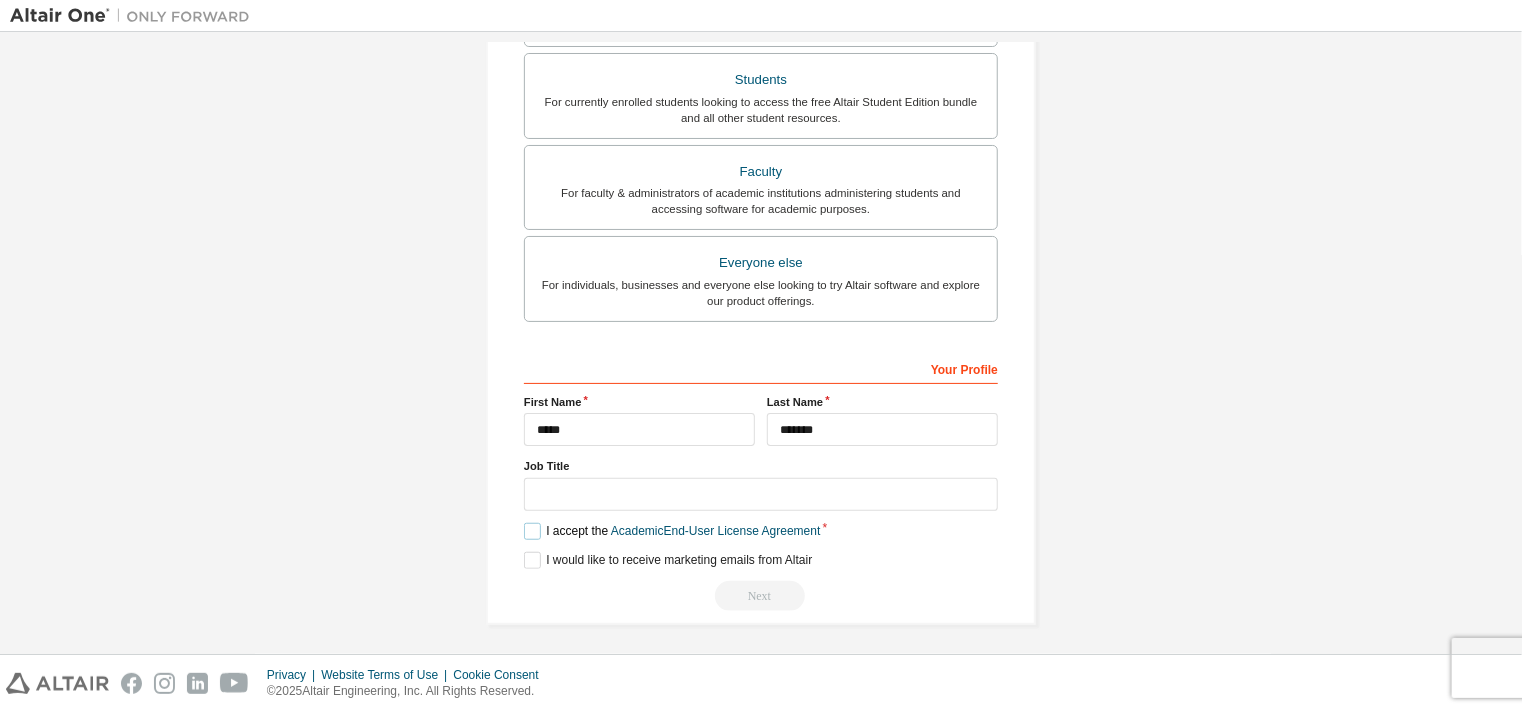click on "I accept the   Academic   End-User License Agreement" at bounding box center (672, 531) 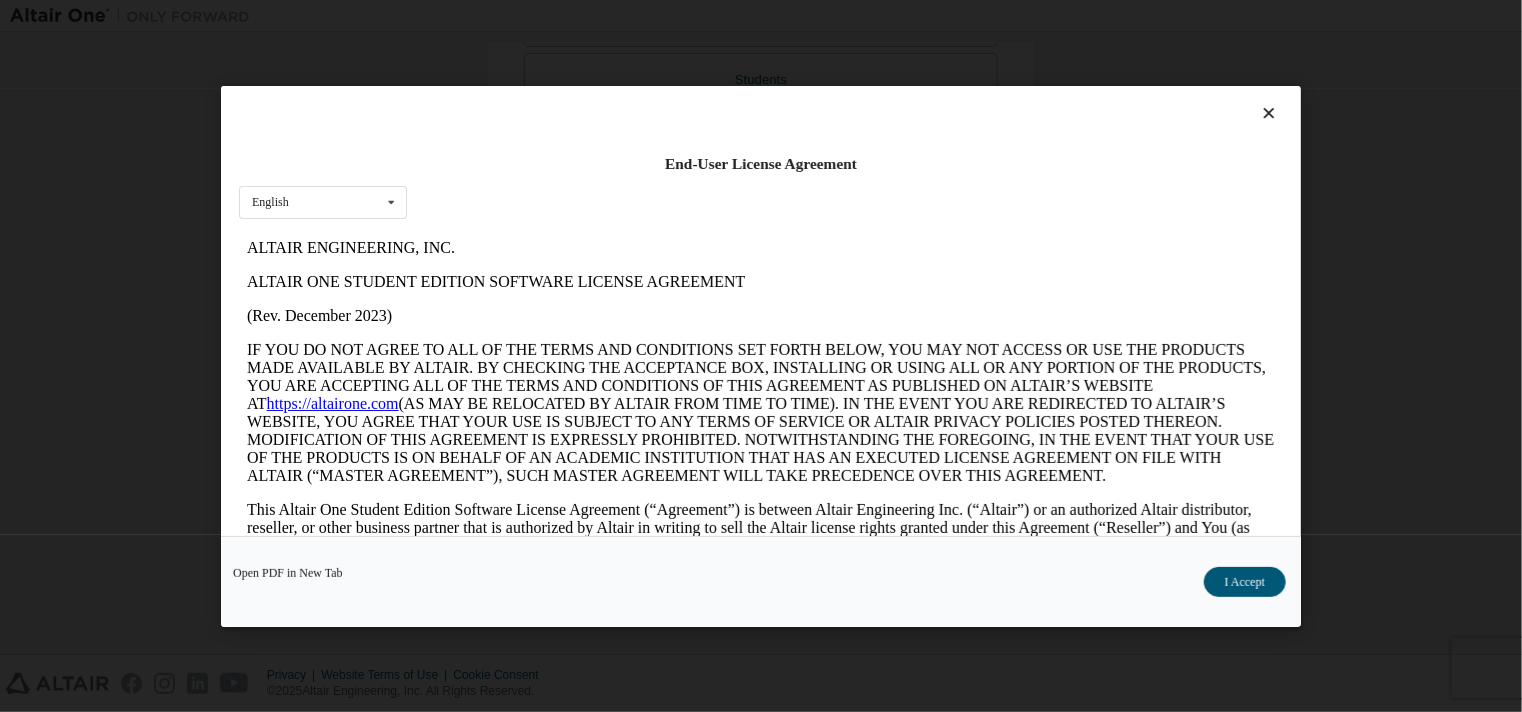 scroll, scrollTop: 0, scrollLeft: 0, axis: both 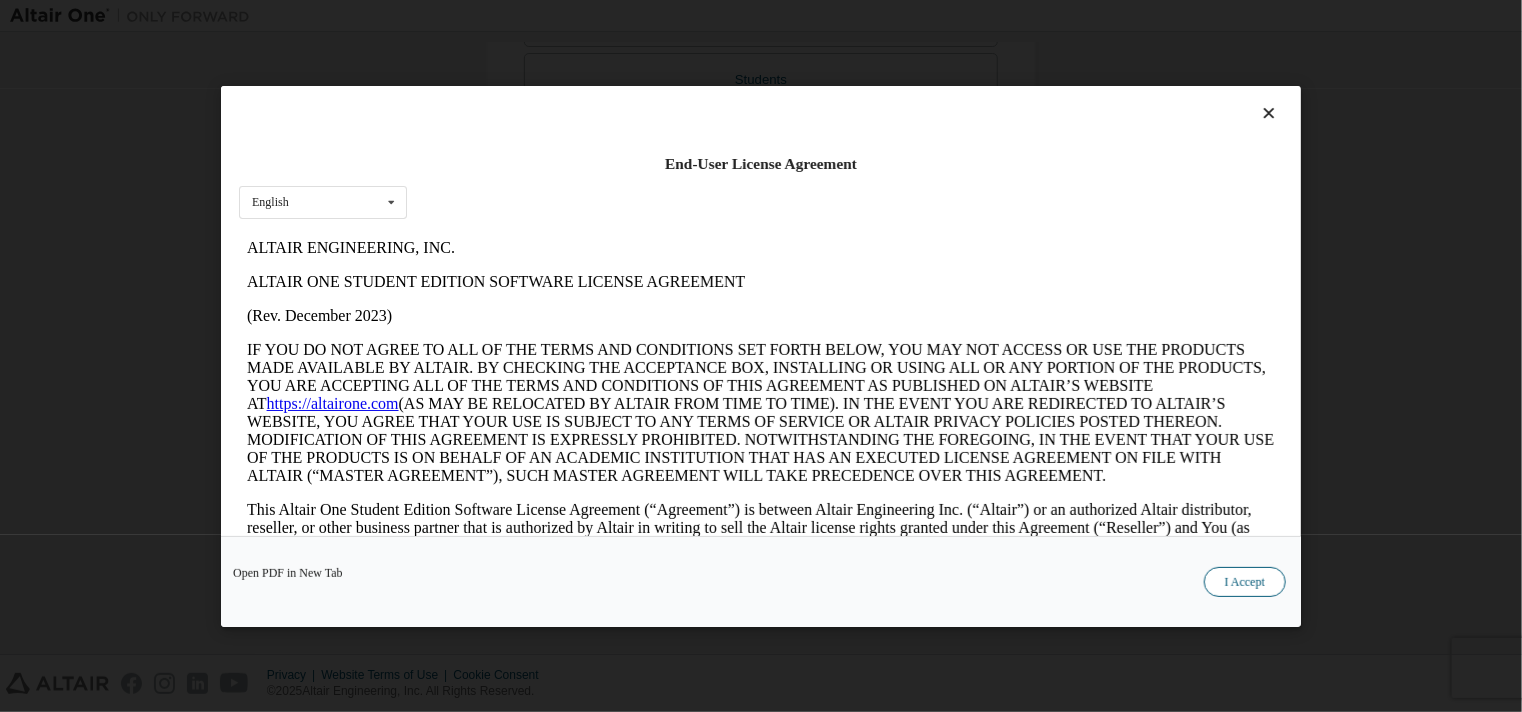 click on "I Accept" at bounding box center [1245, 581] 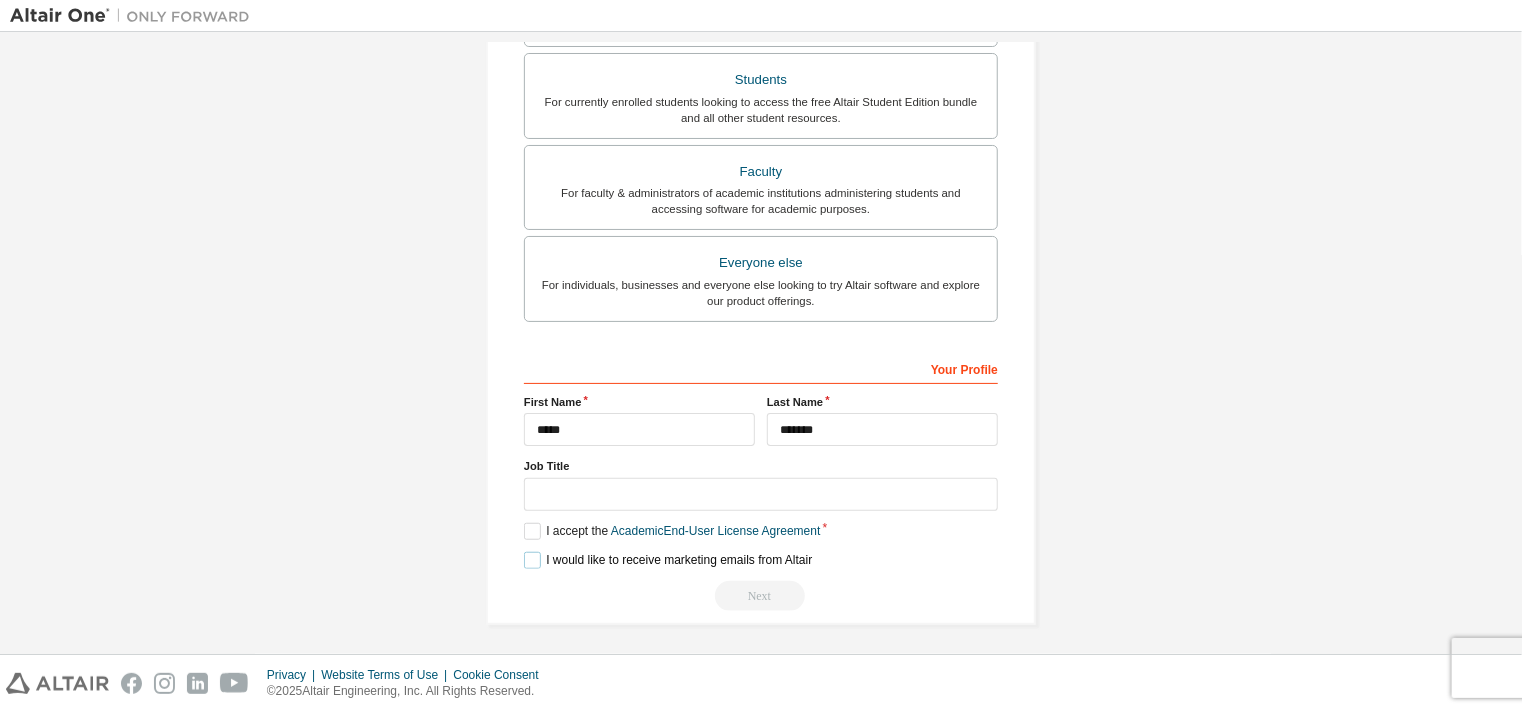 click on "I would like to receive marketing emails from Altair" at bounding box center [668, 560] 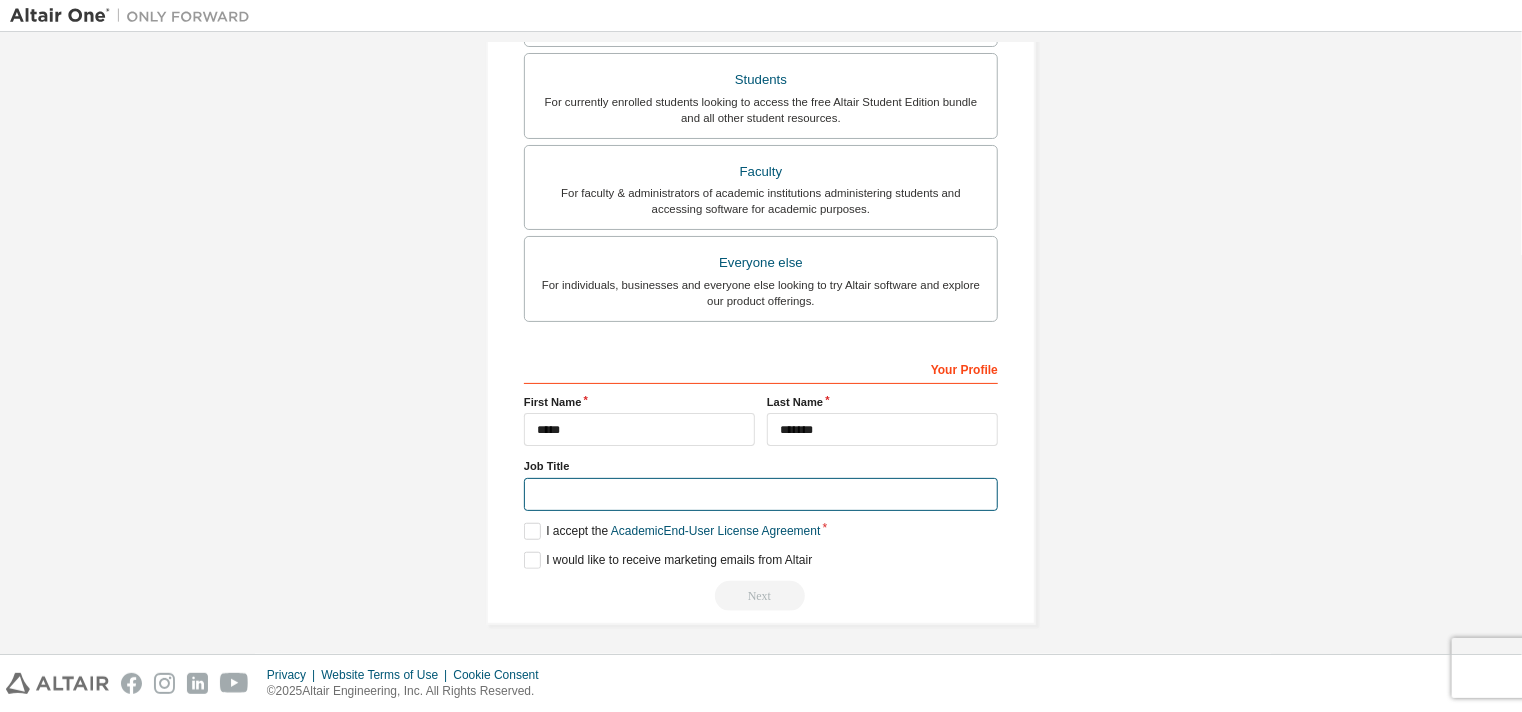 click at bounding box center (761, 494) 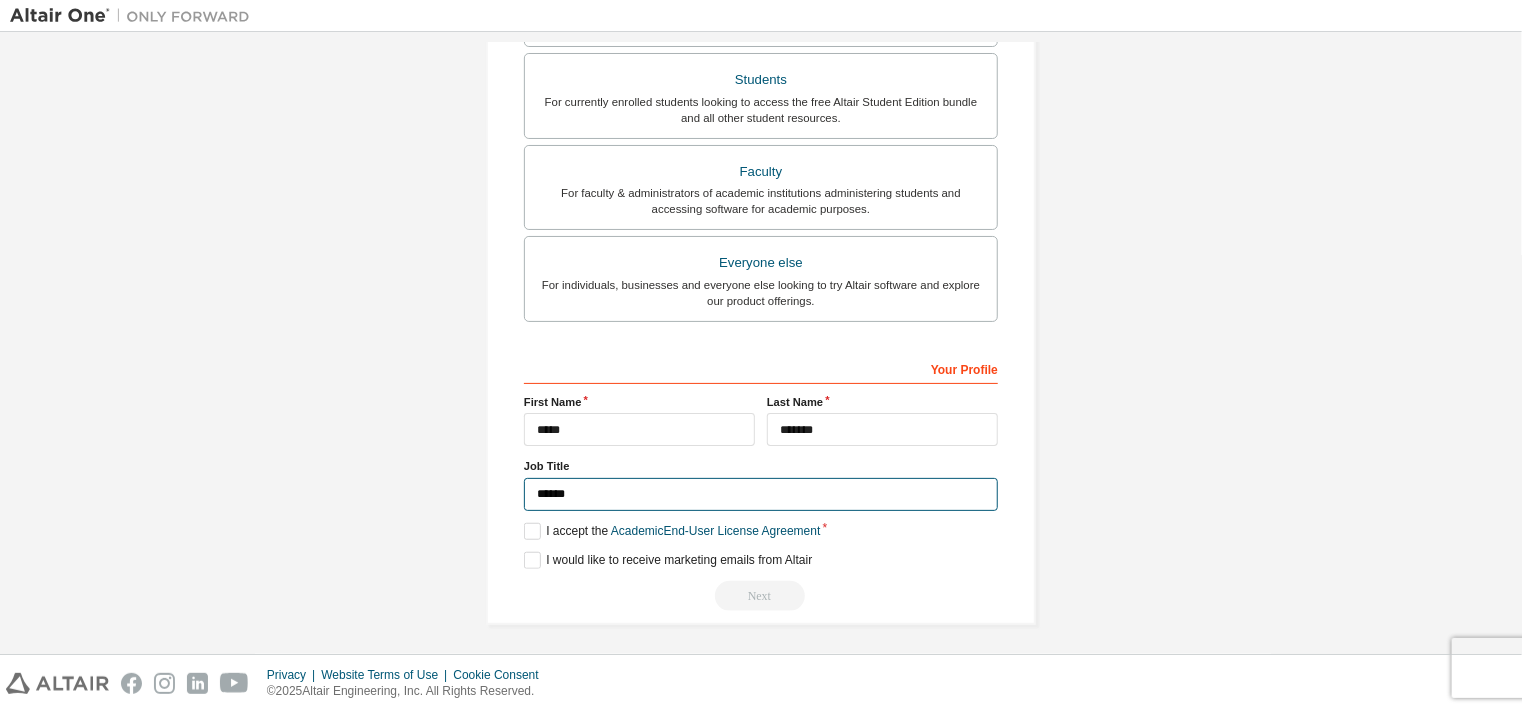 type on "*******" 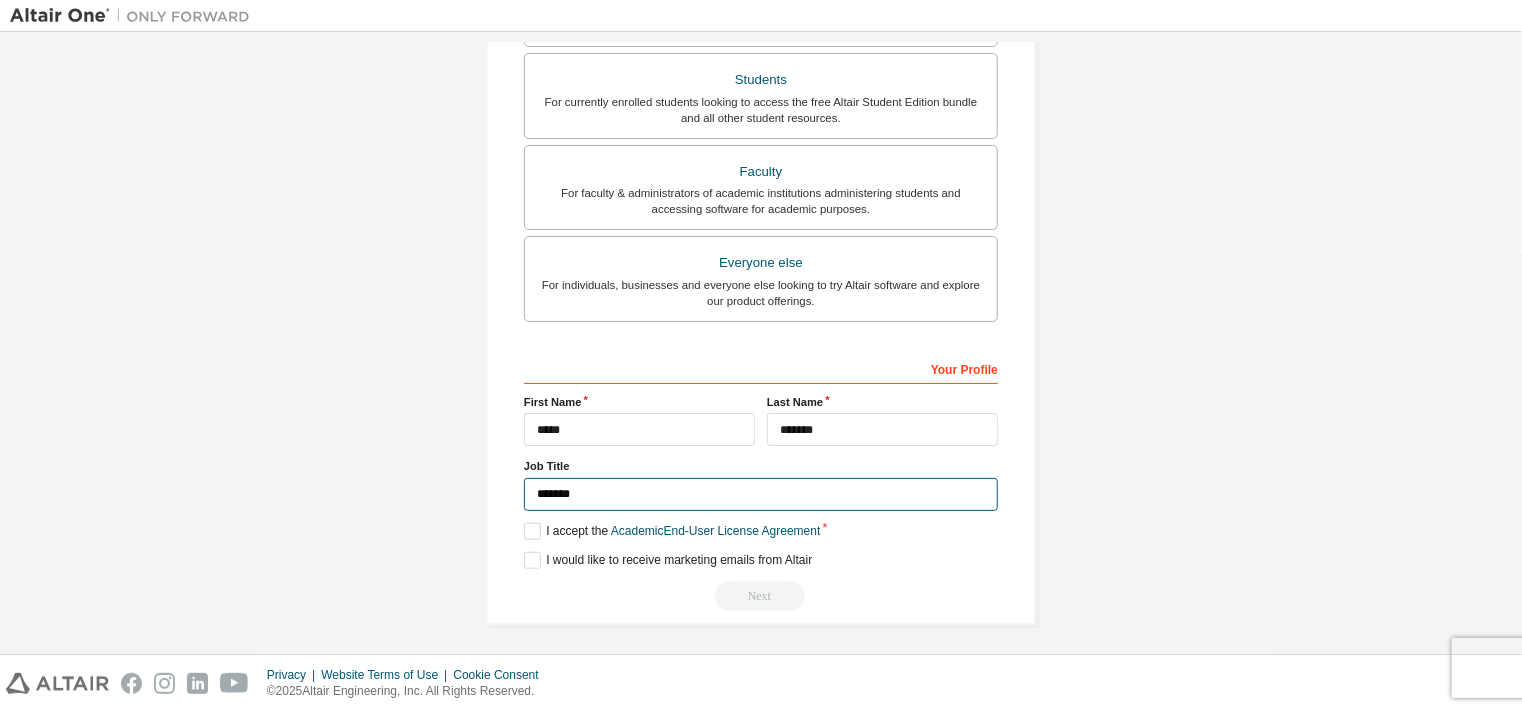 scroll, scrollTop: 0, scrollLeft: 0, axis: both 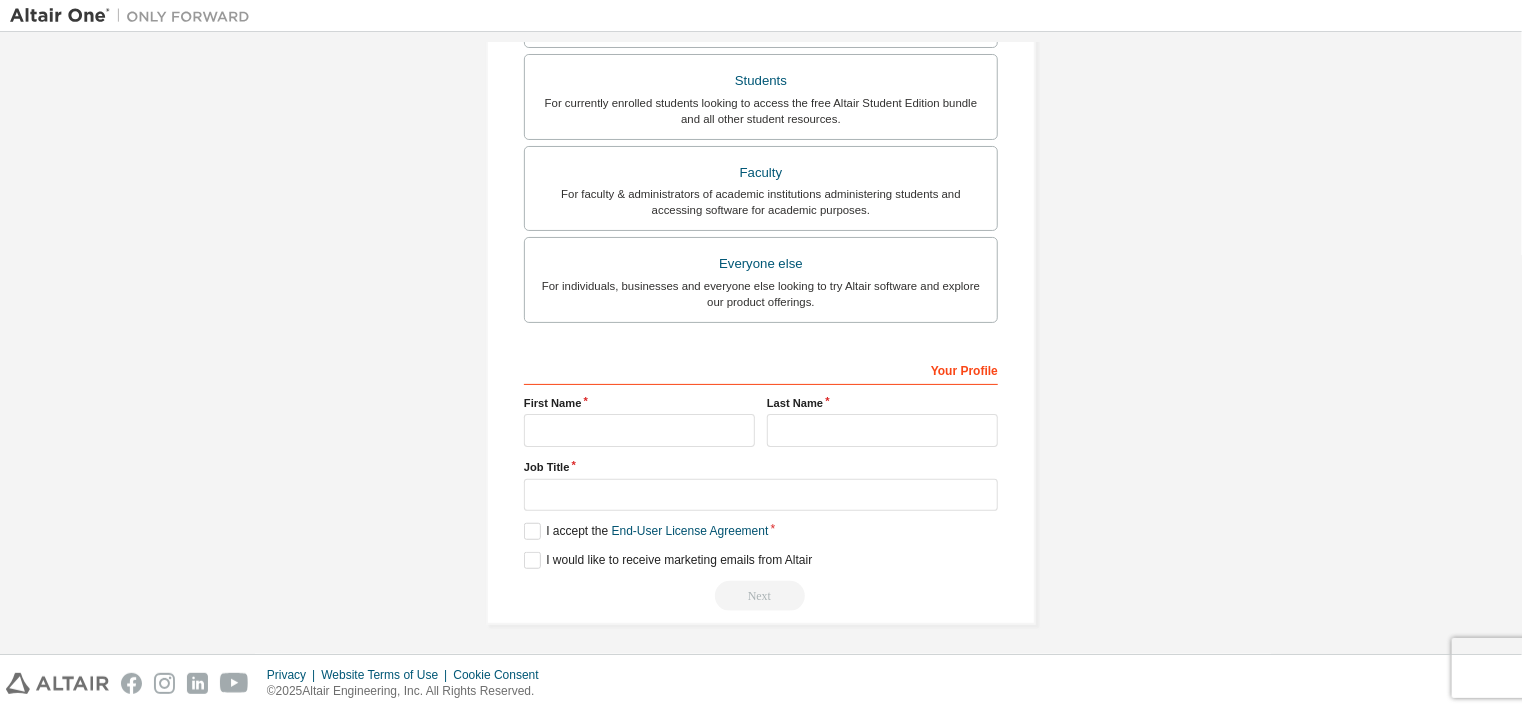 click on "Job Title" at bounding box center (761, 467) 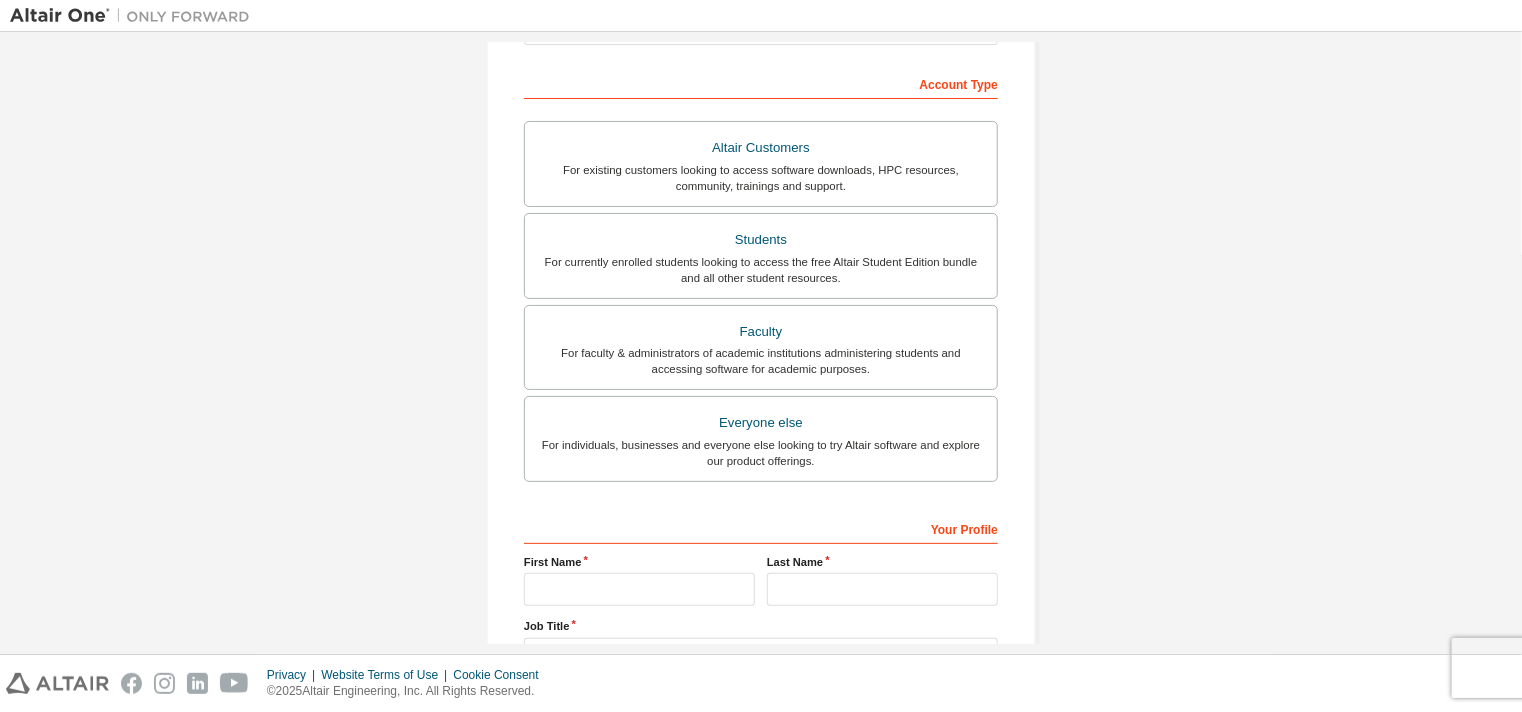 scroll, scrollTop: 193, scrollLeft: 0, axis: vertical 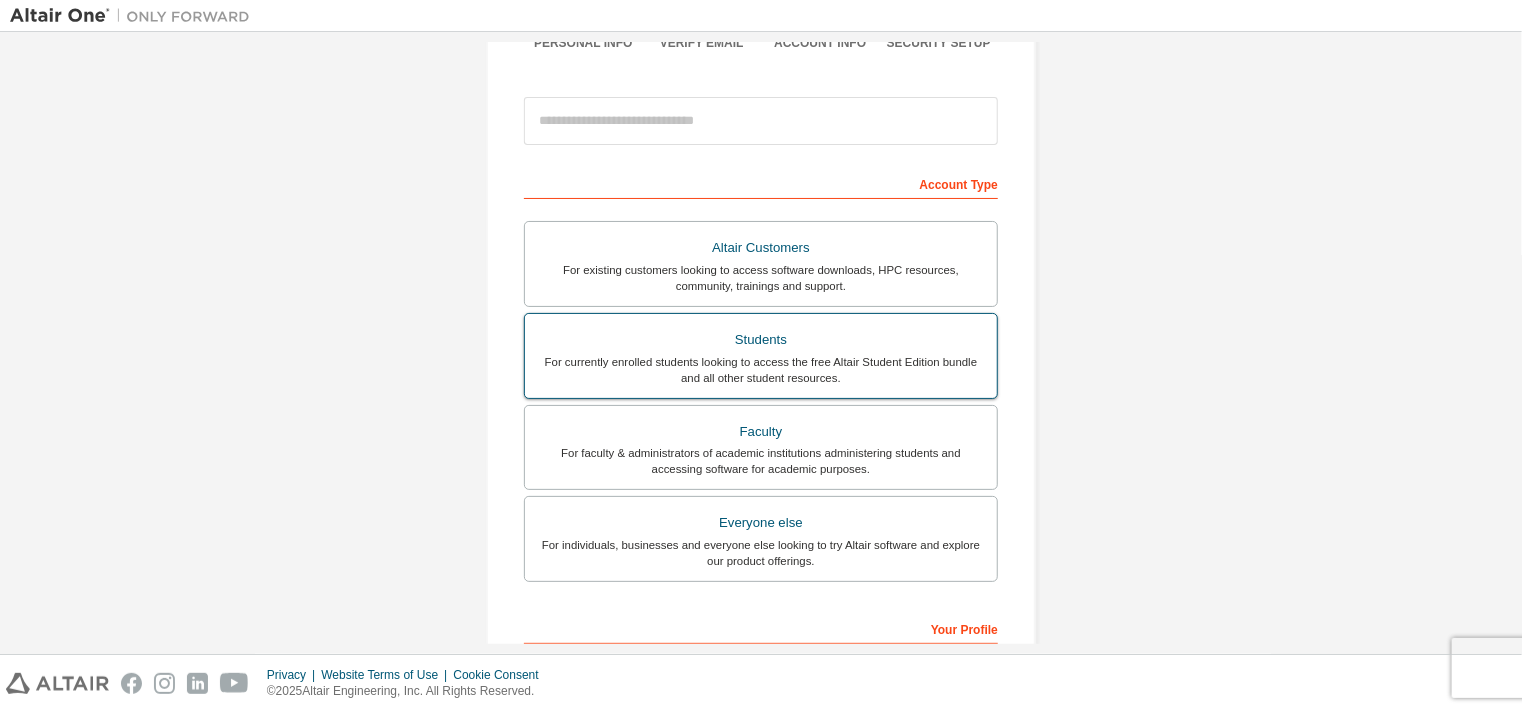 click on "Students" at bounding box center [761, 340] 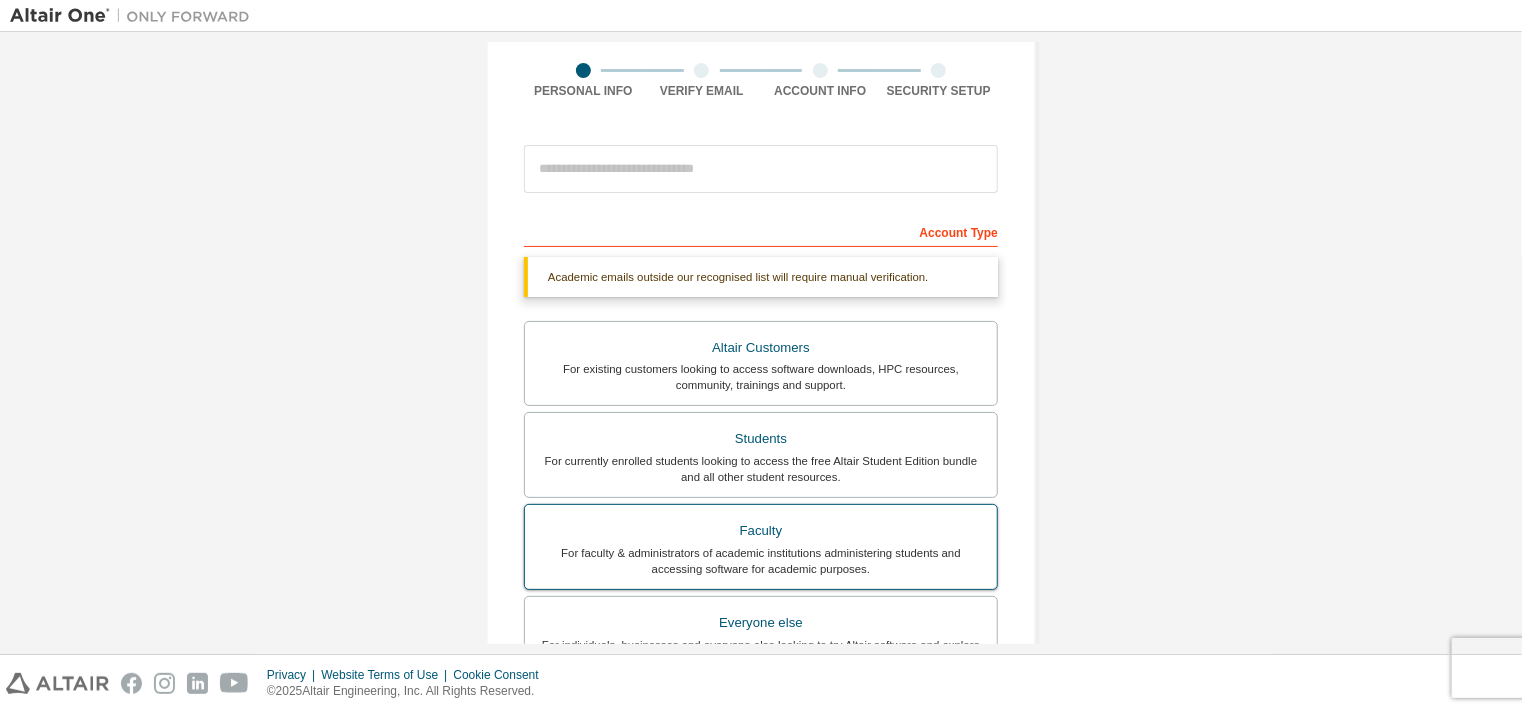 scroll, scrollTop: 128, scrollLeft: 0, axis: vertical 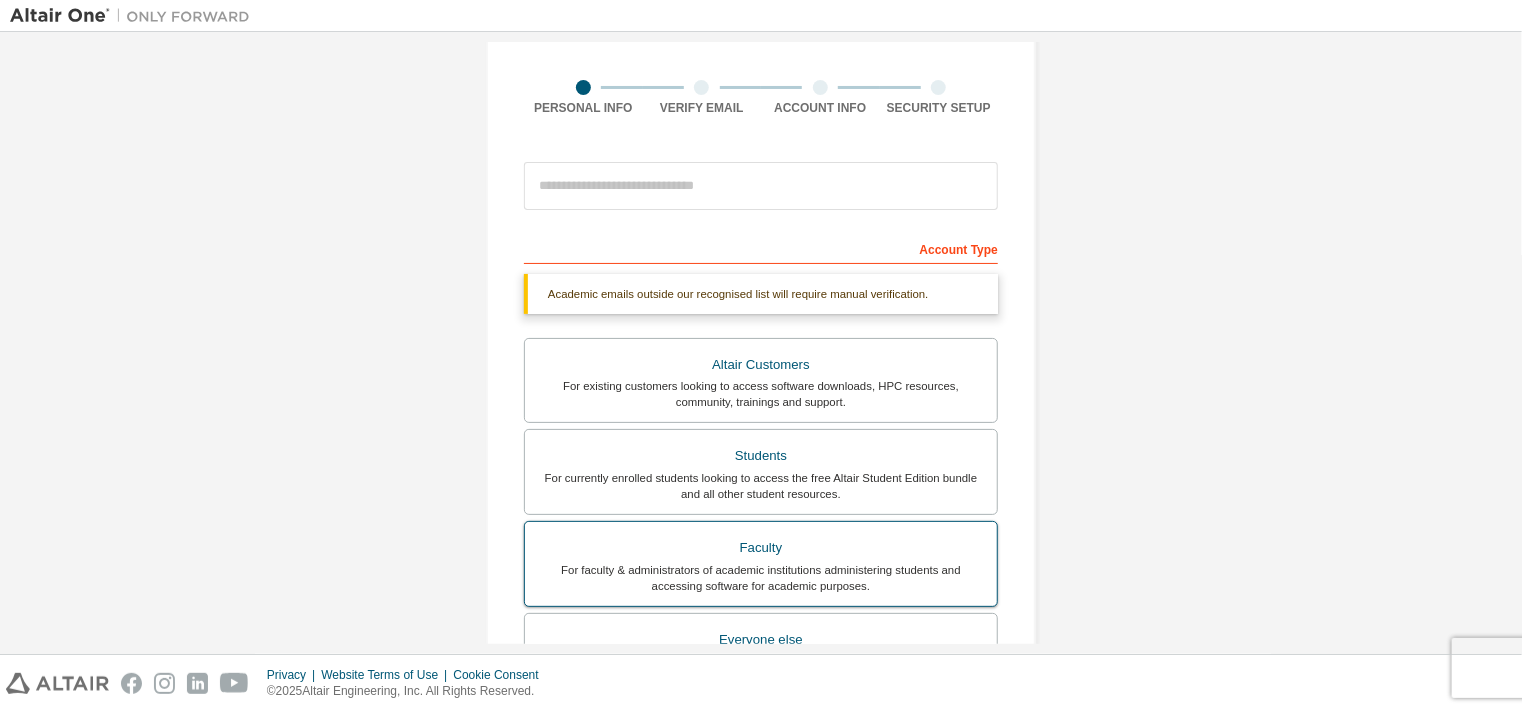 click on "For currently enrolled students looking to access the free Altair Student Edition bundle and all other student resources." at bounding box center [761, 486] 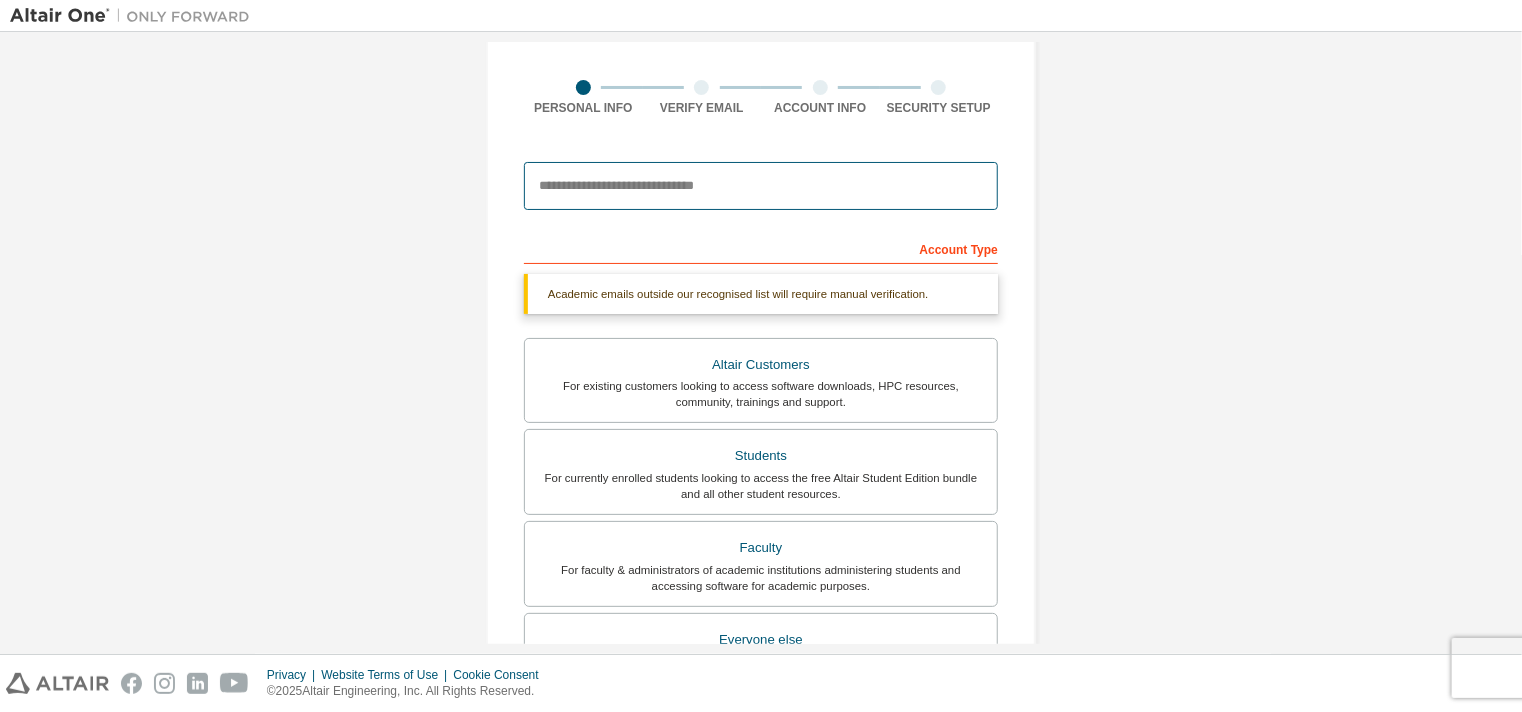click at bounding box center (761, 186) 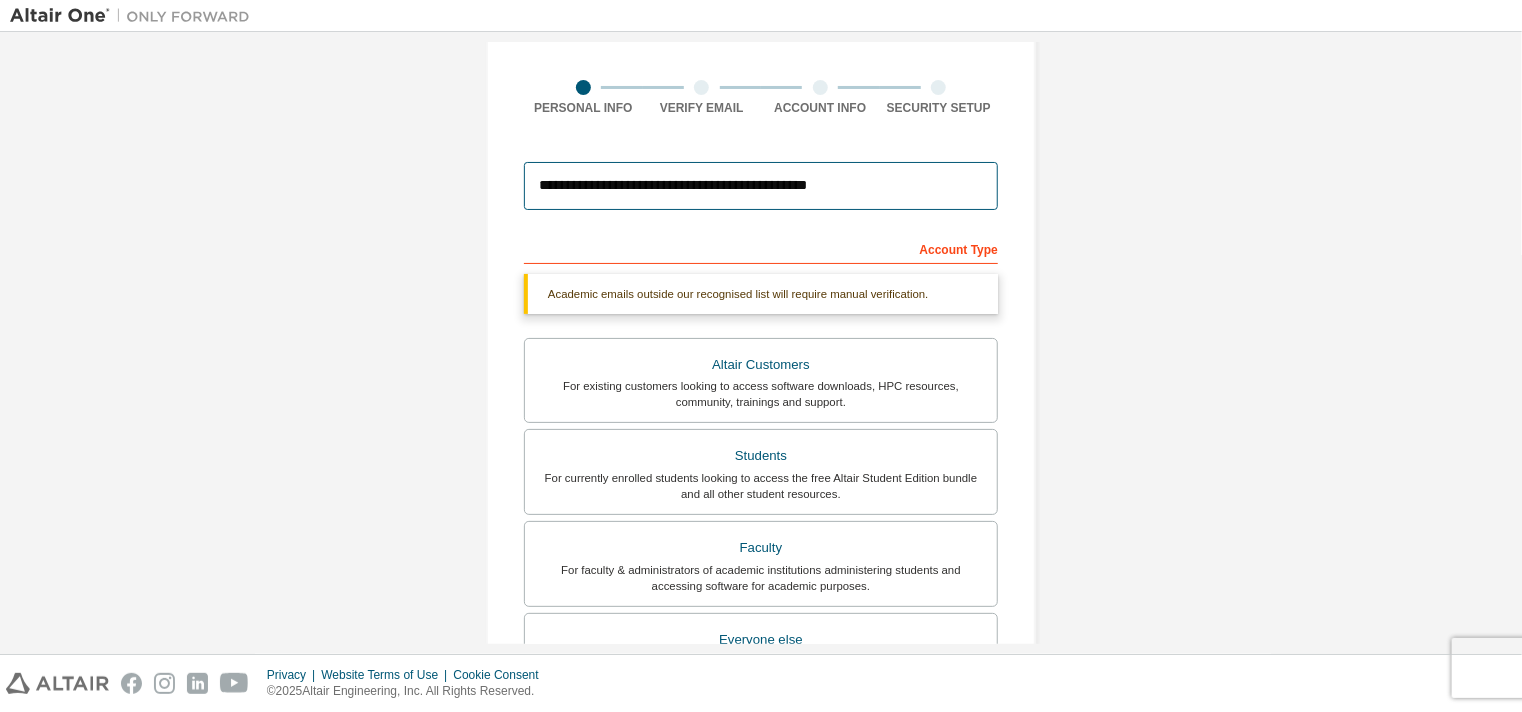 type on "*****" 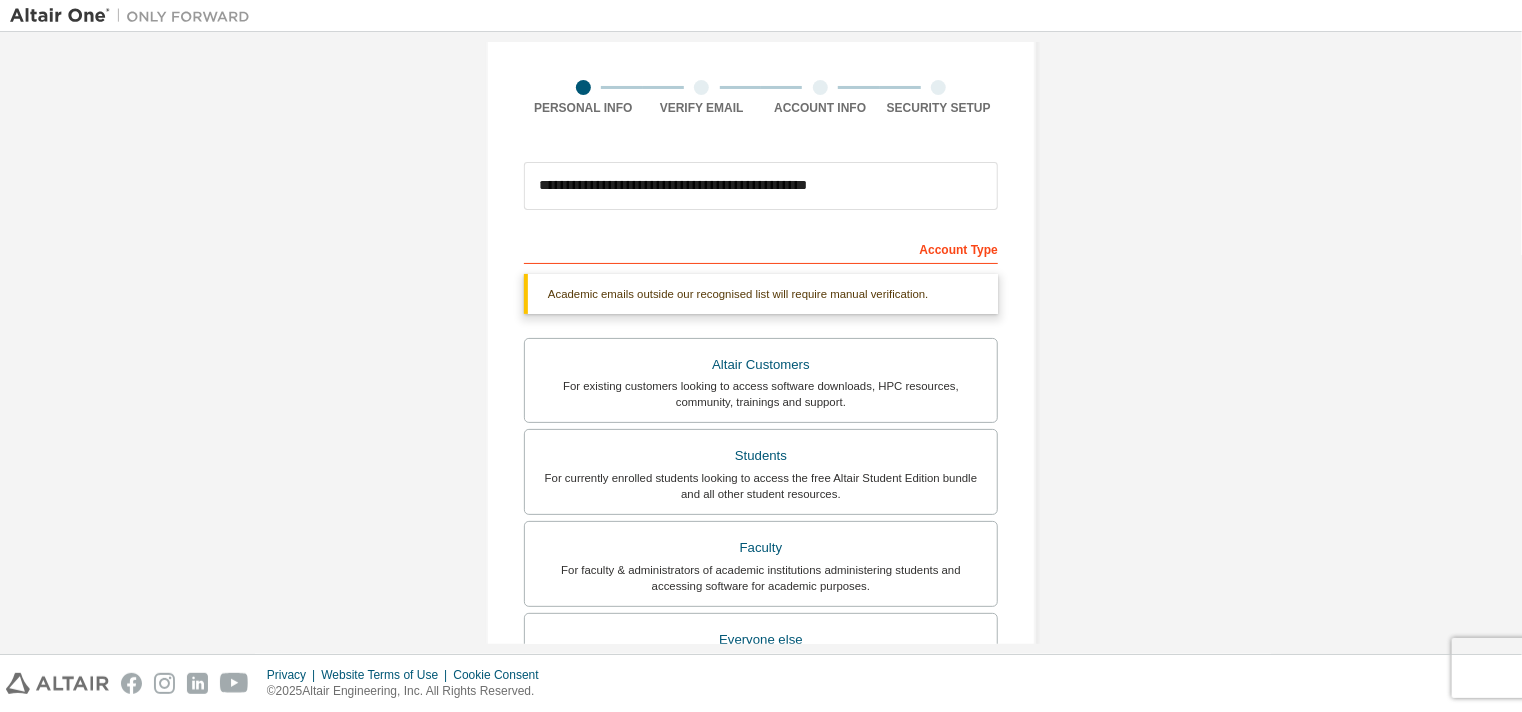 type on "*******" 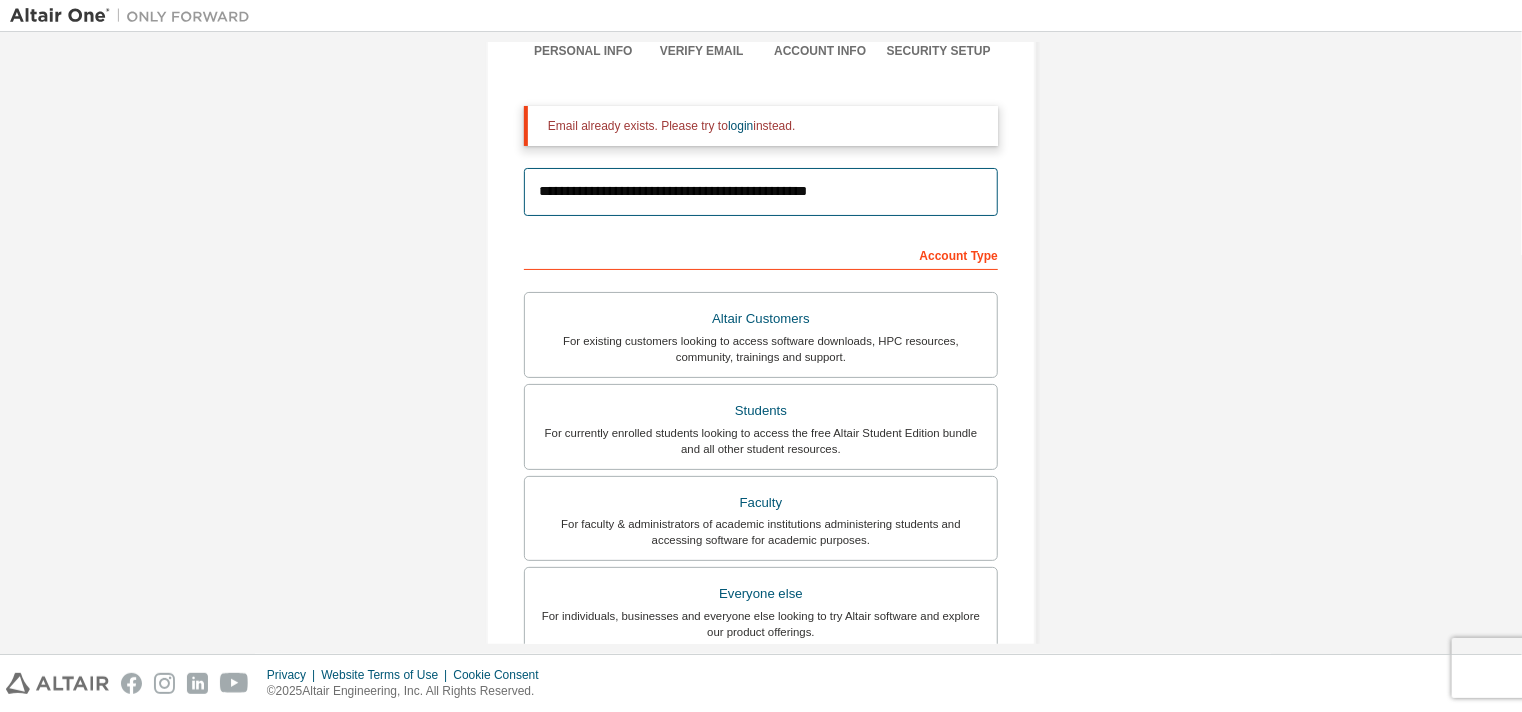 scroll, scrollTop: 184, scrollLeft: 0, axis: vertical 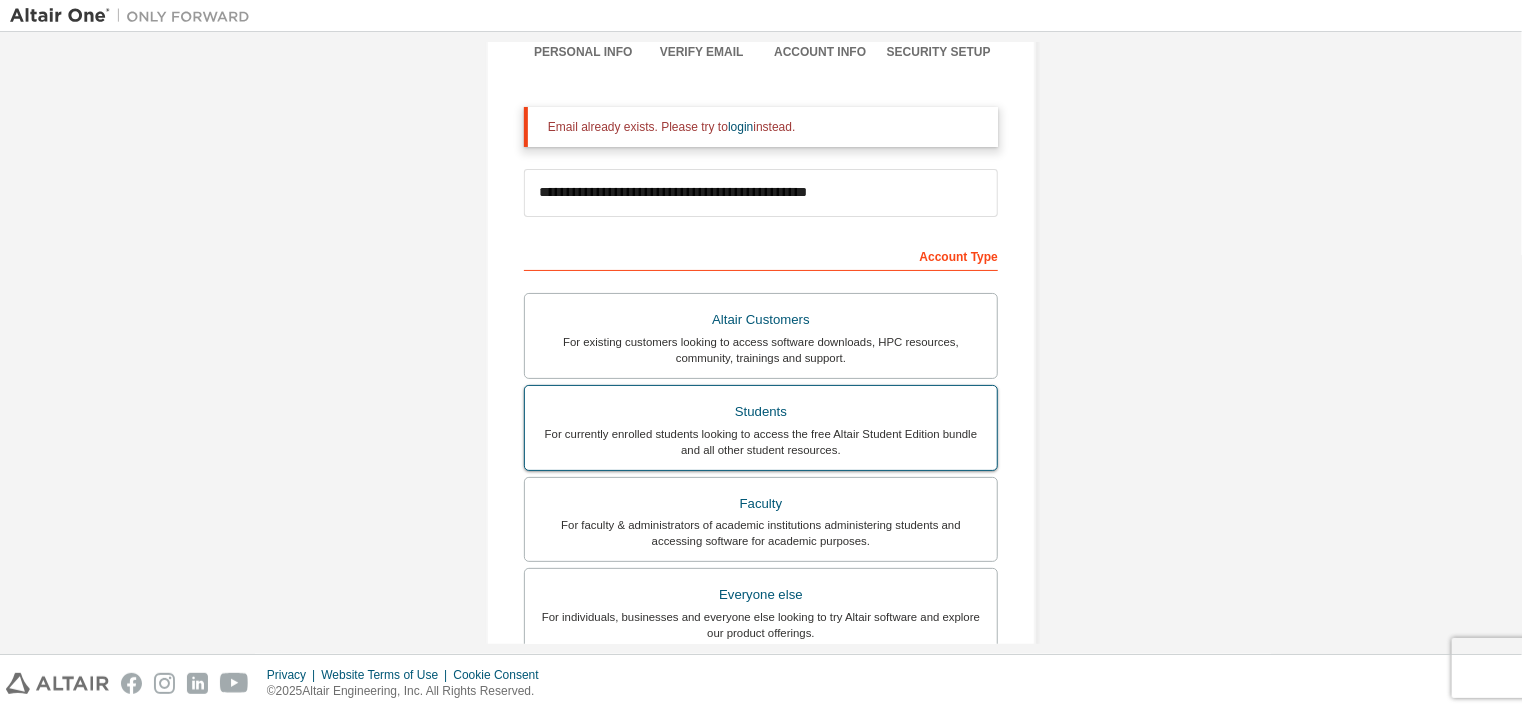 click on "For currently enrolled students looking to access the free Altair Student Edition bundle and all other student resources." at bounding box center [761, 442] 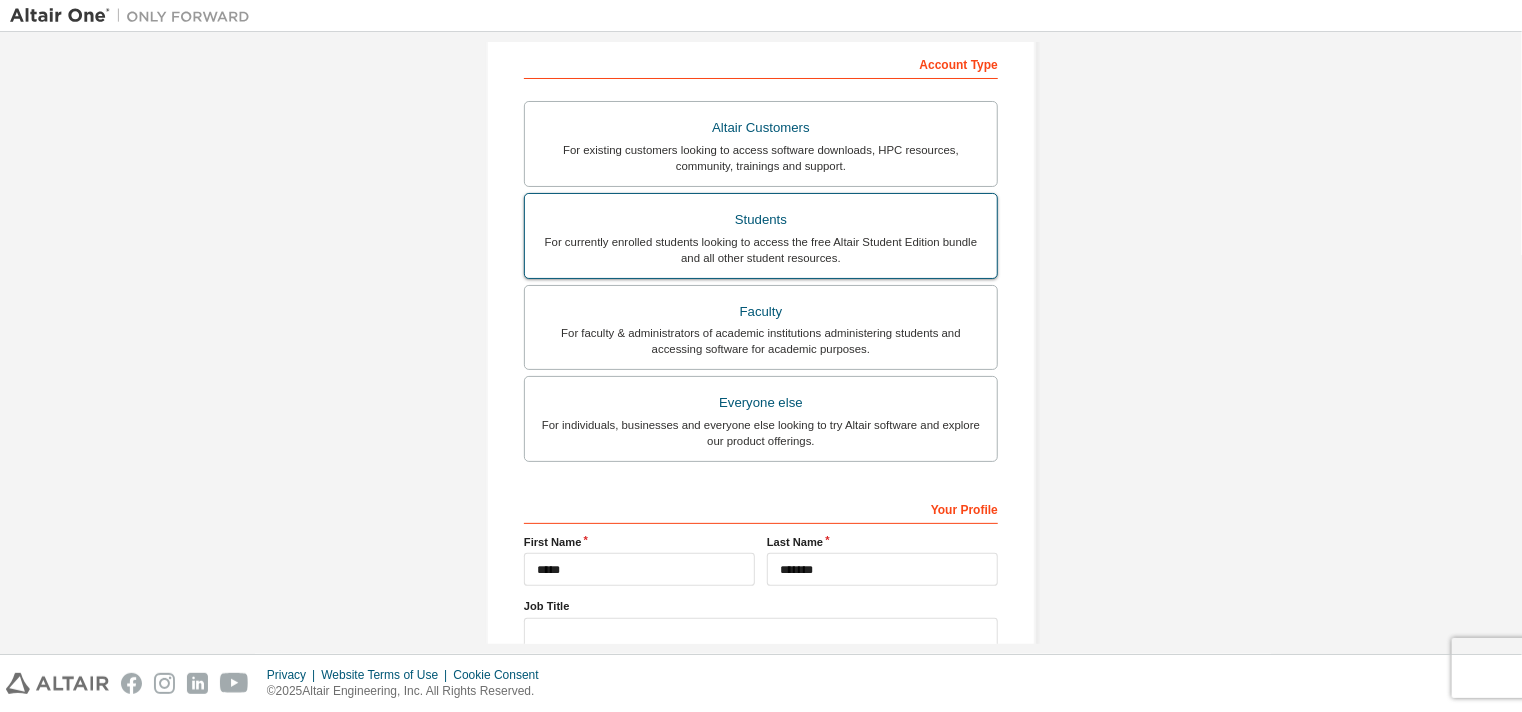 scroll, scrollTop: 516, scrollLeft: 0, axis: vertical 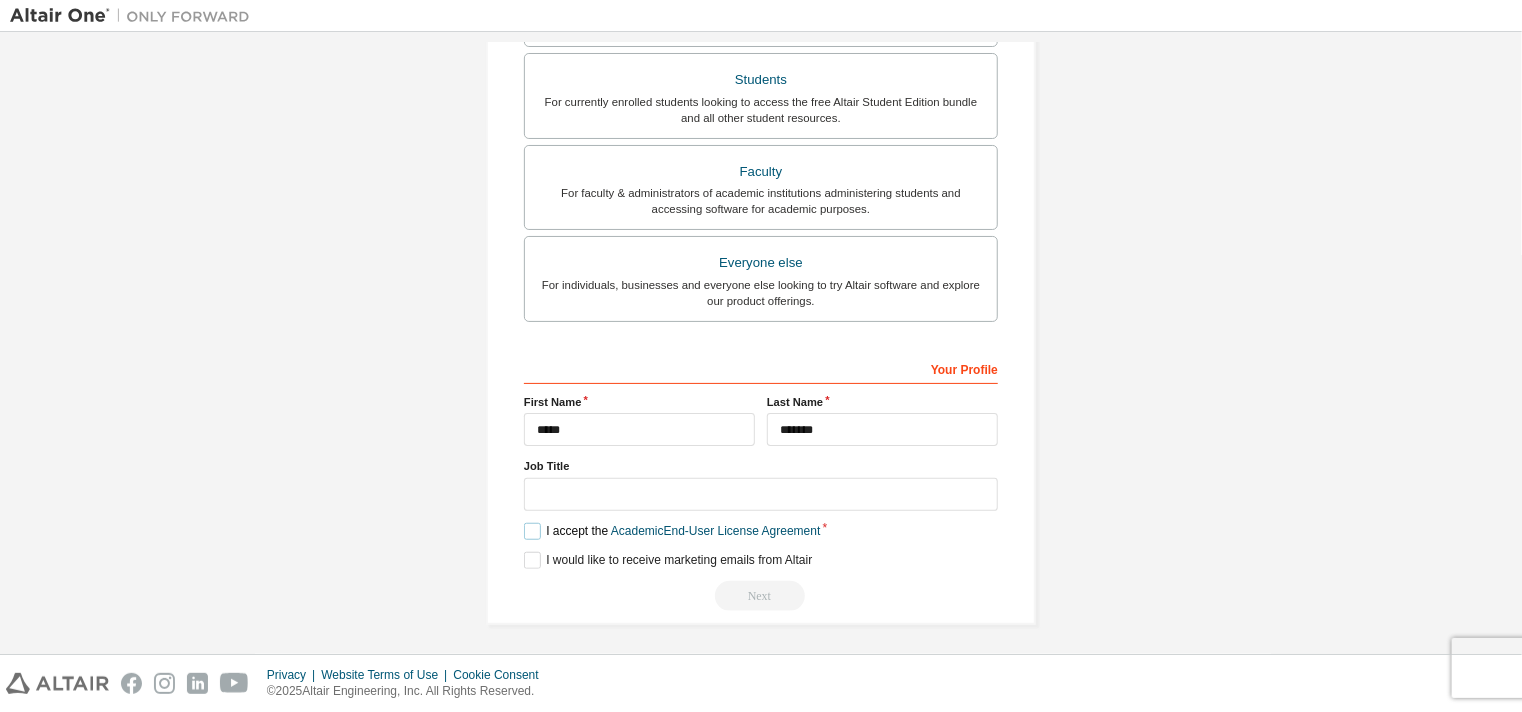 click on "I accept the   Academic   End-User License Agreement" at bounding box center (672, 531) 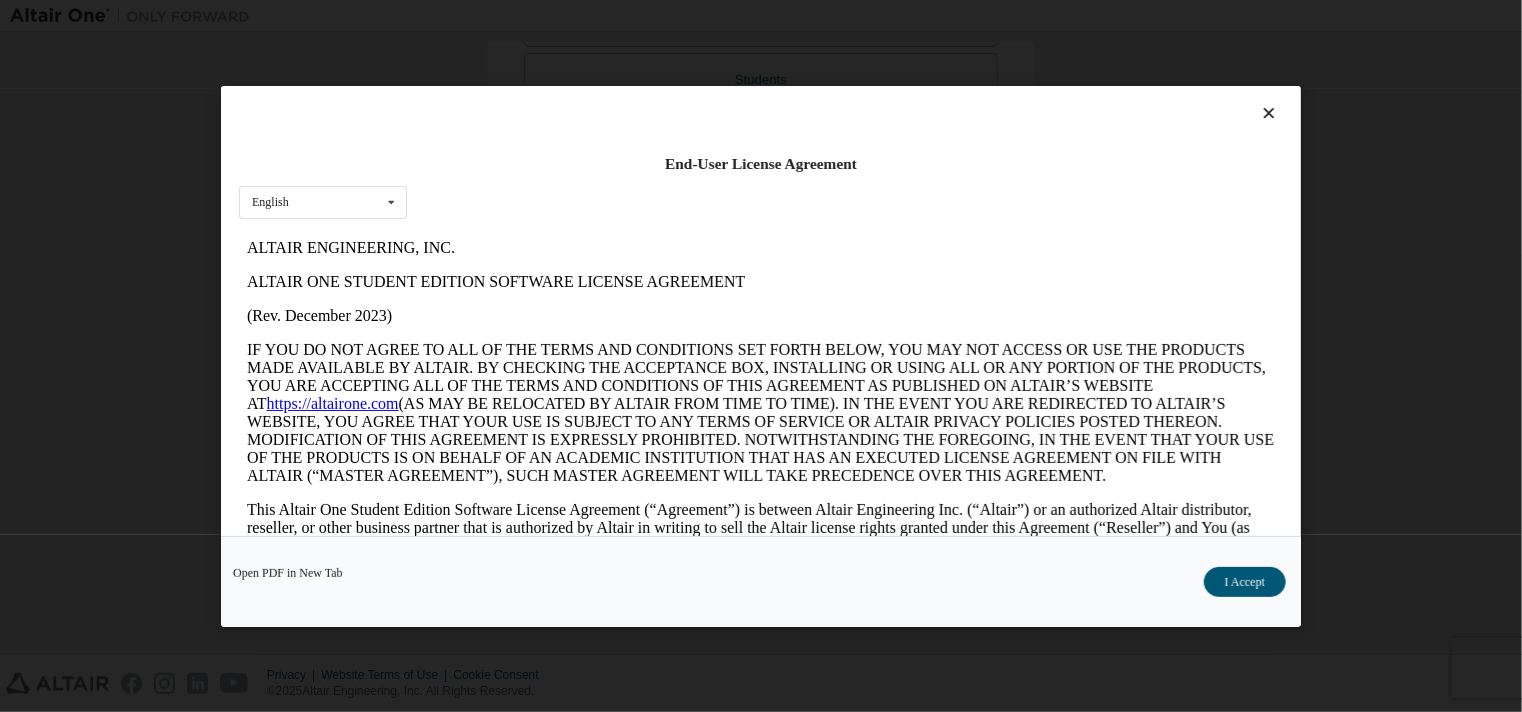 scroll, scrollTop: 0, scrollLeft: 0, axis: both 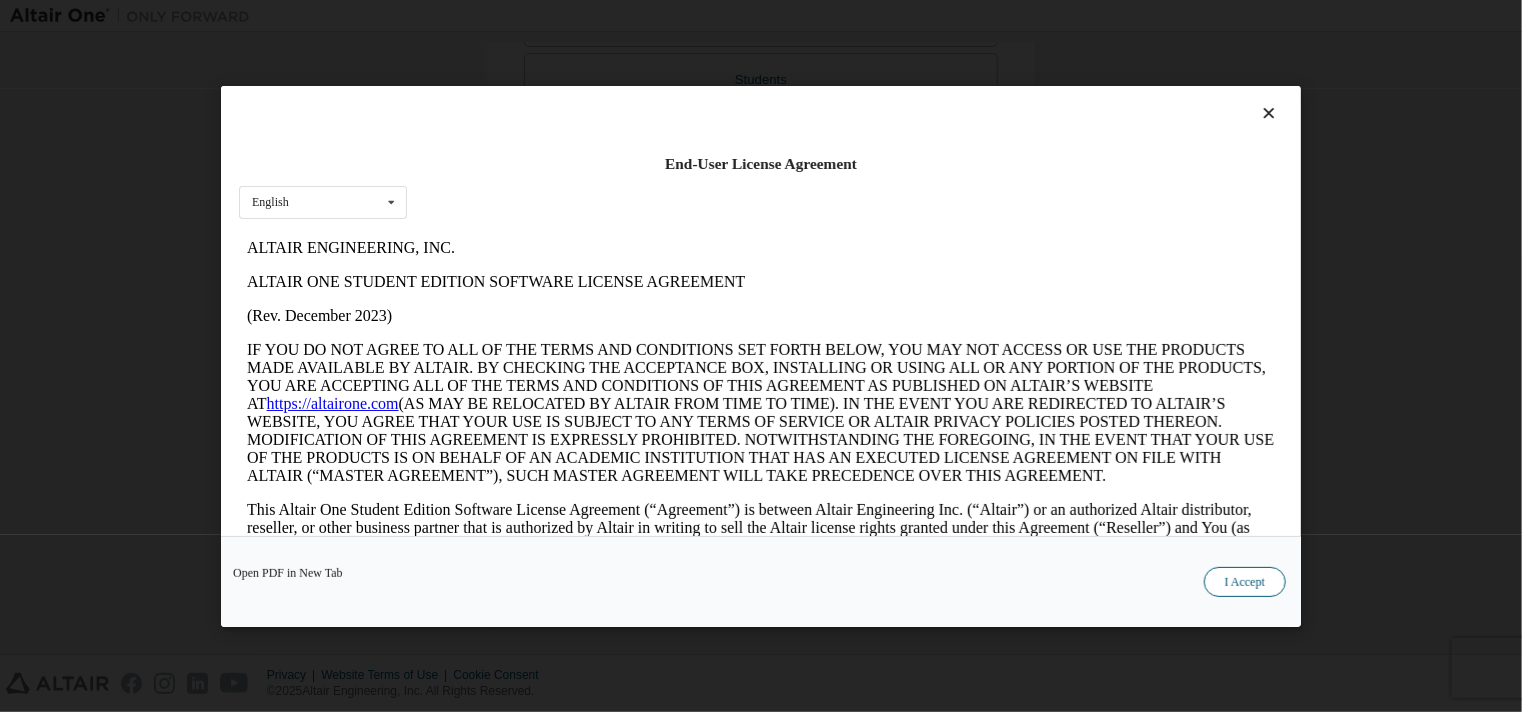 click on "I Accept" at bounding box center (1245, 581) 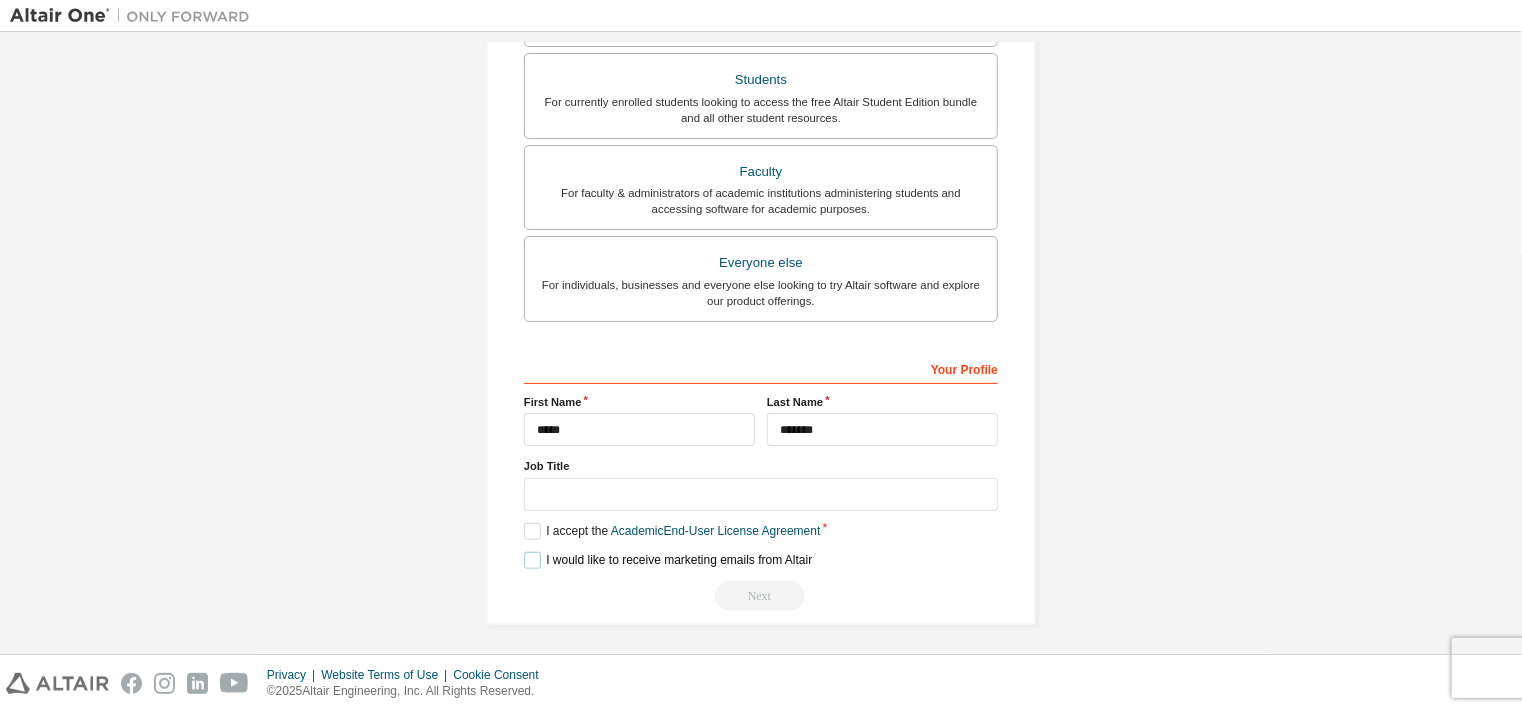 click on "I would like to receive marketing emails from Altair" at bounding box center [668, 560] 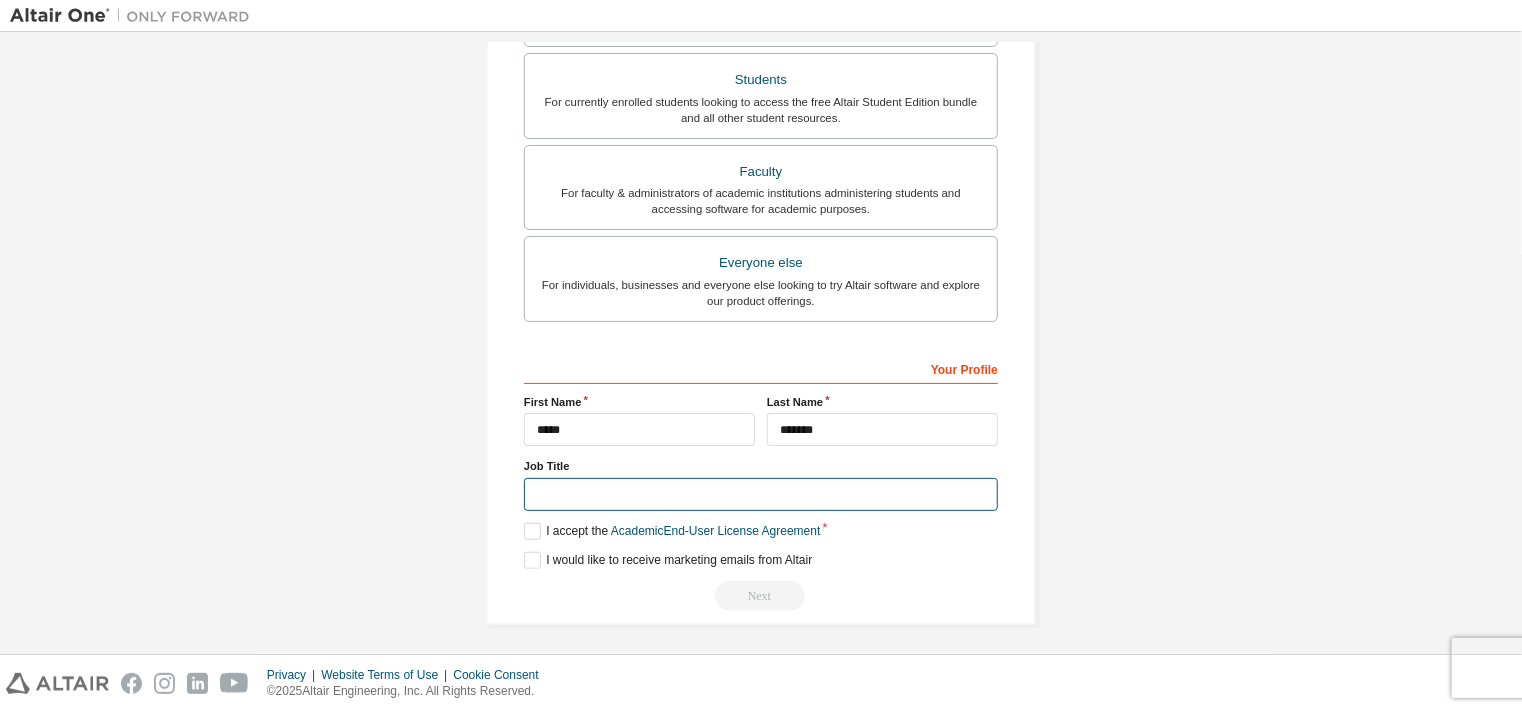 click at bounding box center (761, 494) 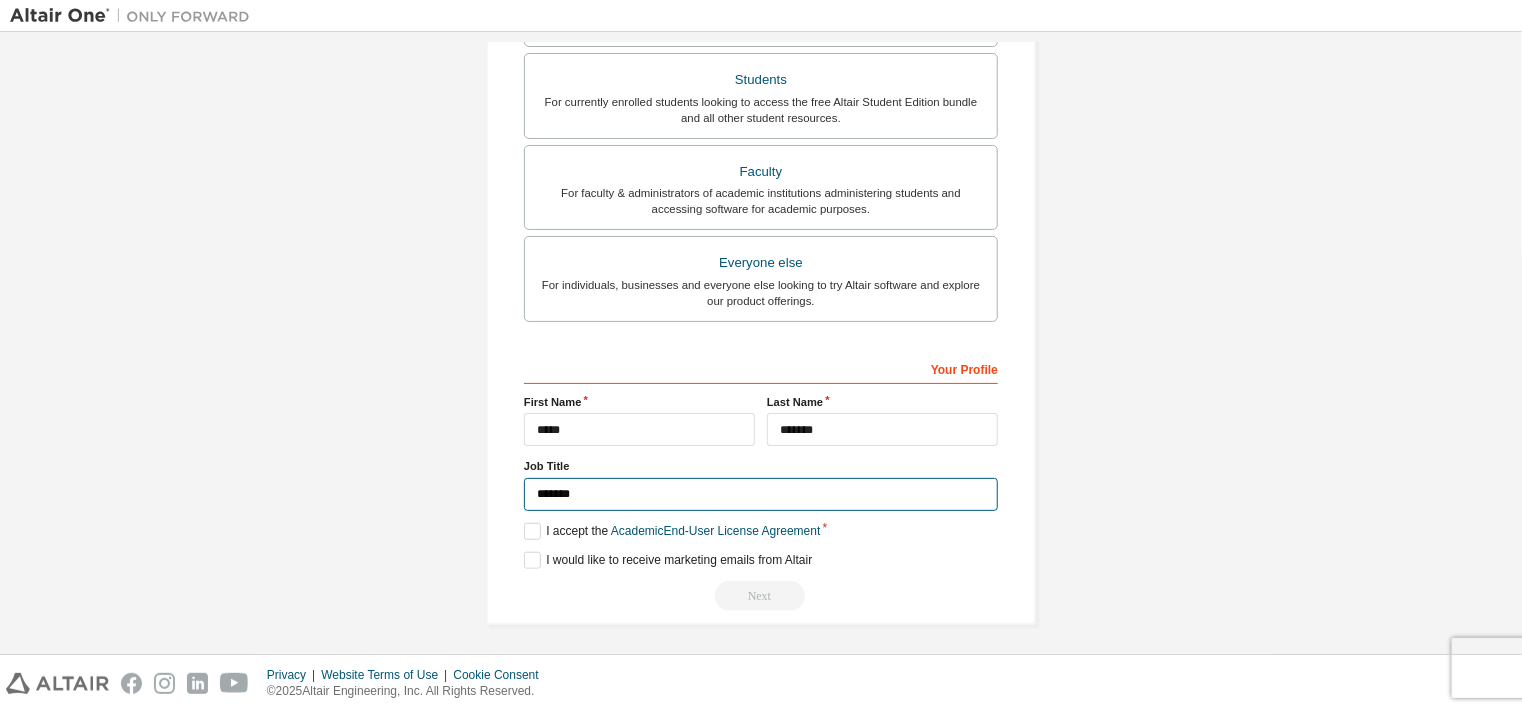 type on "*******" 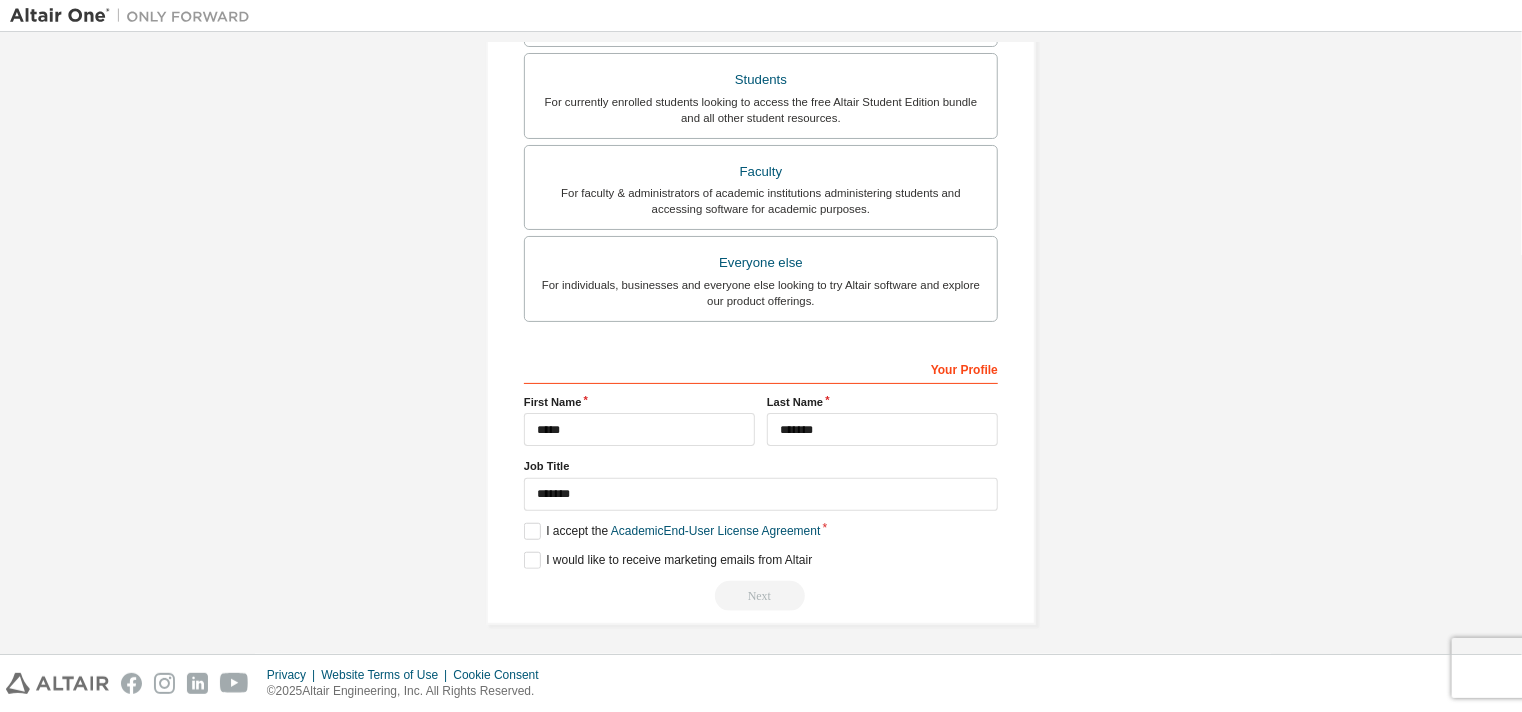 click on "Next" at bounding box center [761, 596] 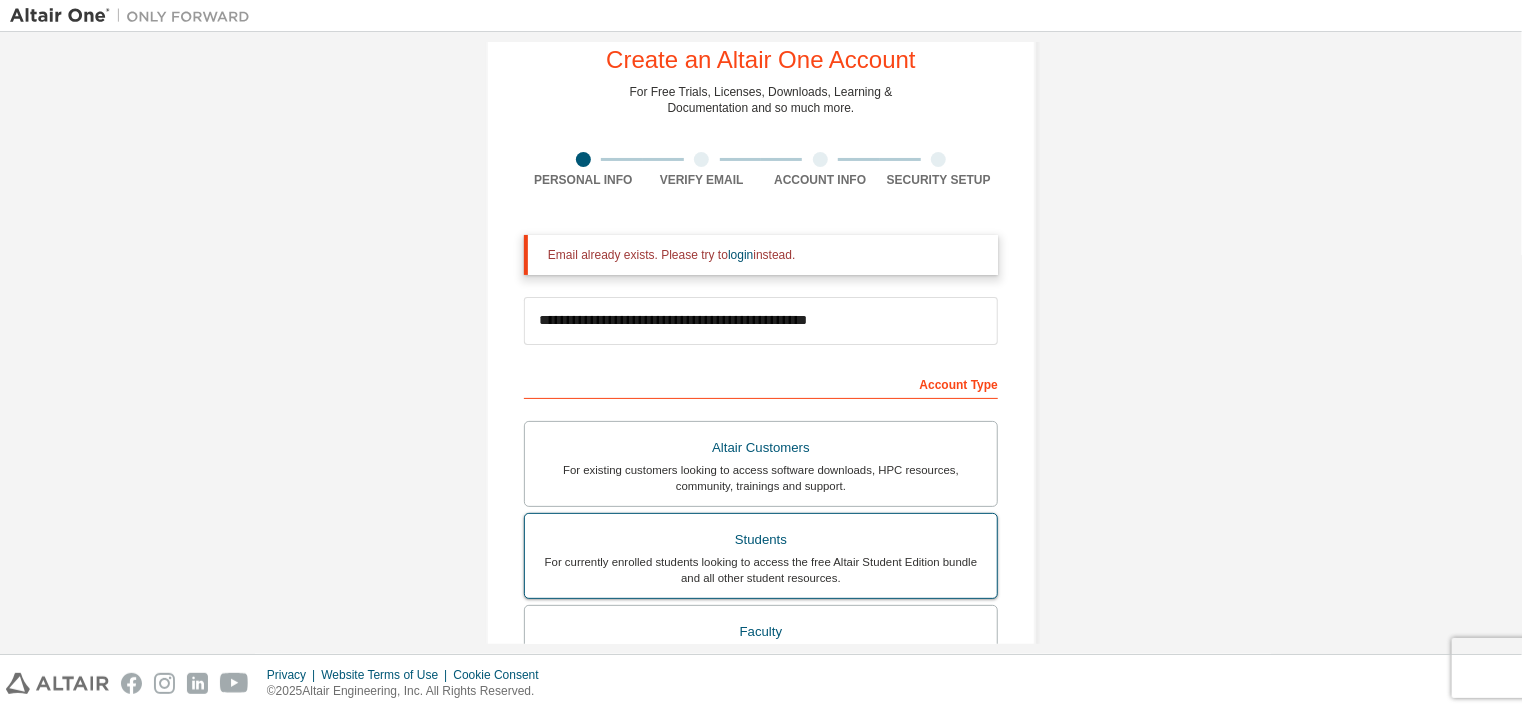 scroll, scrollTop: 0, scrollLeft: 0, axis: both 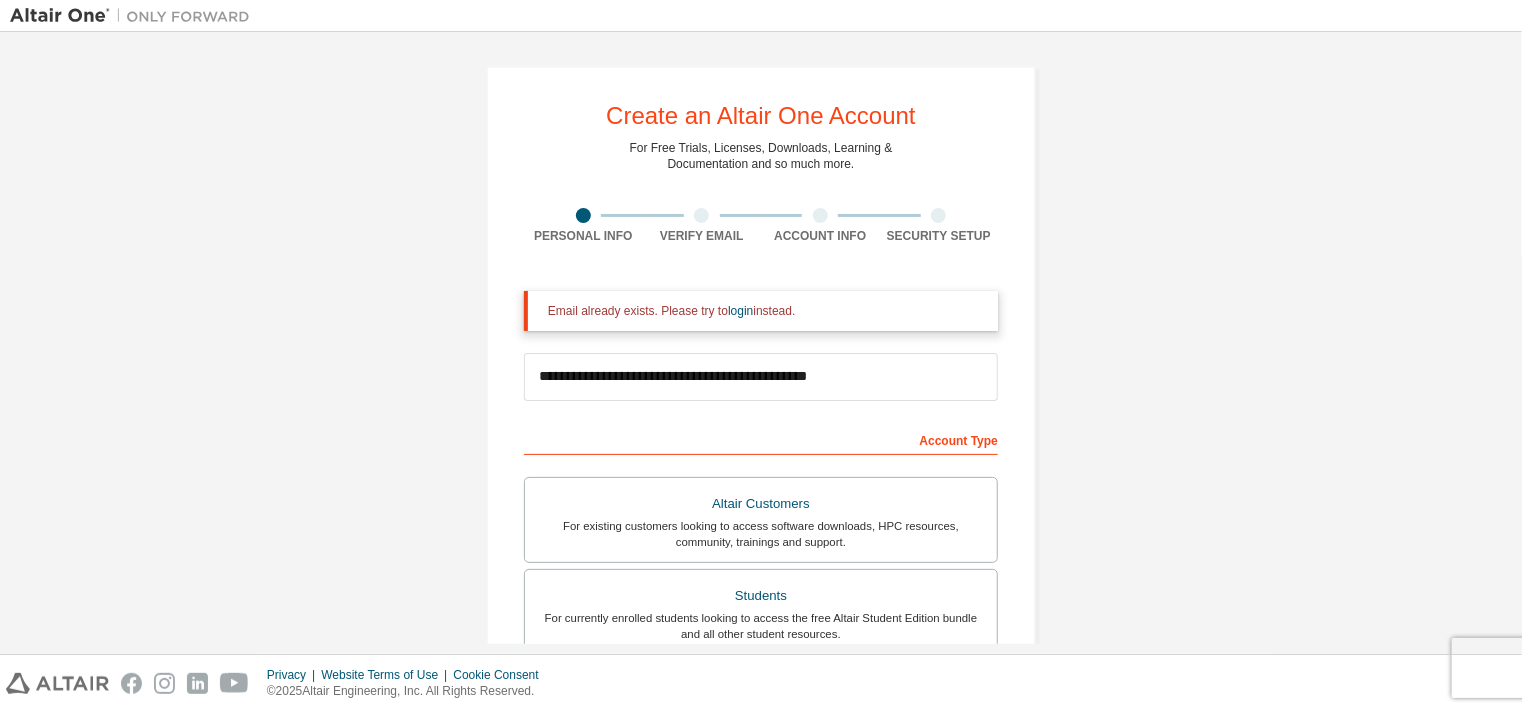 click at bounding box center [702, 215] 